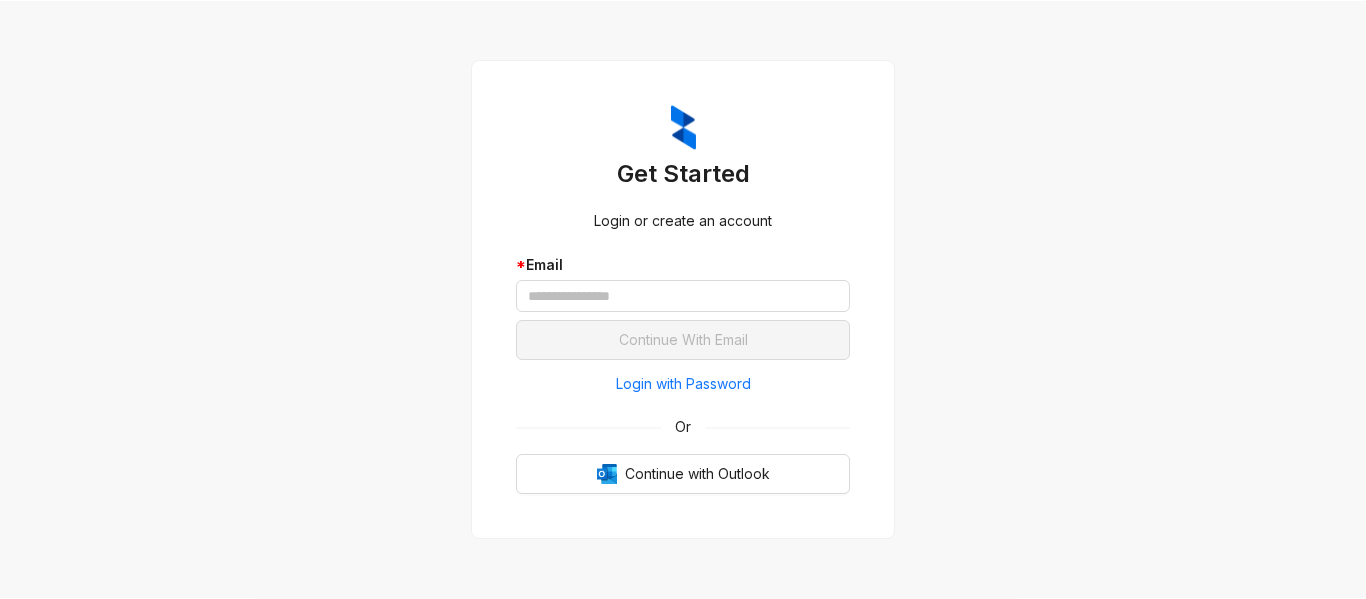 scroll, scrollTop: 0, scrollLeft: 0, axis: both 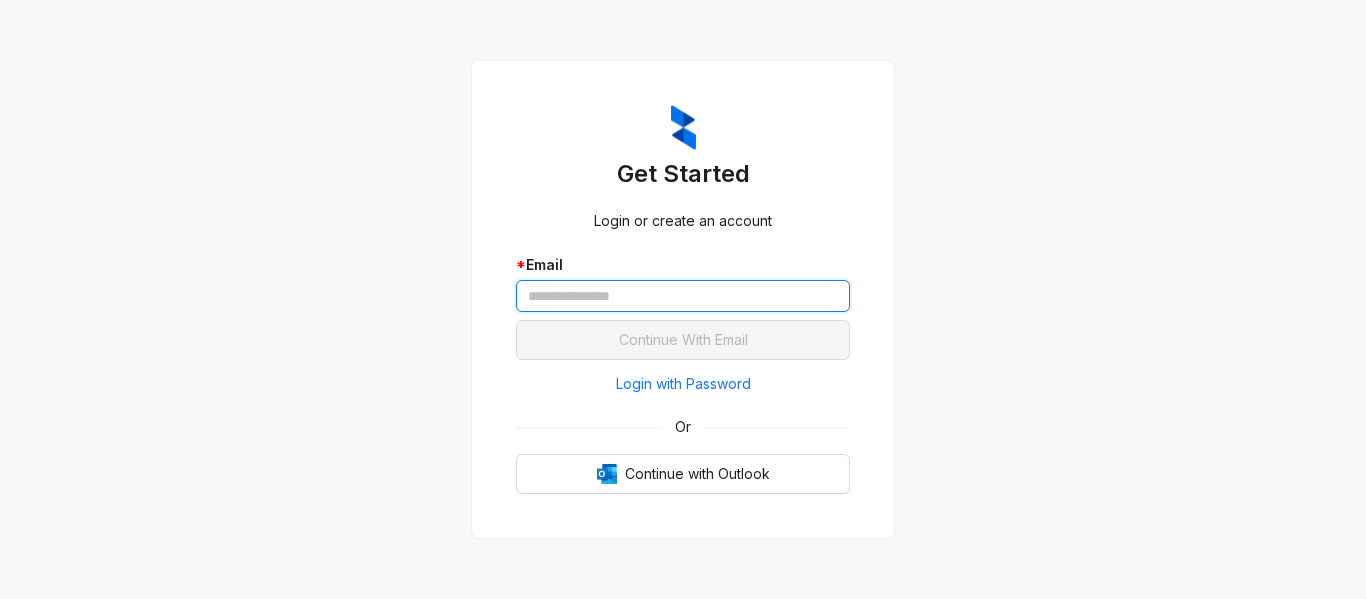 click at bounding box center (683, 296) 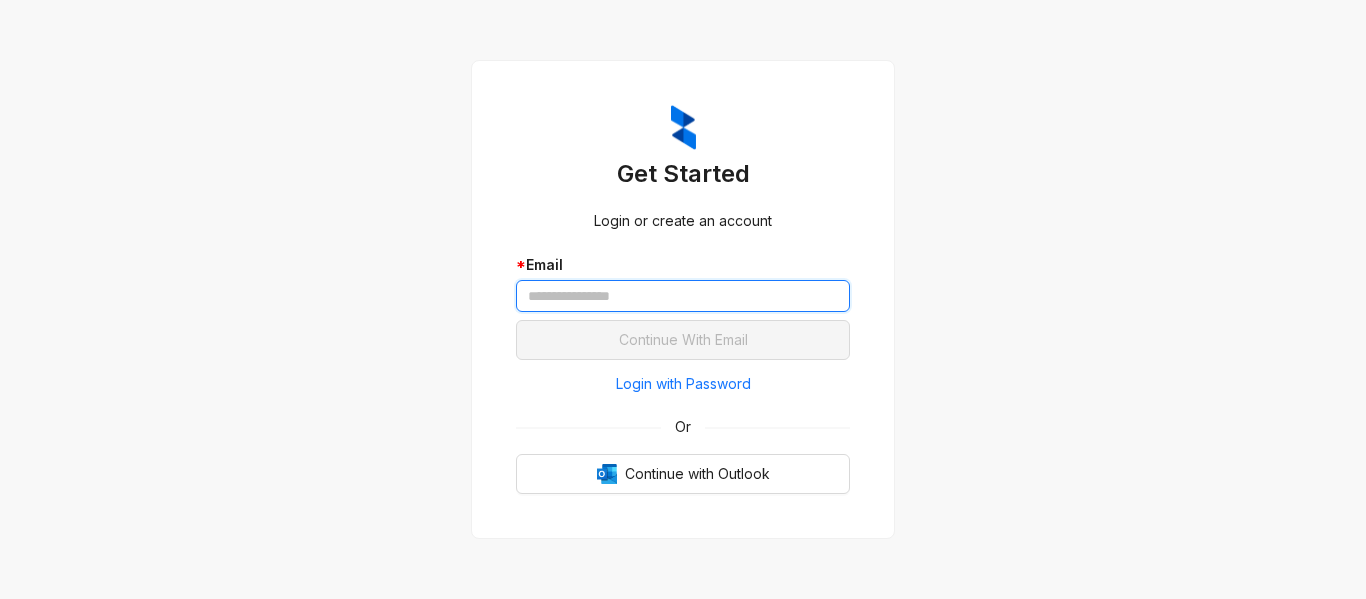 paste on "**********" 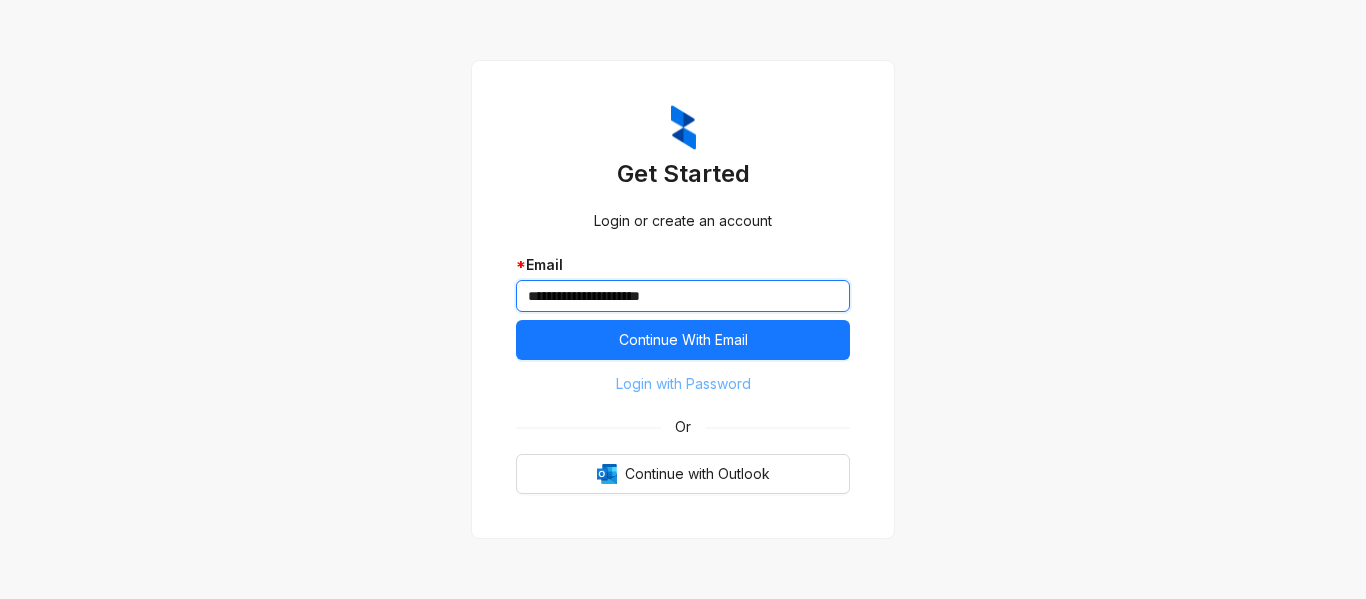 type on "**********" 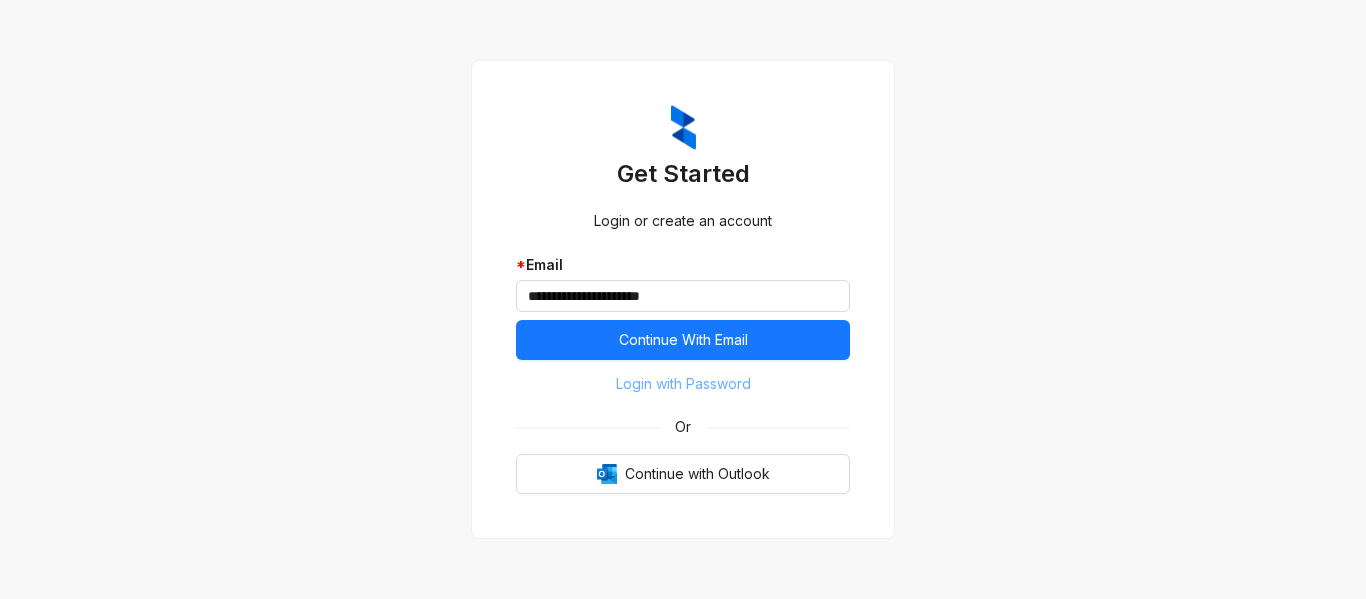 click on "Login with Password" at bounding box center [683, 384] 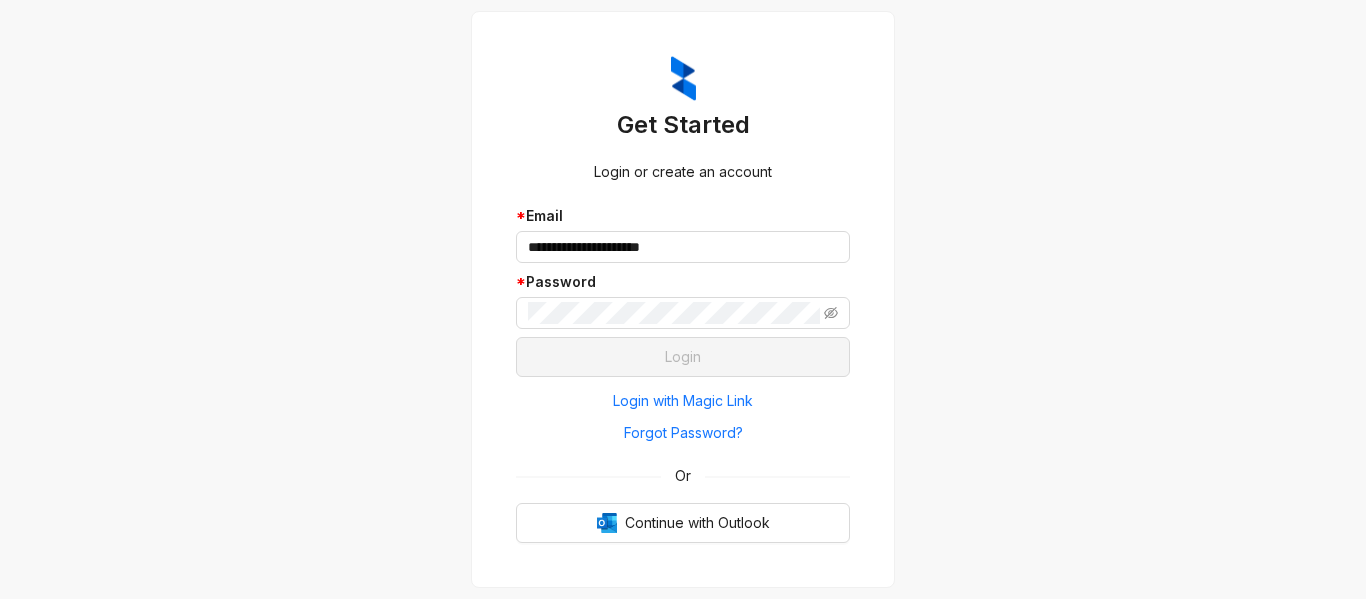 type 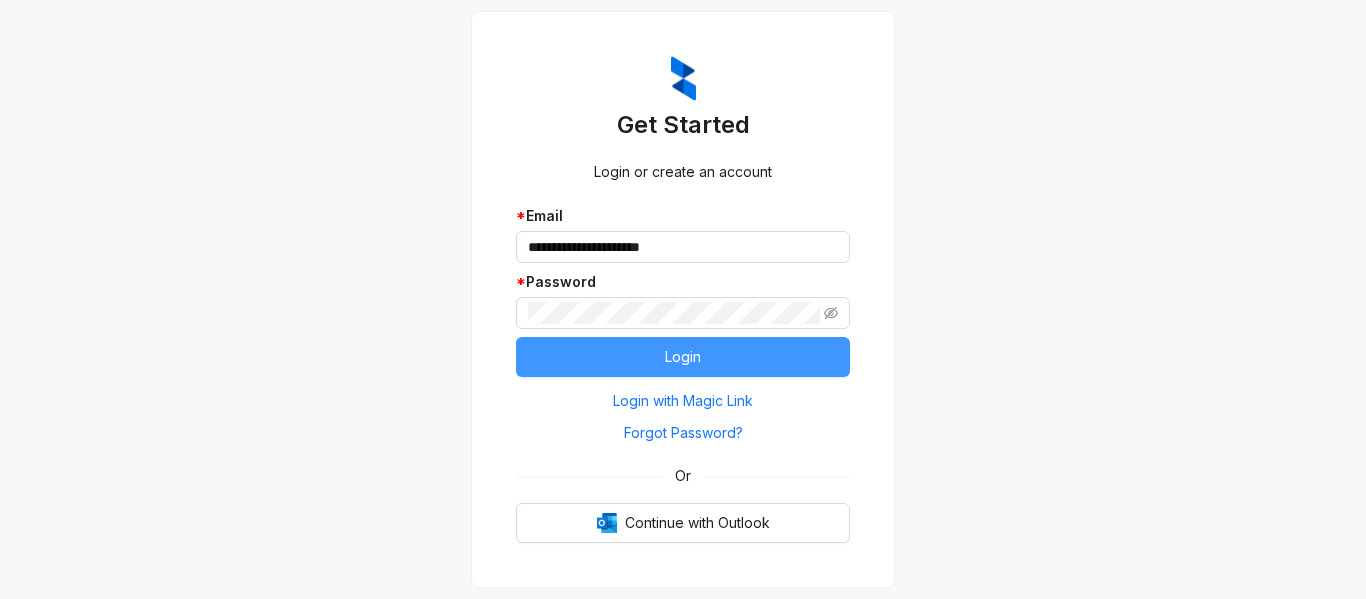 click on "Login" at bounding box center (683, 357) 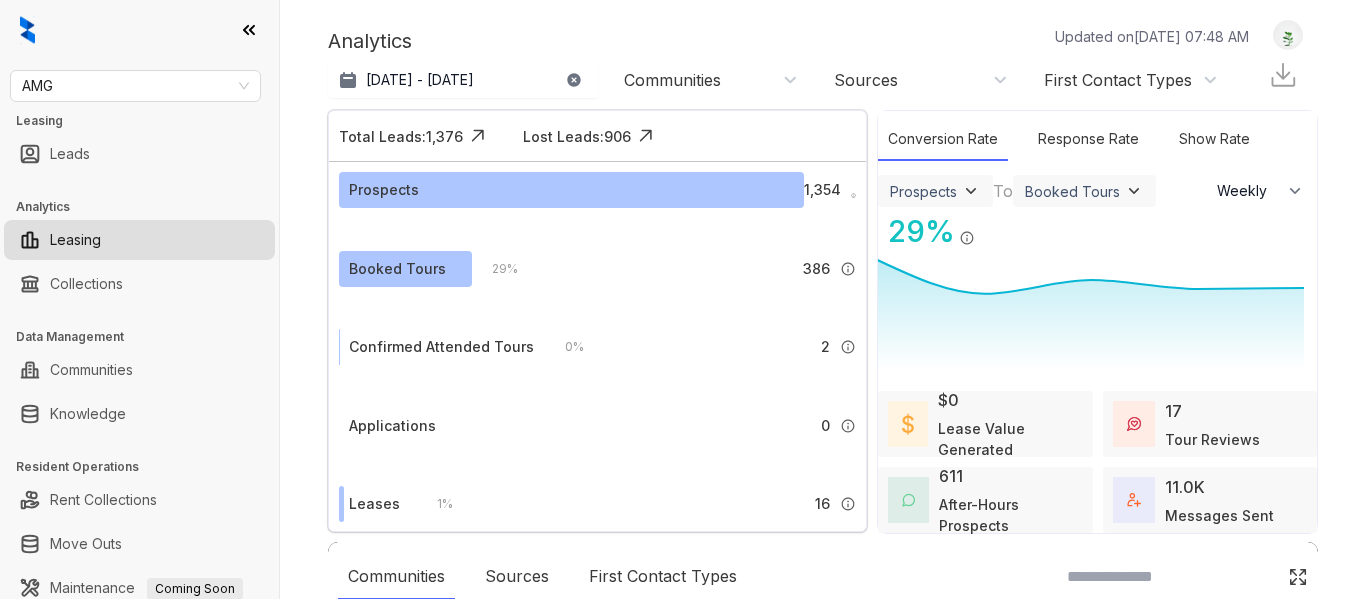 select on "******" 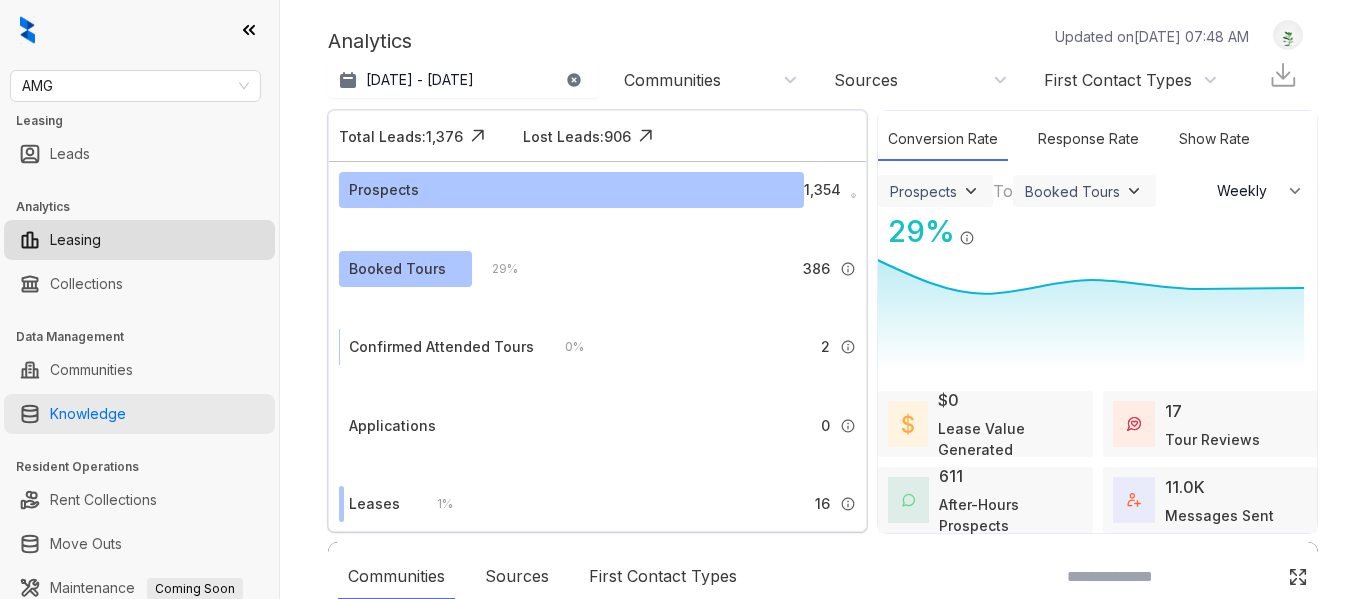 click on "Knowledge" at bounding box center (88, 414) 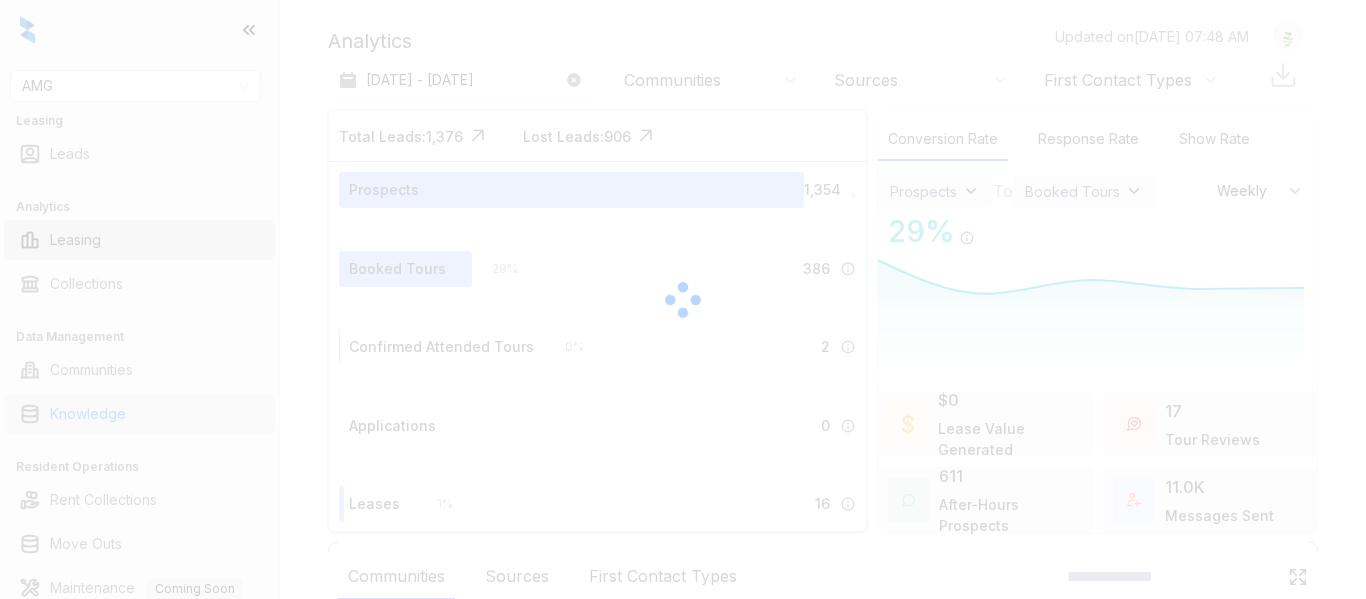 click at bounding box center (683, 299) 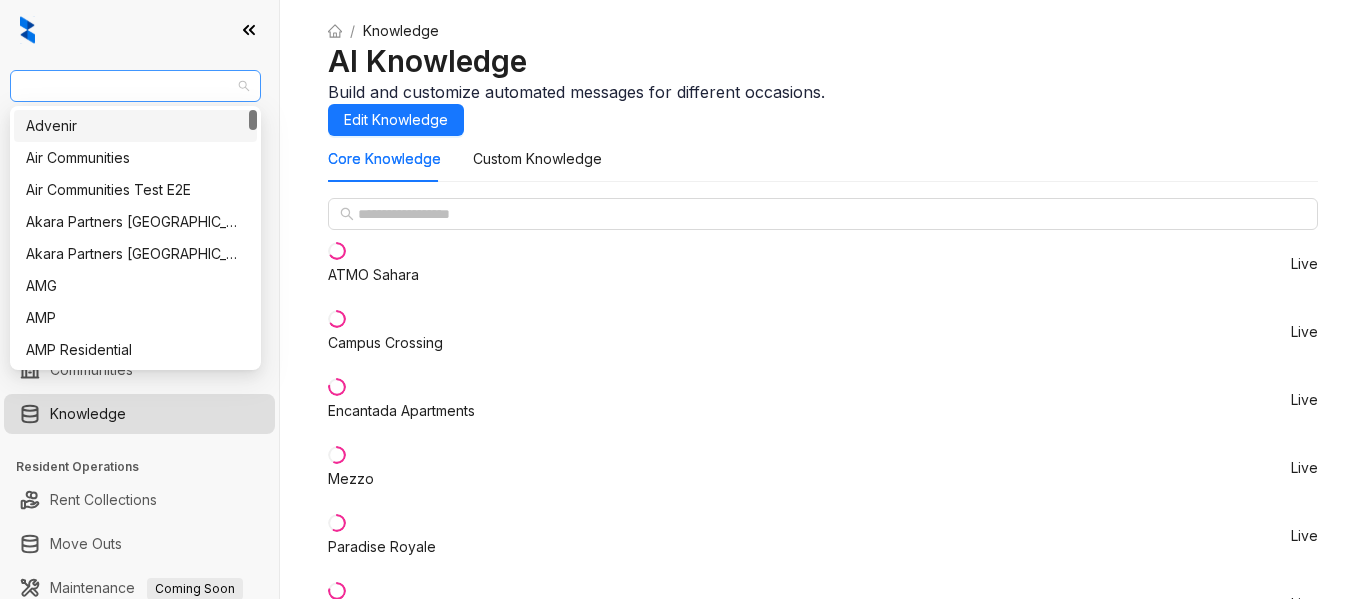 click on "AMG" at bounding box center (135, 86) 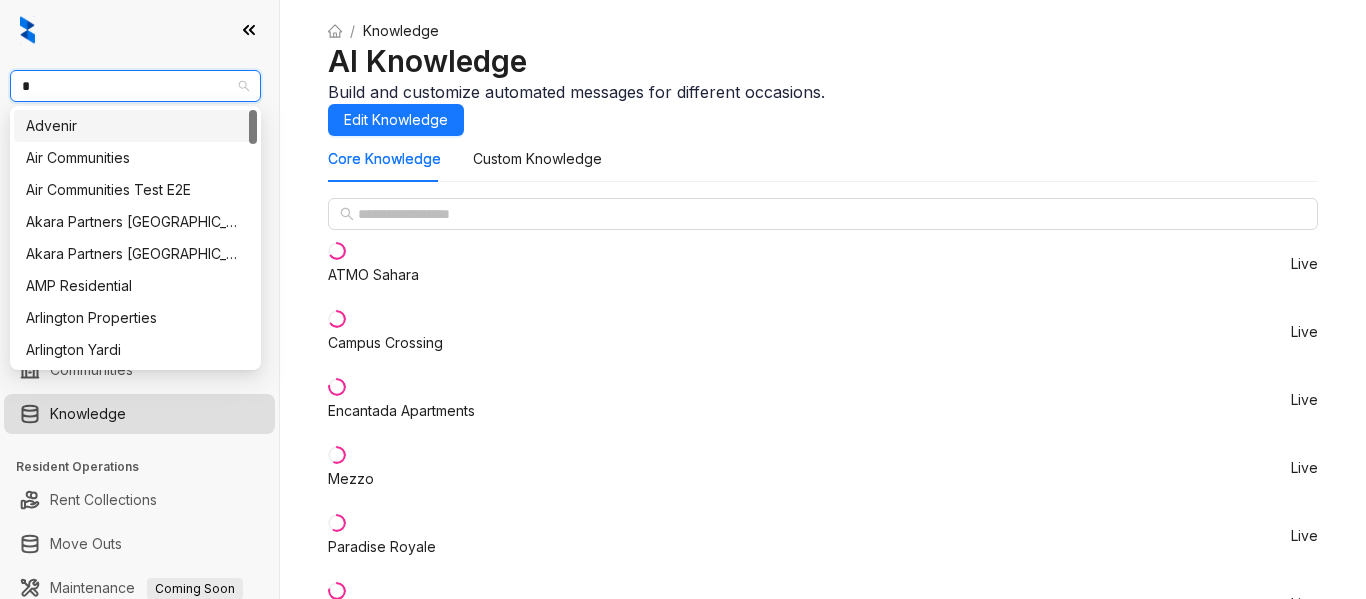 type on "**" 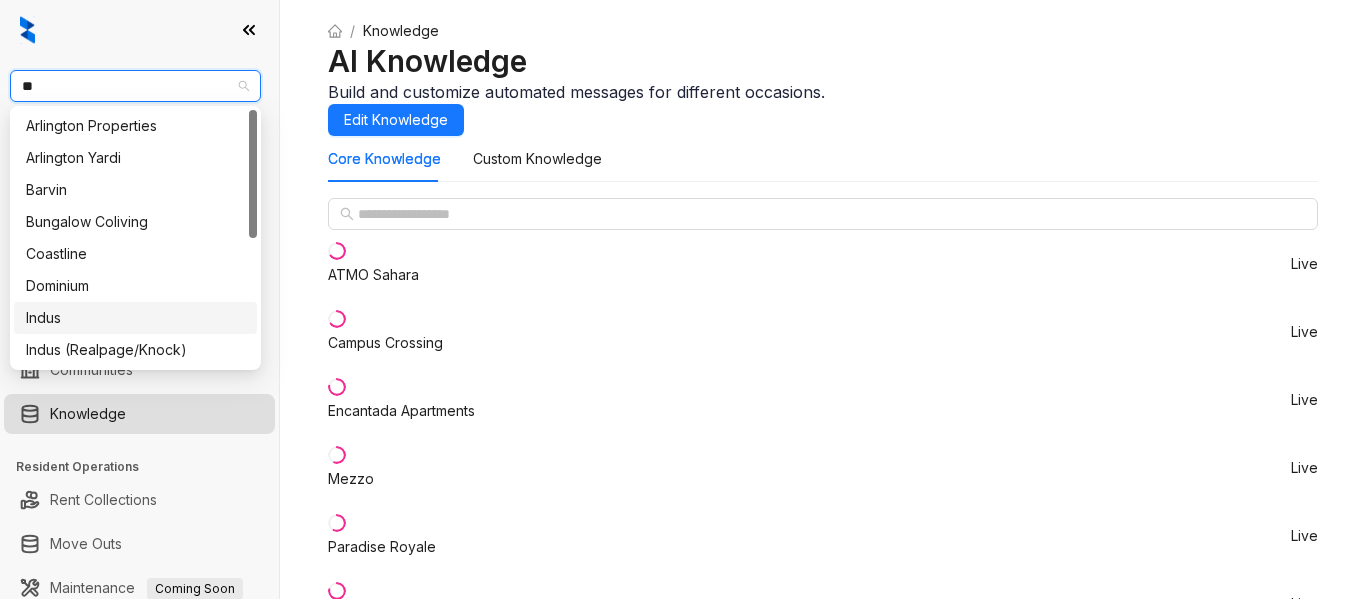click on "Indus" at bounding box center [135, 318] 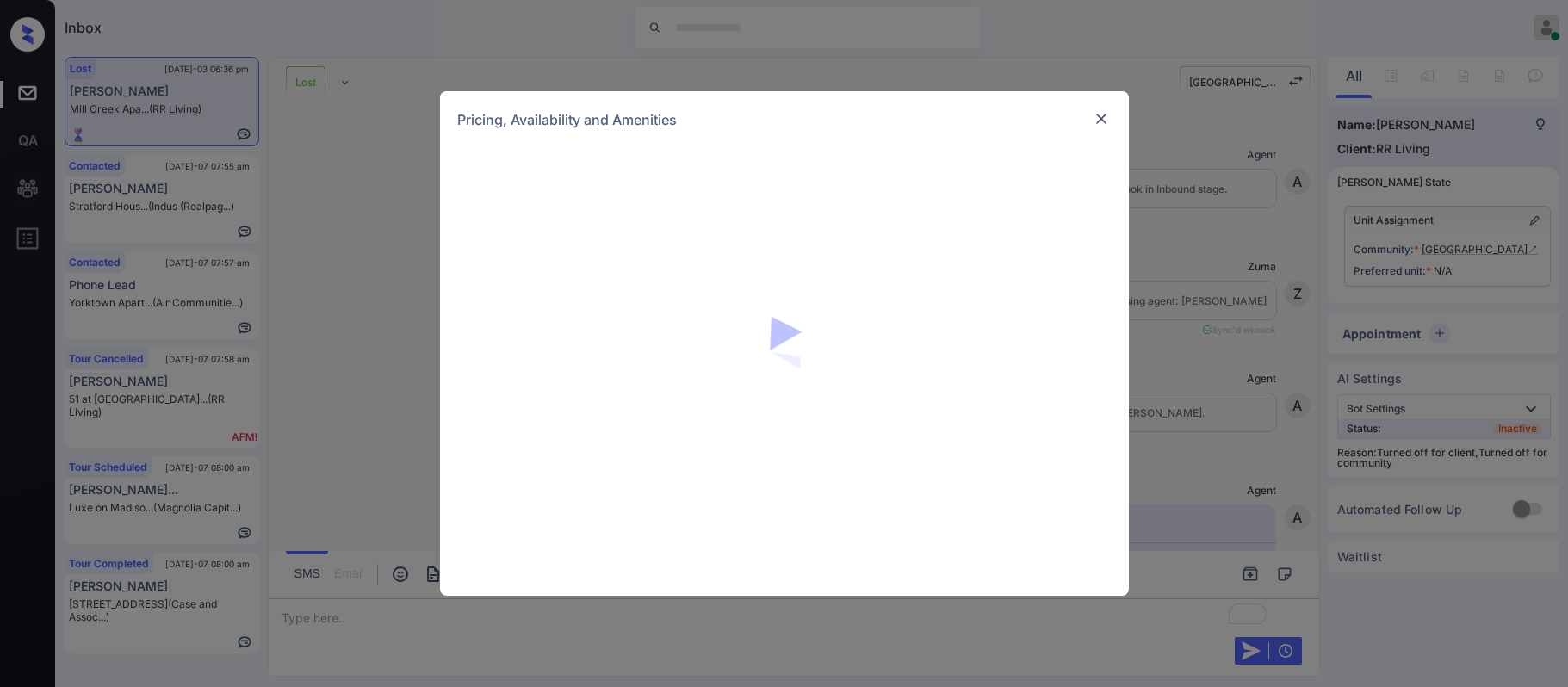 scroll, scrollTop: 0, scrollLeft: 0, axis: both 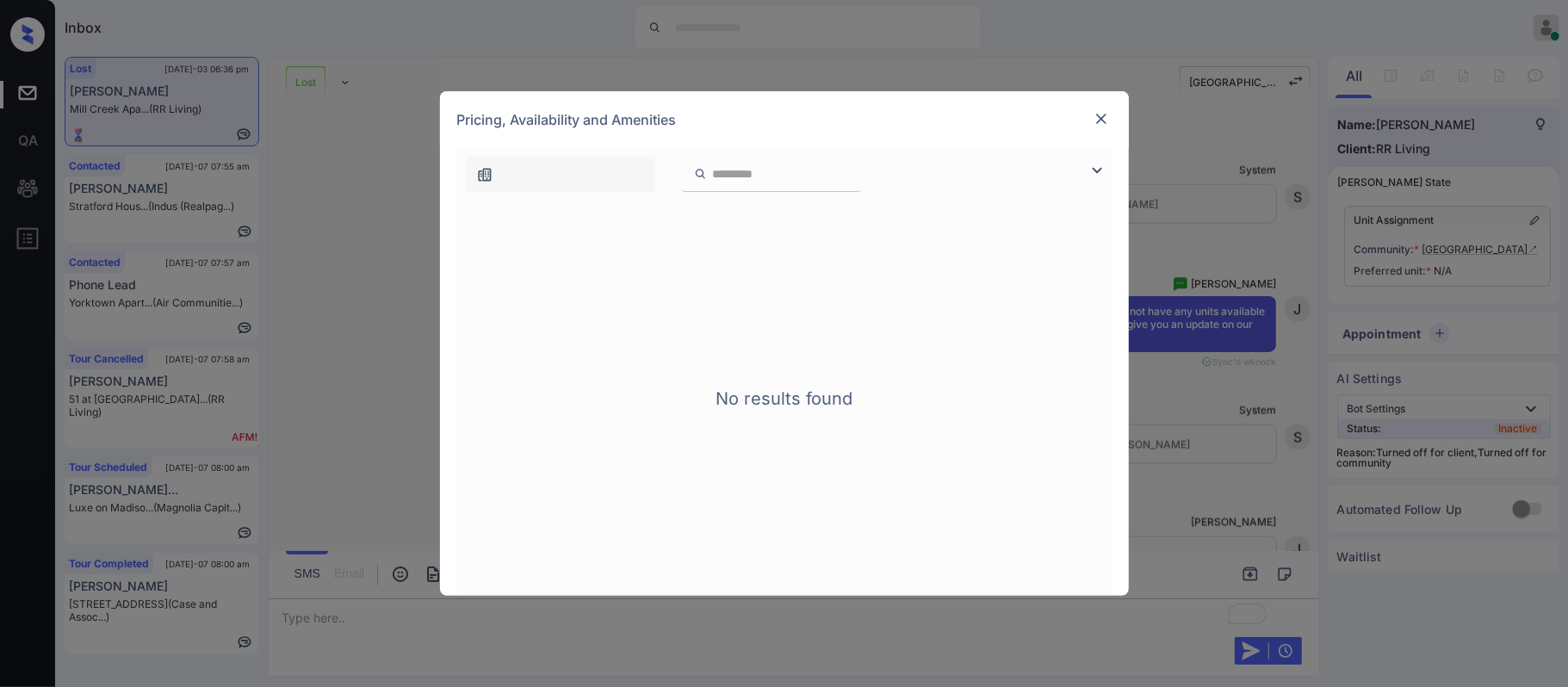 click at bounding box center (1101, 119) 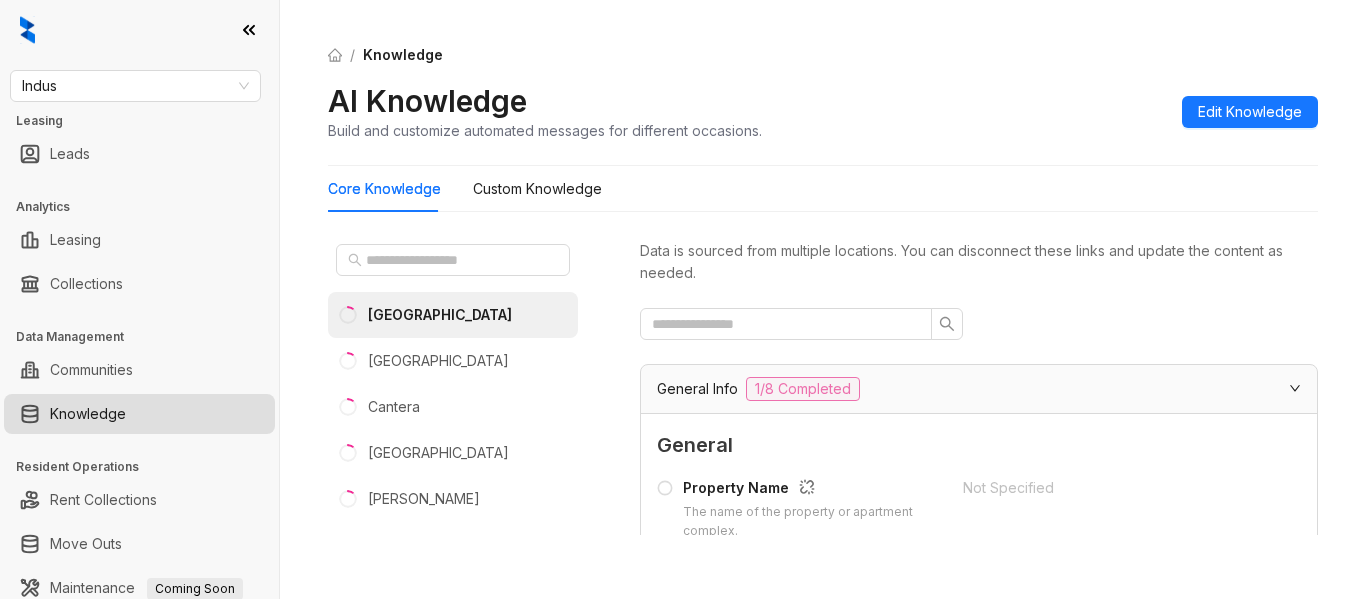 scroll, scrollTop: 0, scrollLeft: 0, axis: both 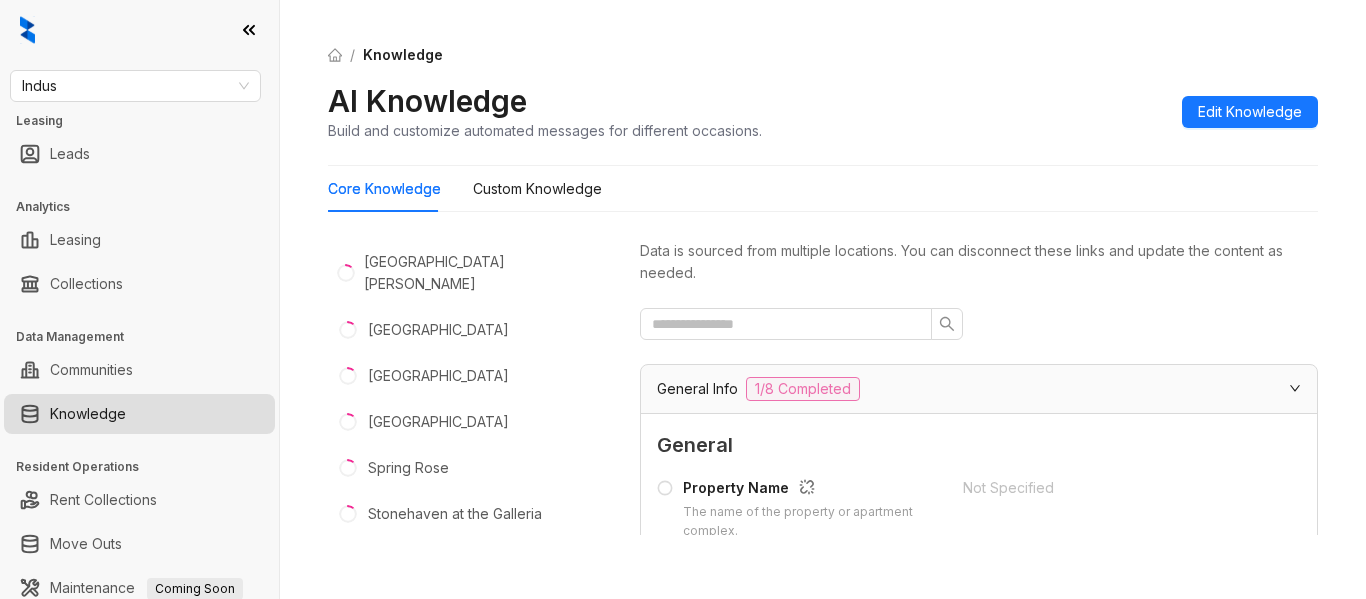 click on "[GEOGRAPHIC_DATA] Apartments" at bounding box center (468, 571) 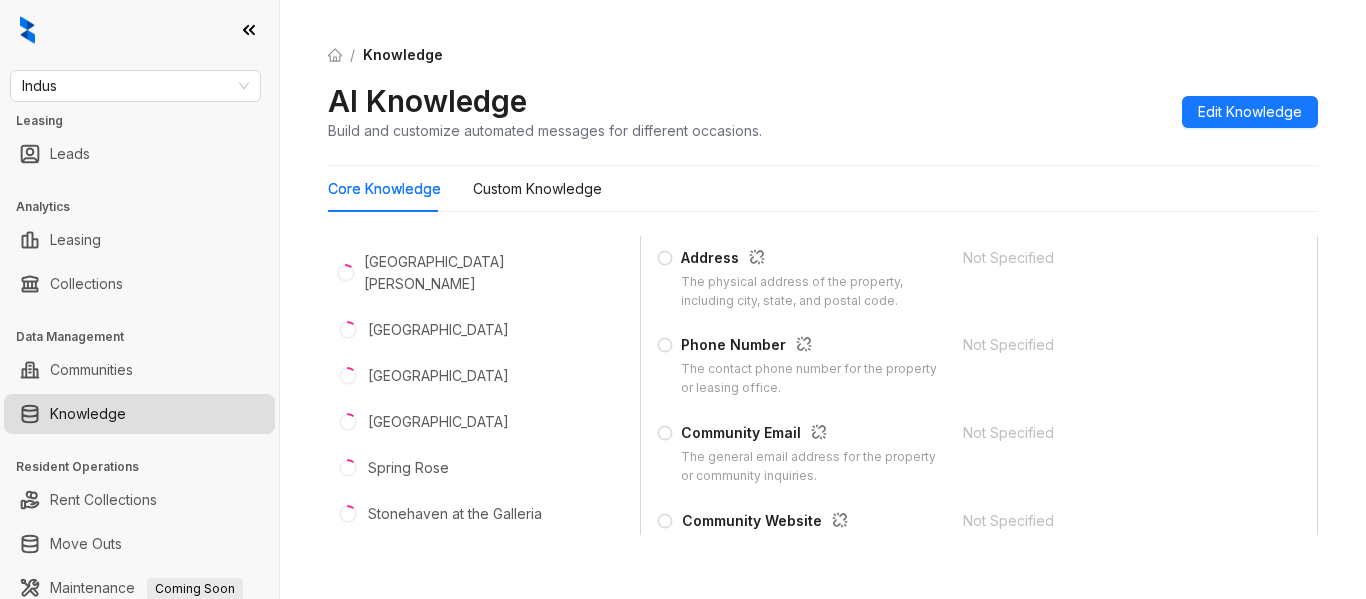 scroll, scrollTop: 399, scrollLeft: 0, axis: vertical 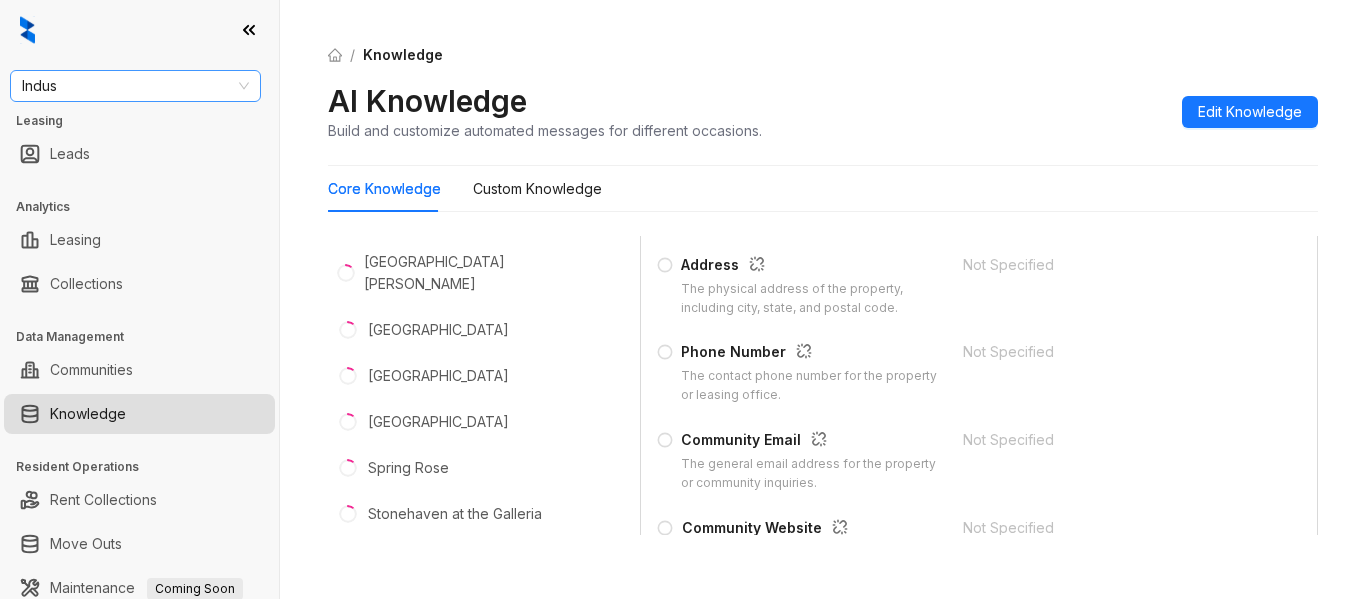 click on "Indus" at bounding box center [135, 86] 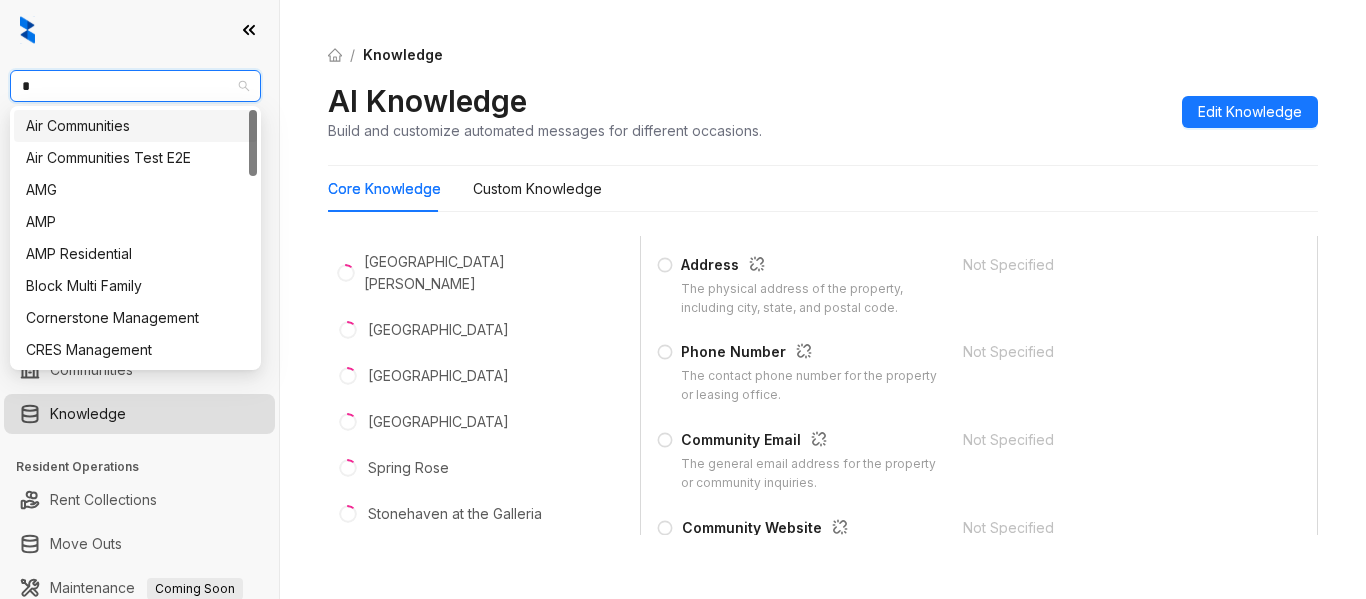 type on "**" 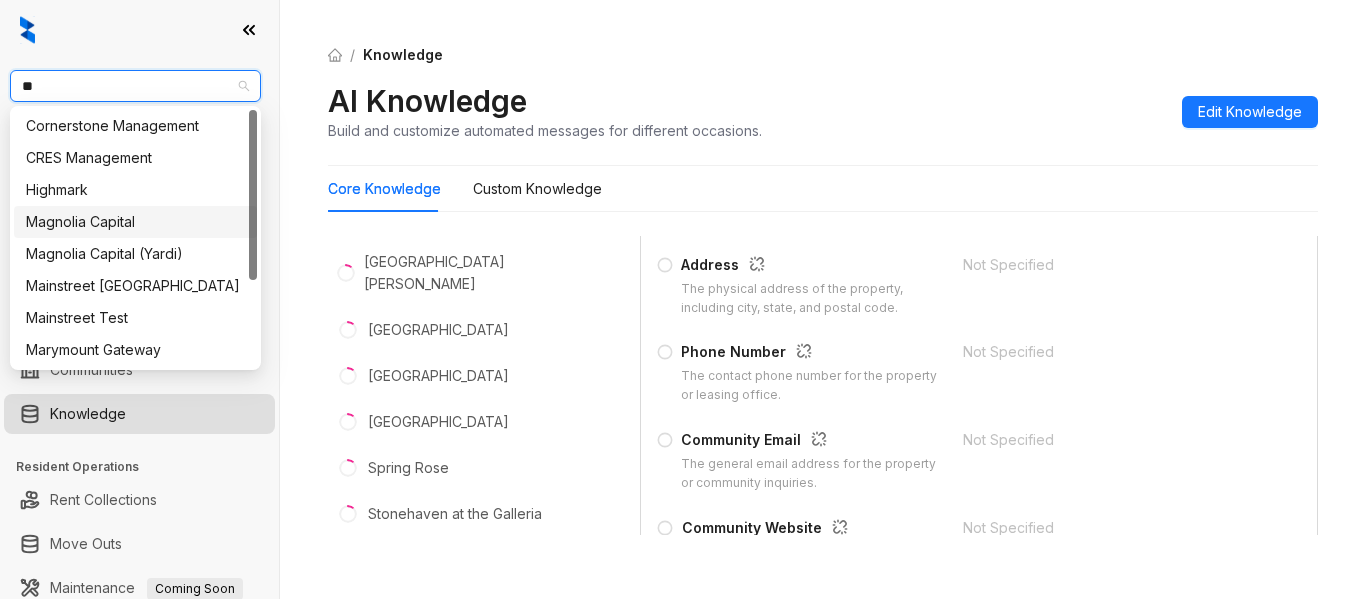 click on "Magnolia Capital" at bounding box center (135, 222) 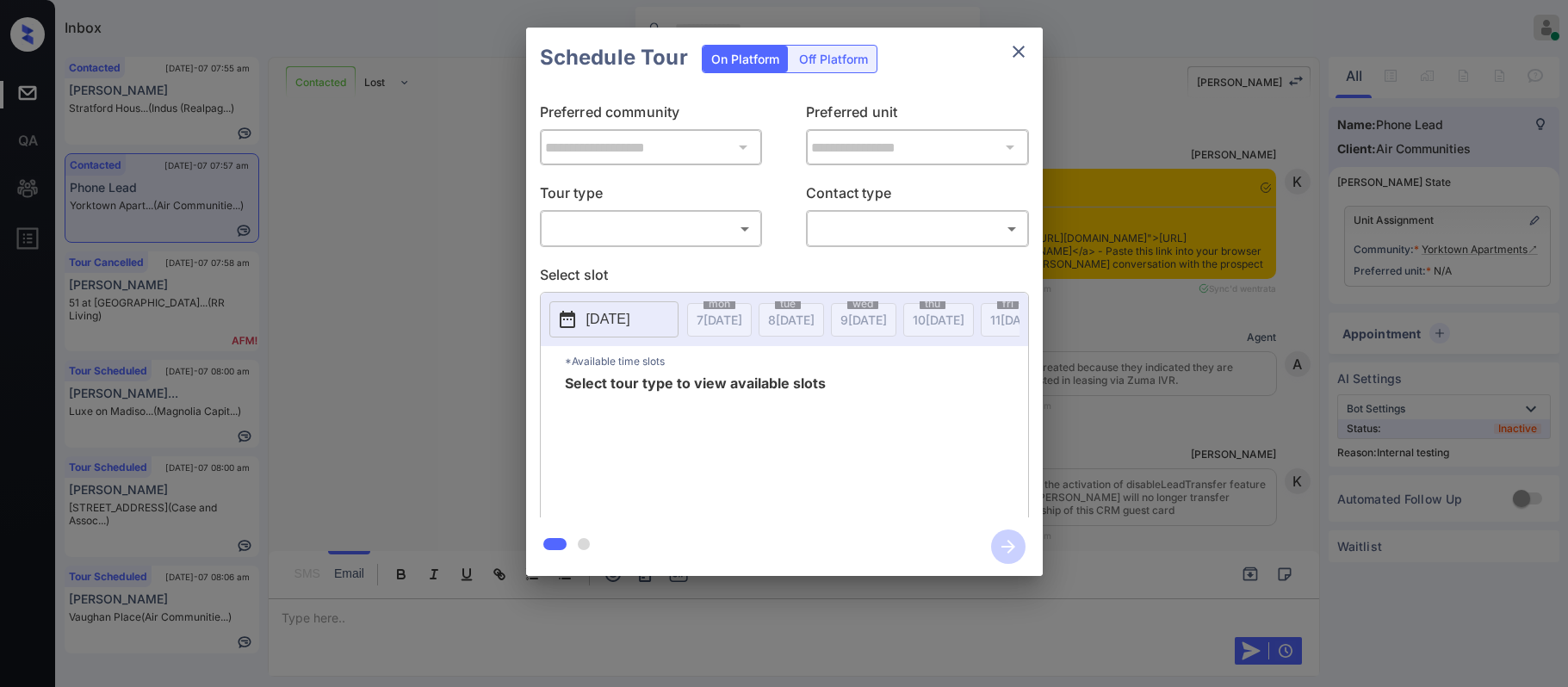 scroll, scrollTop: 0, scrollLeft: 0, axis: both 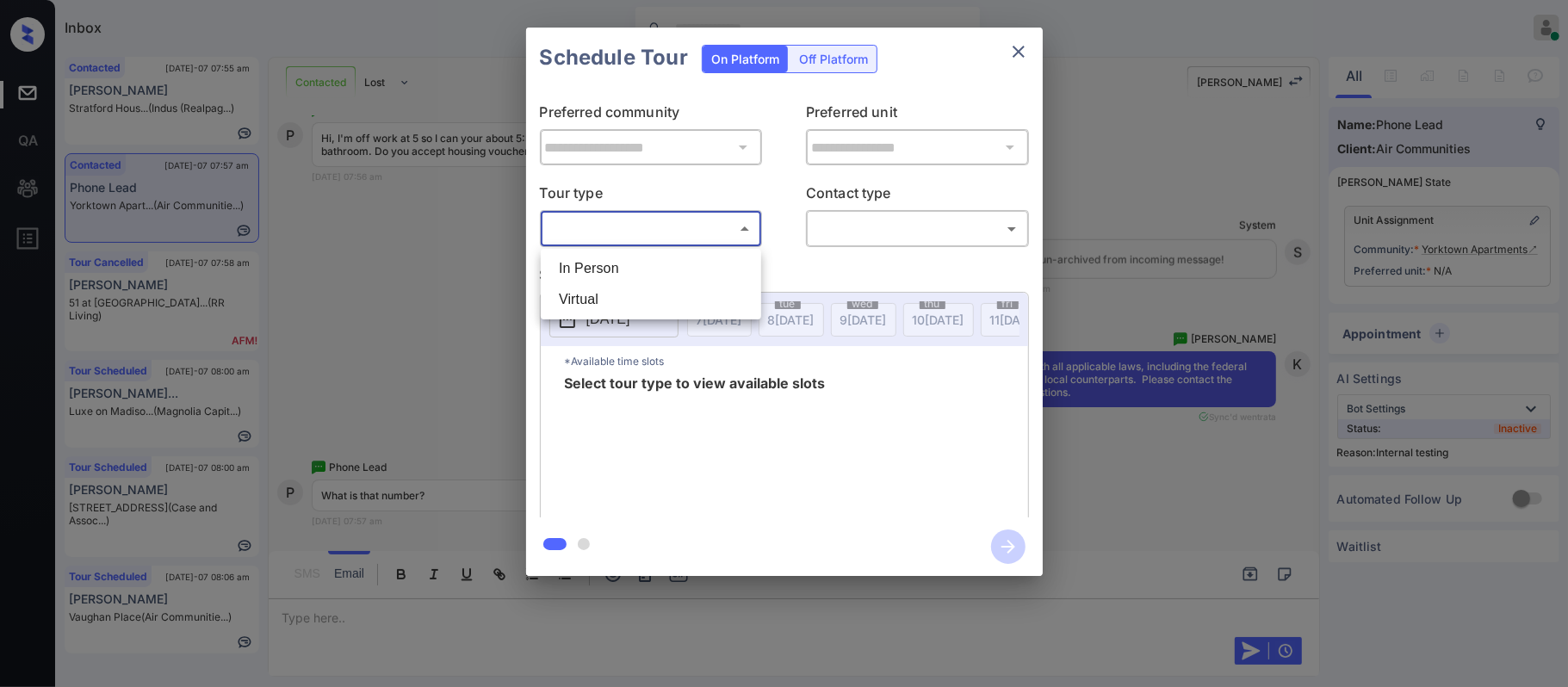click on "Inbox [PERSON_NAME] Online Set yourself   offline Set yourself   on break Profile Switch to  dark  mode Sign out Contacted [DATE]-07 07:55 am   [PERSON_NAME]...  (Indus (Realpag...) Contacted [DATE]-07 07:57 am   Phone Lead [GEOGRAPHIC_DATA]...  (Air Communitie...) Tour Cancelled [DATE]-07 07:58 am   Zara Cross 51 at [GEOGRAPHIC_DATA]...  (RR Living) Tour Scheduled [DATE]-07 08:00 am   [PERSON_NAME]... Luxe on [GEOGRAPHIC_DATA]...  (Magnolia Capit...) Tour Scheduled [DATE]-07 08:00 am   [PERSON_NAME] 97 [GEOGRAPHIC_DATA]  (Case and [GEOGRAPHIC_DATA]...) Tour Scheduled [DATE]-07 08:06 am   [PERSON_NAME] Place  (Air Communitie...) Contacted Lost Lead Sentiment: Angry Upon sliding the acknowledgement:  Lead will move to lost stage. * ​ SMS and call option will be set to opt out. AFM will be turned off for the lead. Kelsey New Message Kelsey Notes Note: [DATE] 07:54 am  Sync'd w  entrata K New Message Agent Lead created because they indicated they are interested in leasing via Zuma IVR. [DATE] 07:54 am A New Message [PERSON_NAME] K New Message Z" at bounding box center [784, 344] 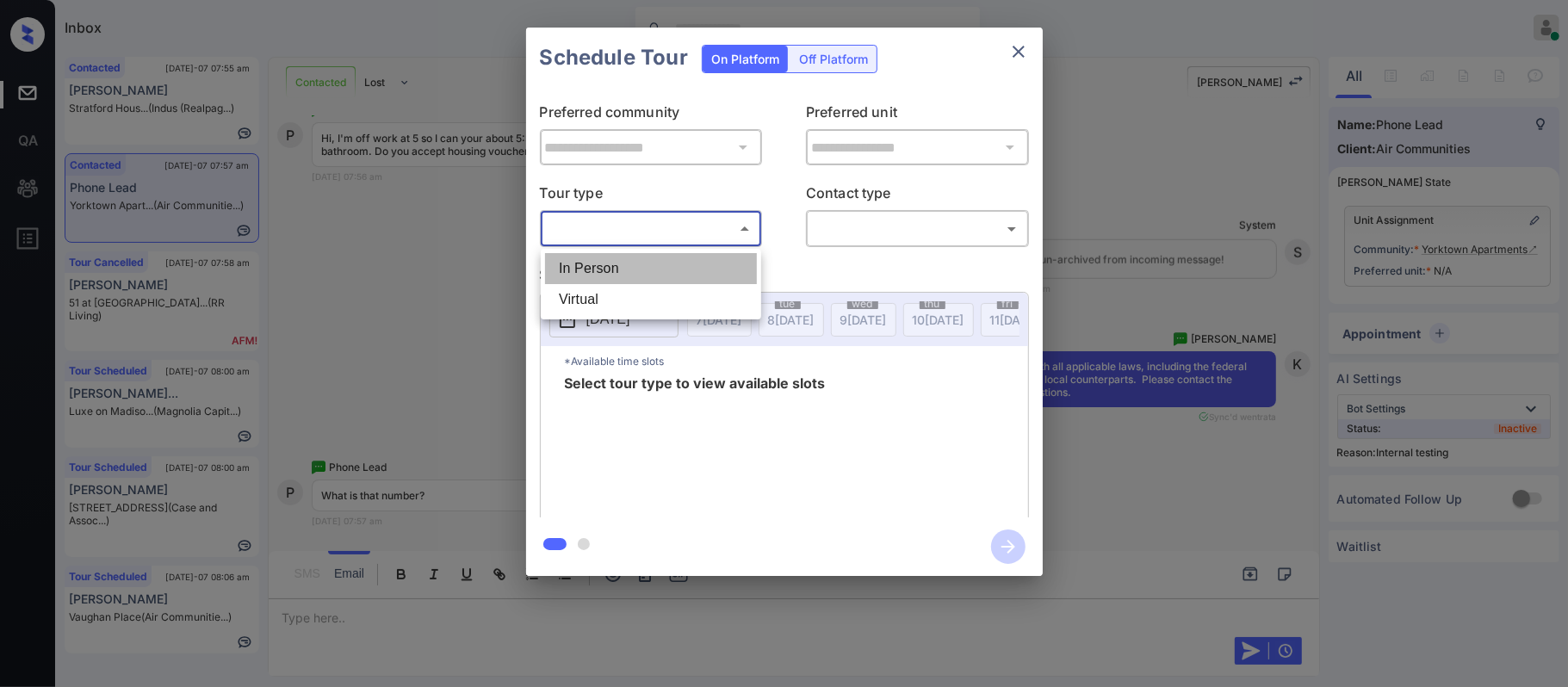 click on "In Person" at bounding box center [651, 269] 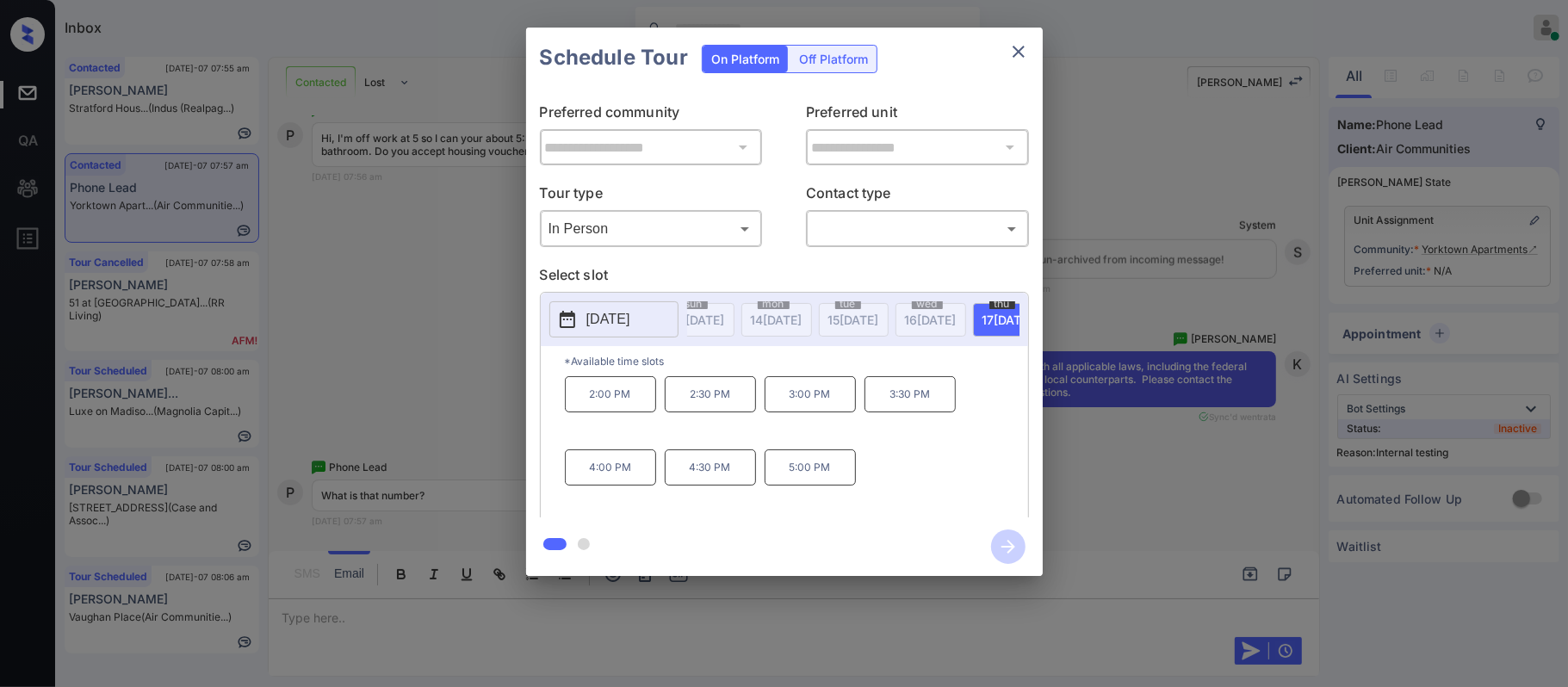 scroll, scrollTop: 0, scrollLeft: 548, axis: horizontal 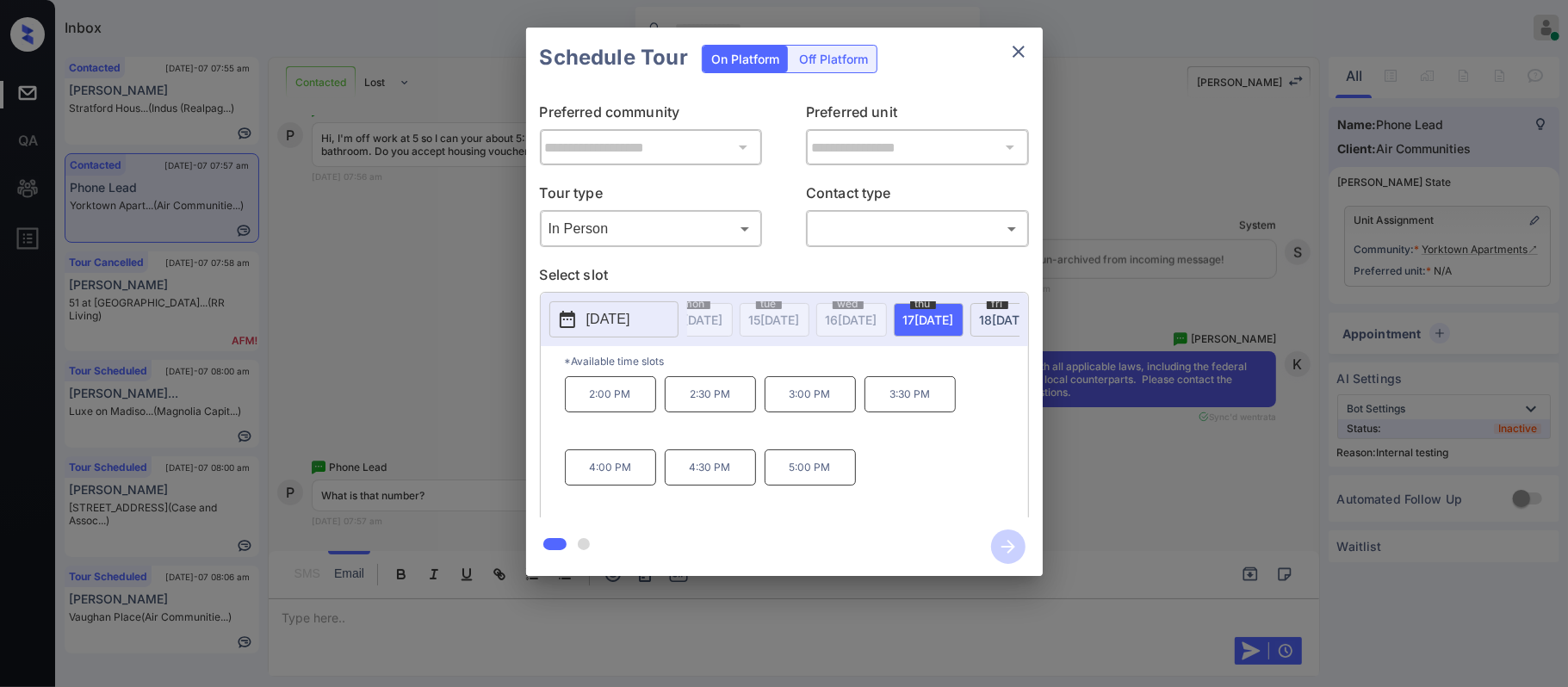 click on "2025-07-17" at bounding box center [614, 319] 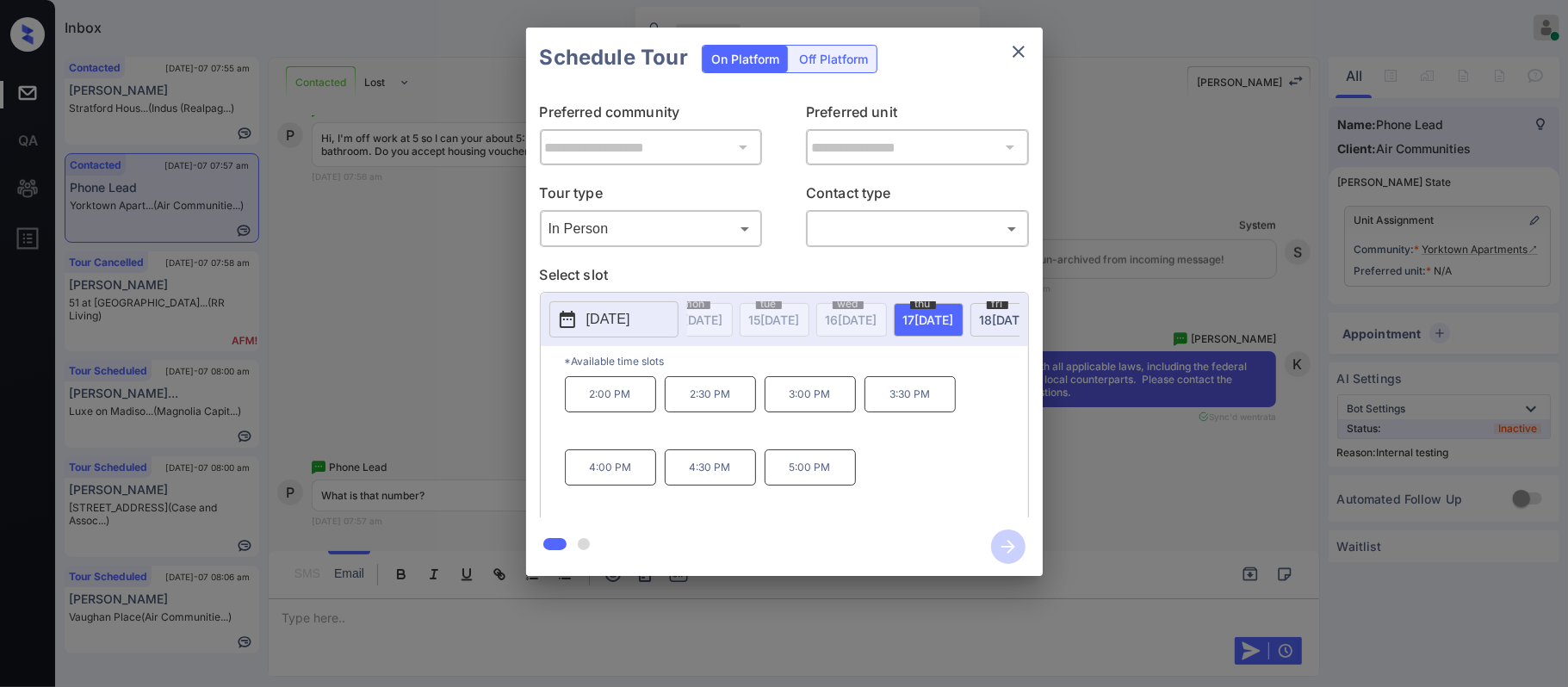 click on "**********" at bounding box center [784, 301] 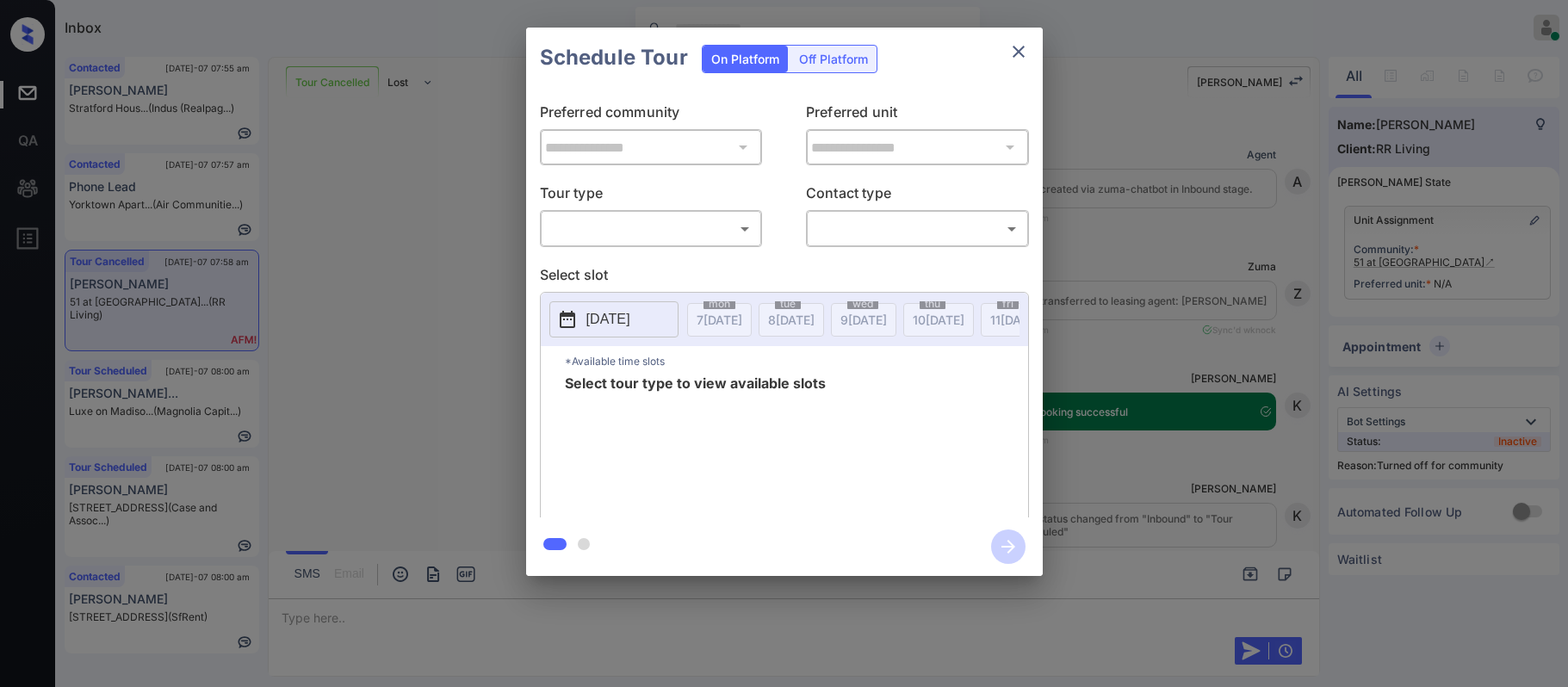scroll, scrollTop: 0, scrollLeft: 0, axis: both 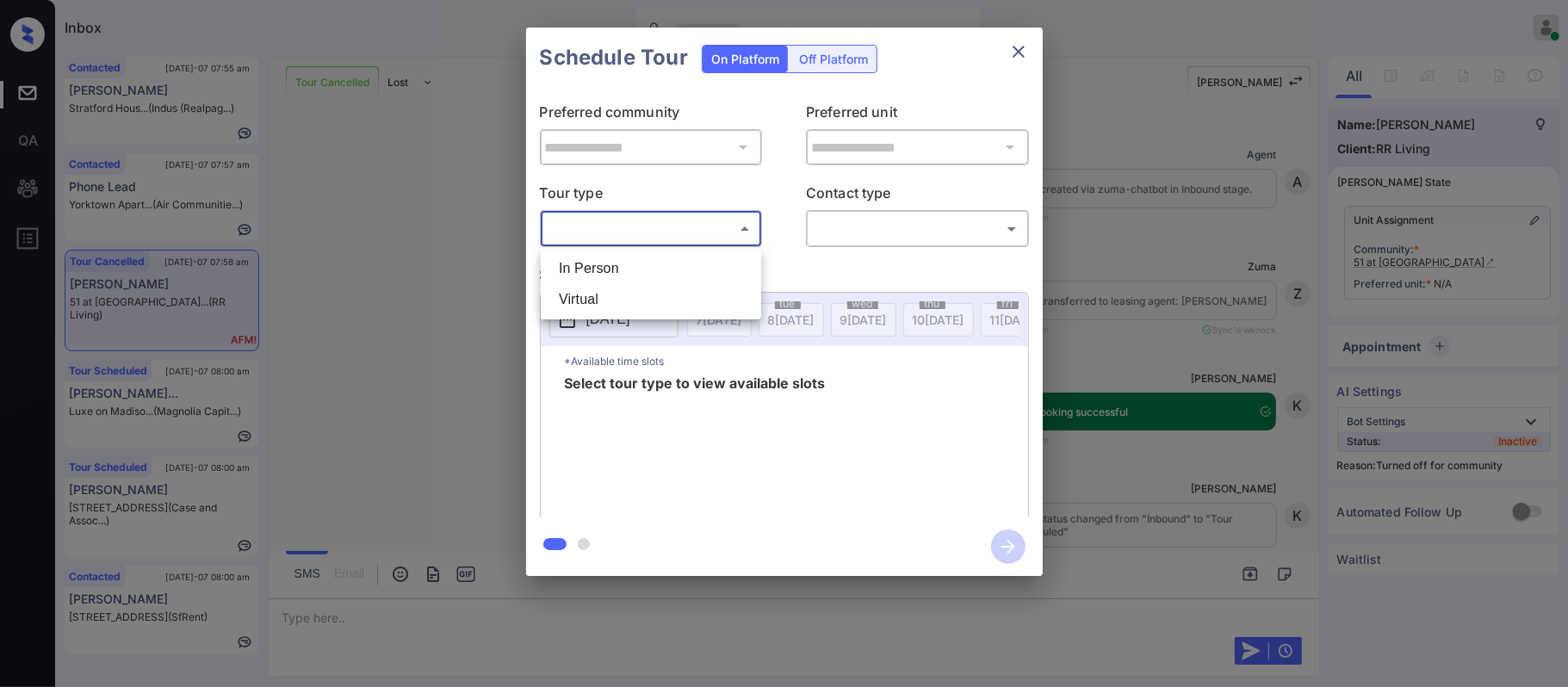 click on "Inbox Almas Zainab Online Set yourself   offline Set yourself   on break Profile Switch to  dark  mode Sign out Contacted Jul-07 07:55 am   Nisarg Shah Stratford Hous...  (Indus (Realpag...) Contacted Jul-07 07:57 am   Phone Lead Yorktown Apart...  (Air Communitie...) Tour Cancelled Jul-07 07:58 am   Zara Cross 51 at Southave...  (RR Living) Tour Scheduled Jul-07 08:00 am   Margaret Schmi... Luxe on Madiso...  (Magnolia Capit...) Tour Scheduled Jul-07 08:00 am   April Andrews 97 North Oak  (Case and Assoc...) Contacted Jul-07 08:00 am   Cinthia Ojeda 360 Hyde St, S...  (SfRent) Tour Cancelled Lost Lead Sentiment: Angry Upon sliding the acknowledgement:  Lead will move to lost stage. * ​ SMS and call option will be set to opt out. AFM will be turned off for the lead. Kelsey New Message Agent Lead created via zuma-chatbot in Inbound stage. Jul 06, 2025 01:05 pm A New Message Zuma Lead transferred to leasing agent: kelsey Jul 06, 2025 01:05 pm  Sync'd w  knock Z New Message Kelsey Tour booking successful K K" at bounding box center (784, 344) 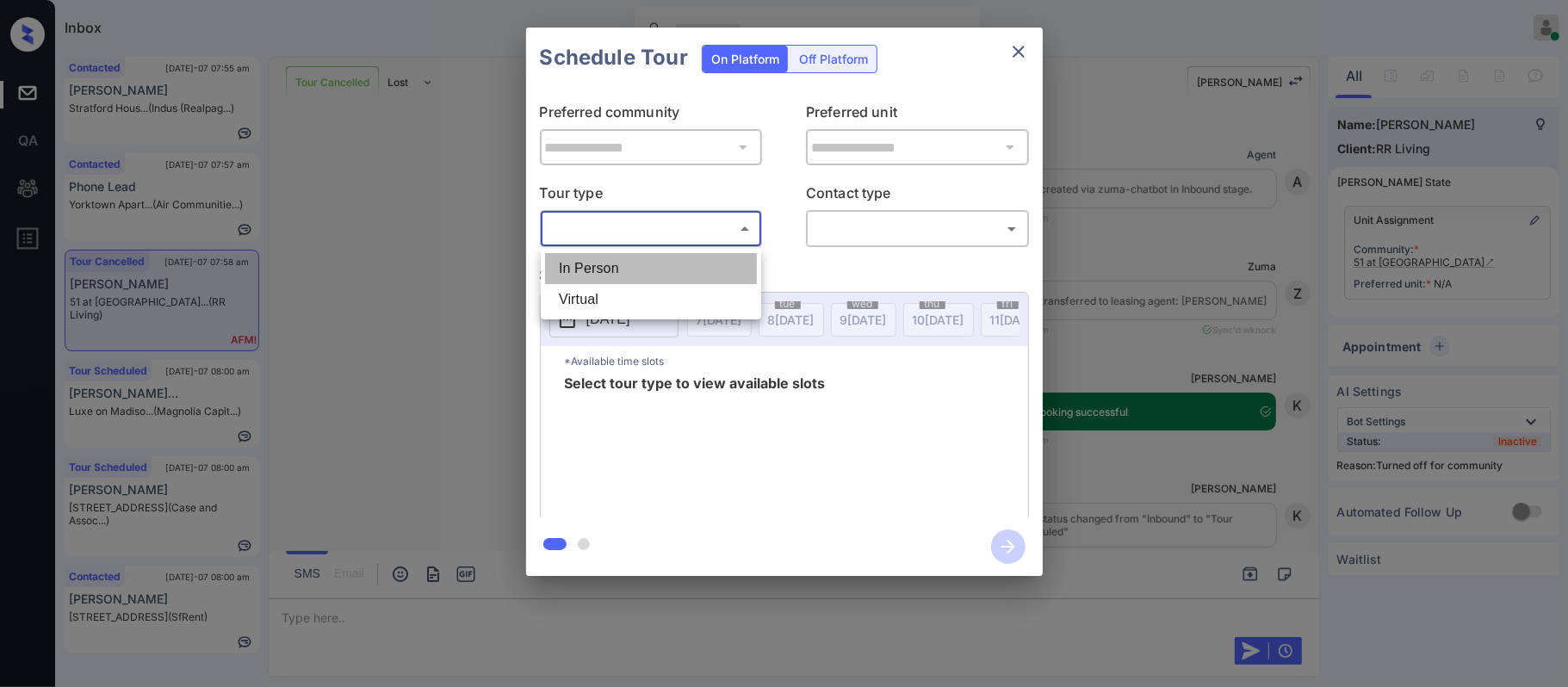 click on "In Person" at bounding box center (651, 269) 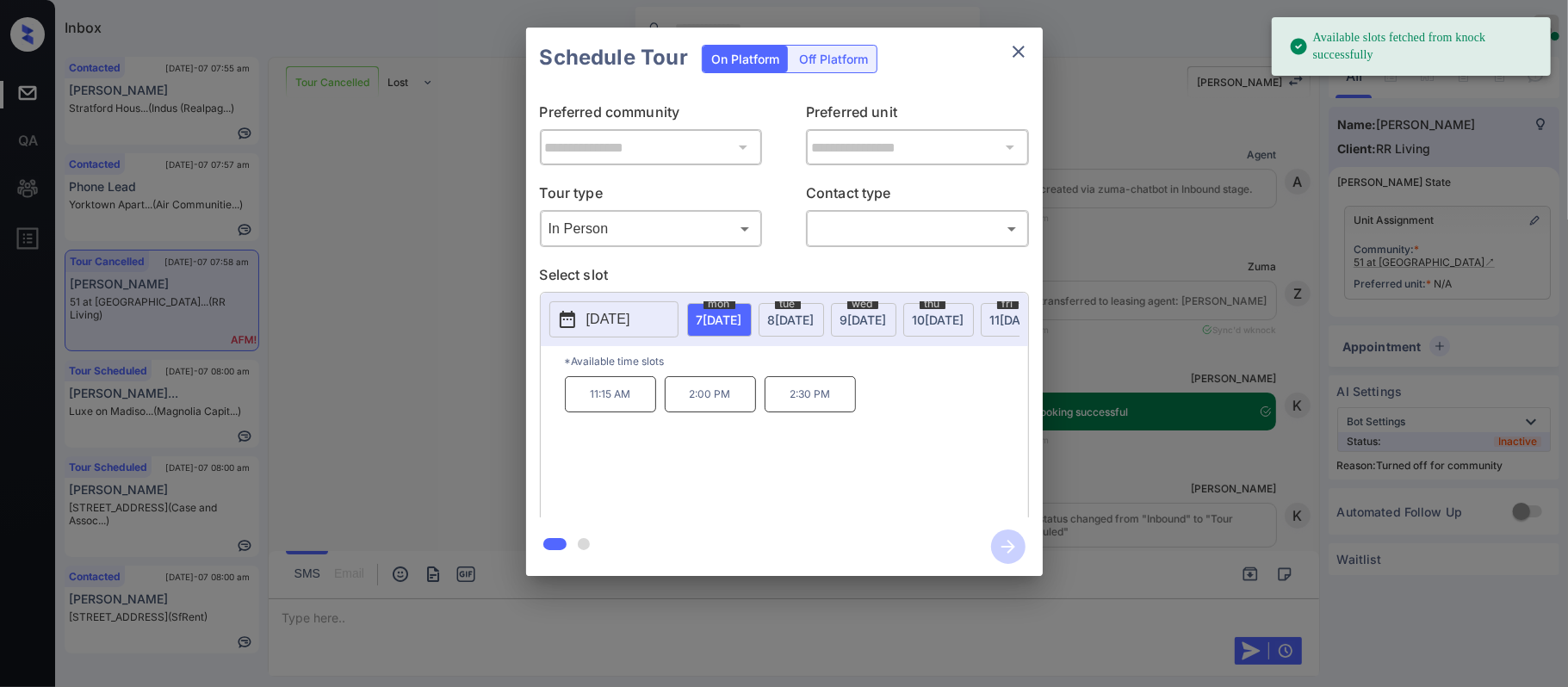 click on "tue 8 JUL" at bounding box center (791, 319) 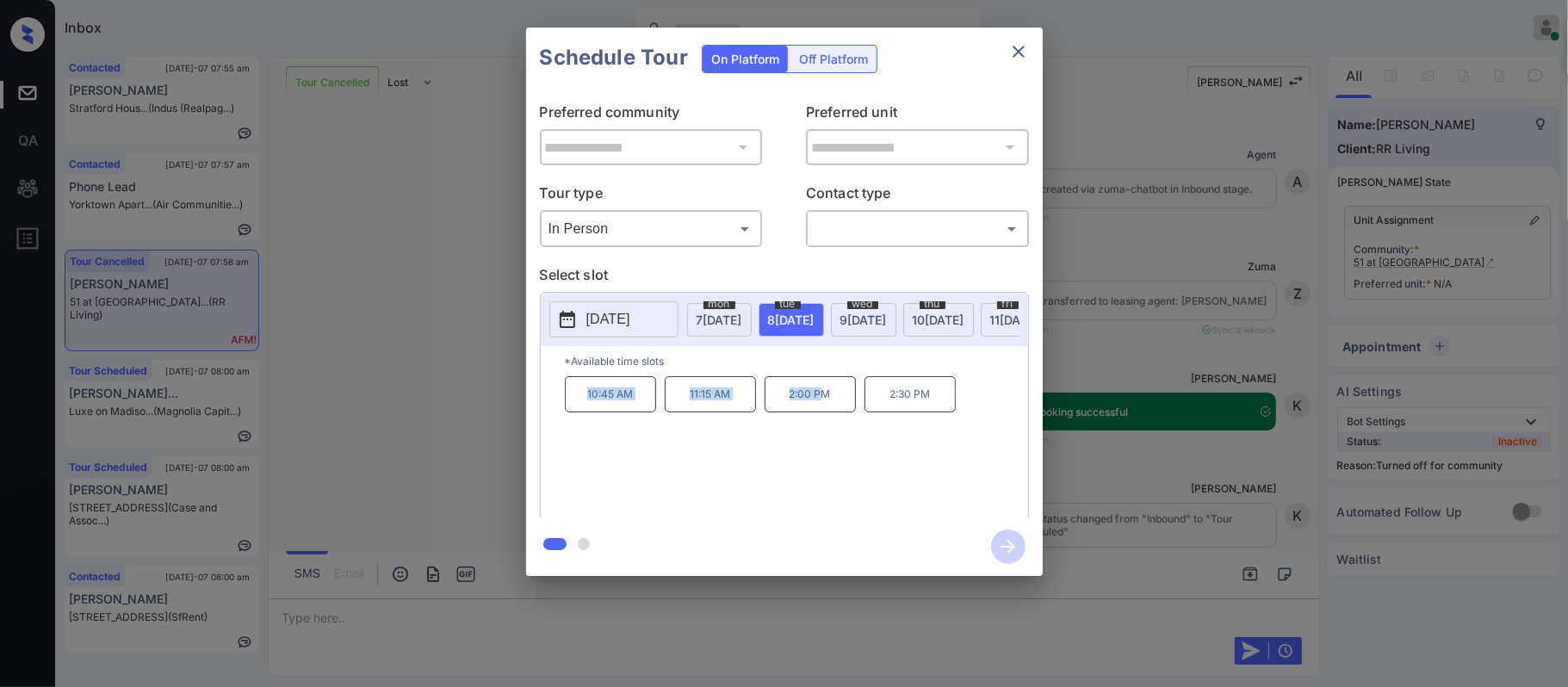 drag, startPoint x: 580, startPoint y: 412, endPoint x: 827, endPoint y: 405, distance: 247.09917 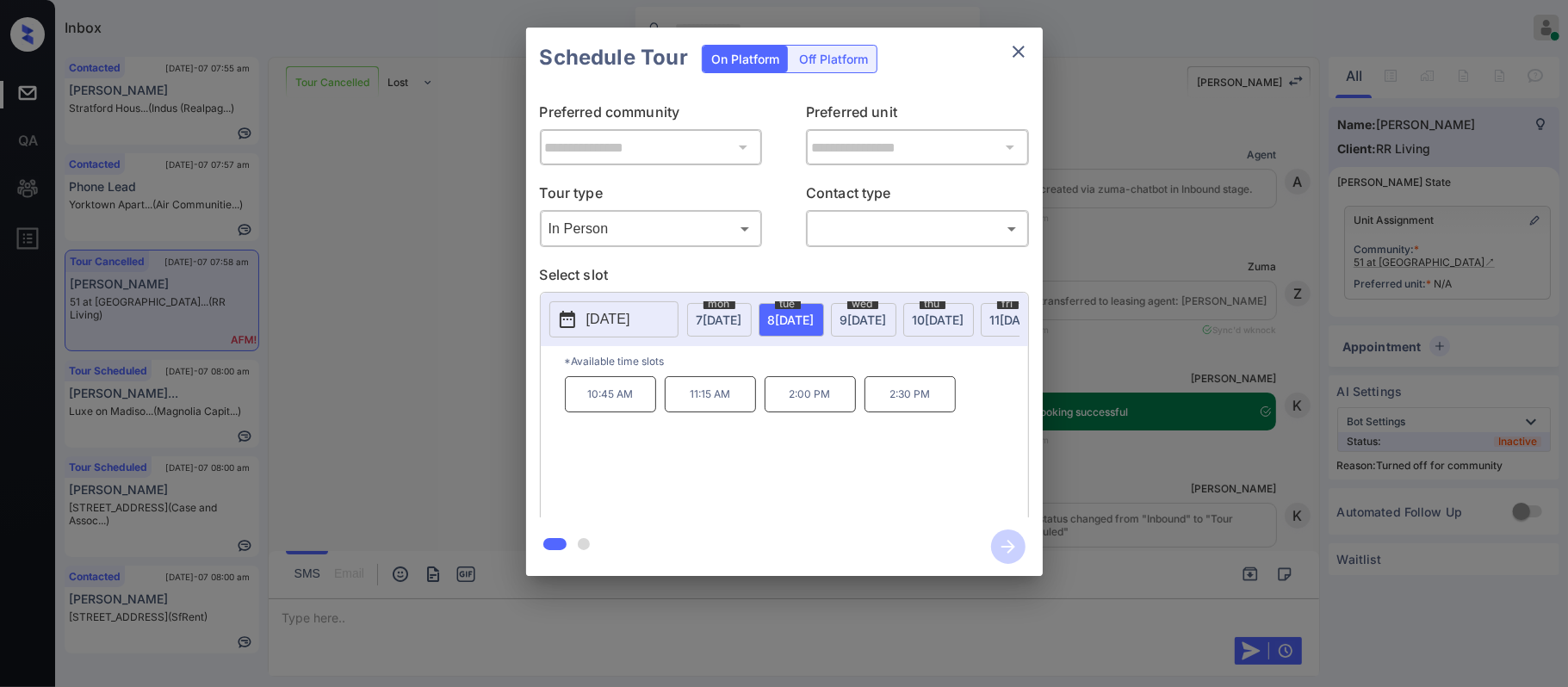 click on "**********" at bounding box center (784, 301) 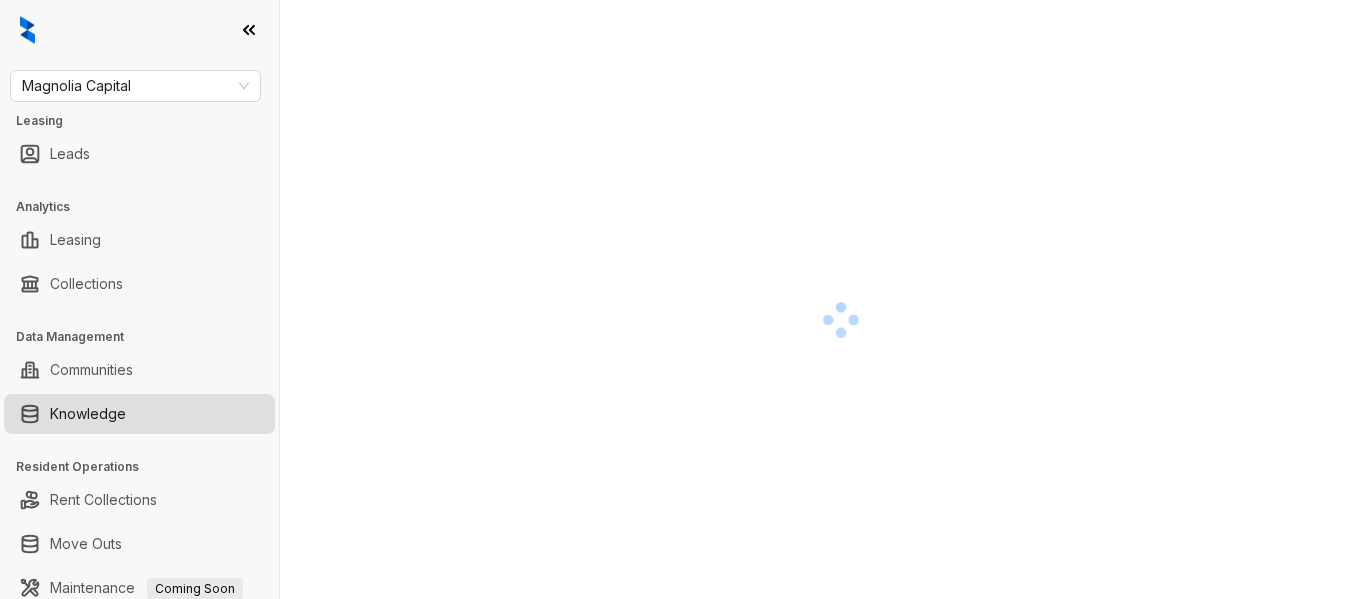 scroll, scrollTop: 0, scrollLeft: 0, axis: both 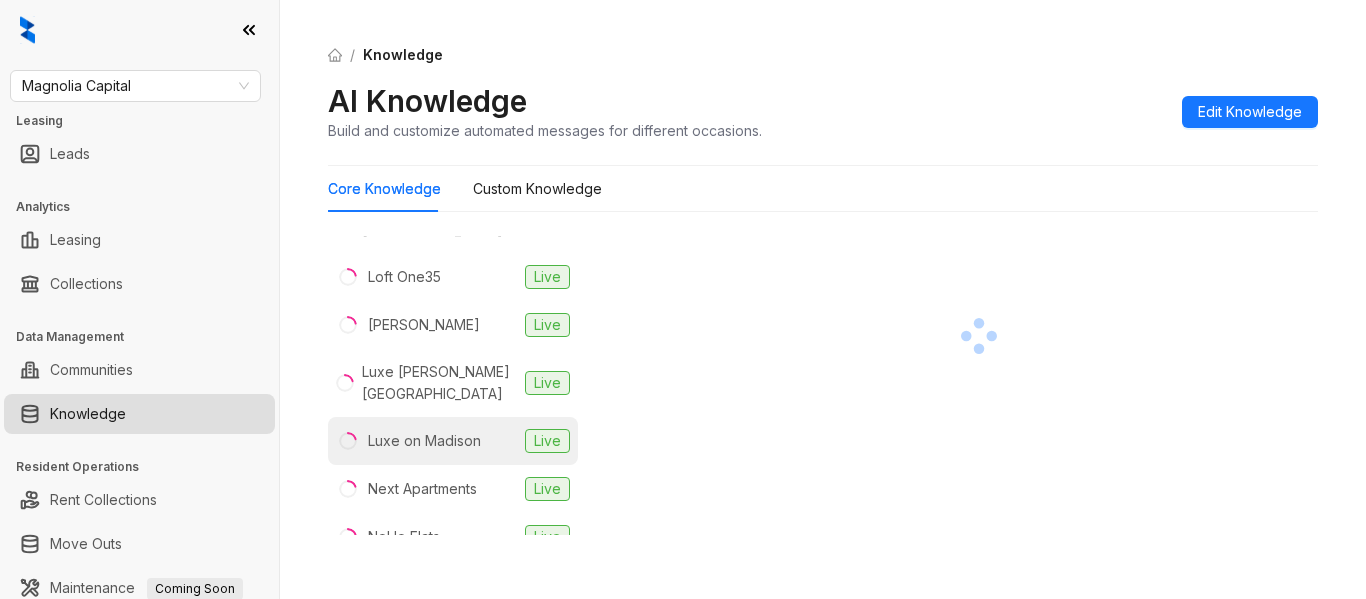 click on "Luxe on Madison" at bounding box center (424, 441) 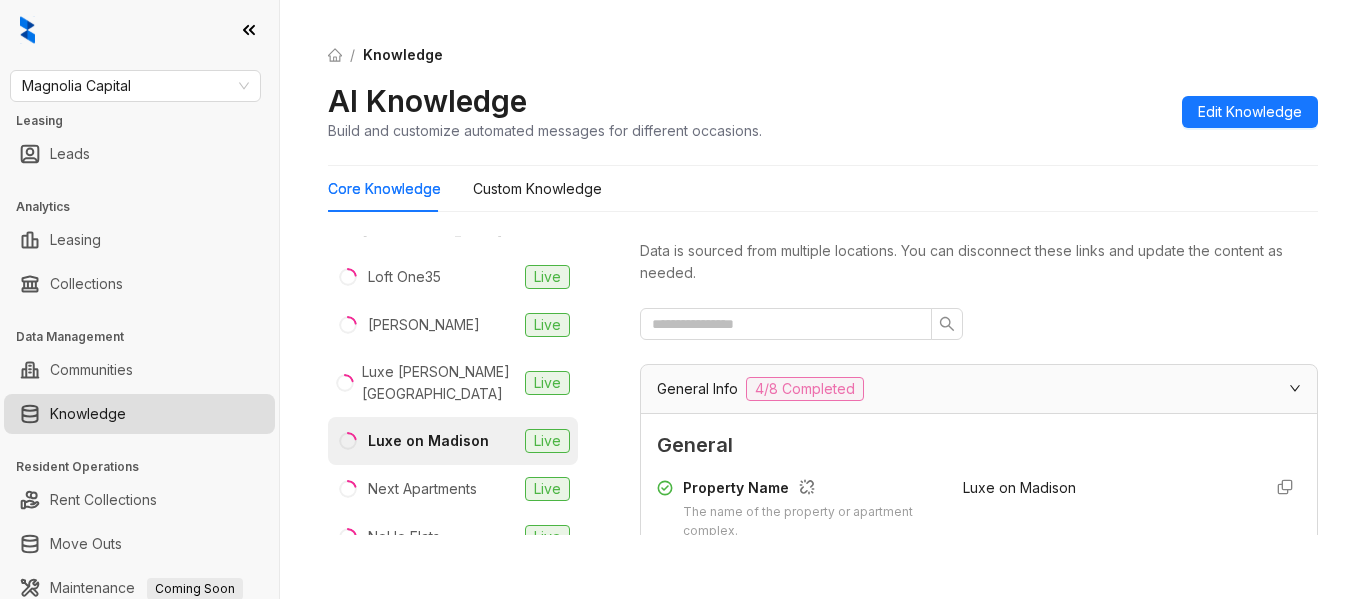 scroll, scrollTop: 261, scrollLeft: 0, axis: vertical 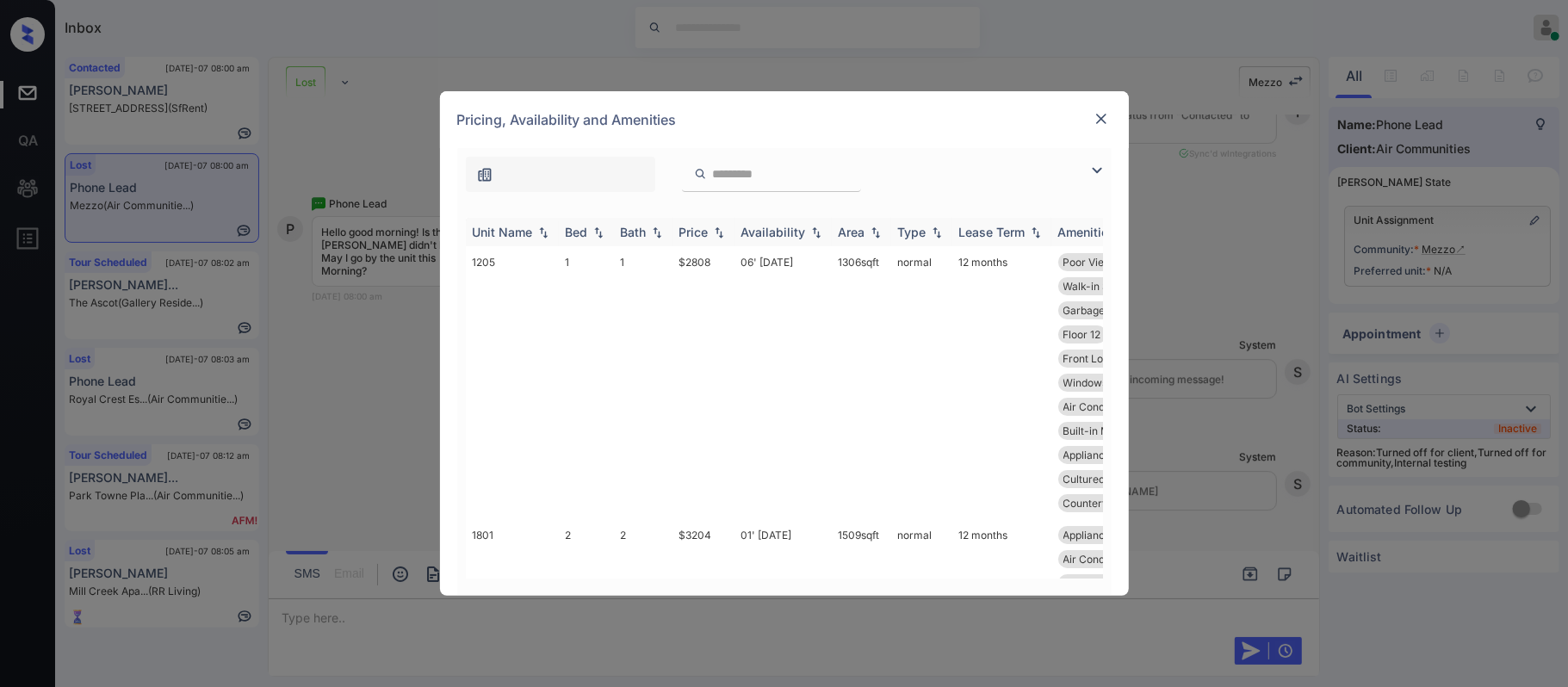 click on "Price" at bounding box center [694, 232] 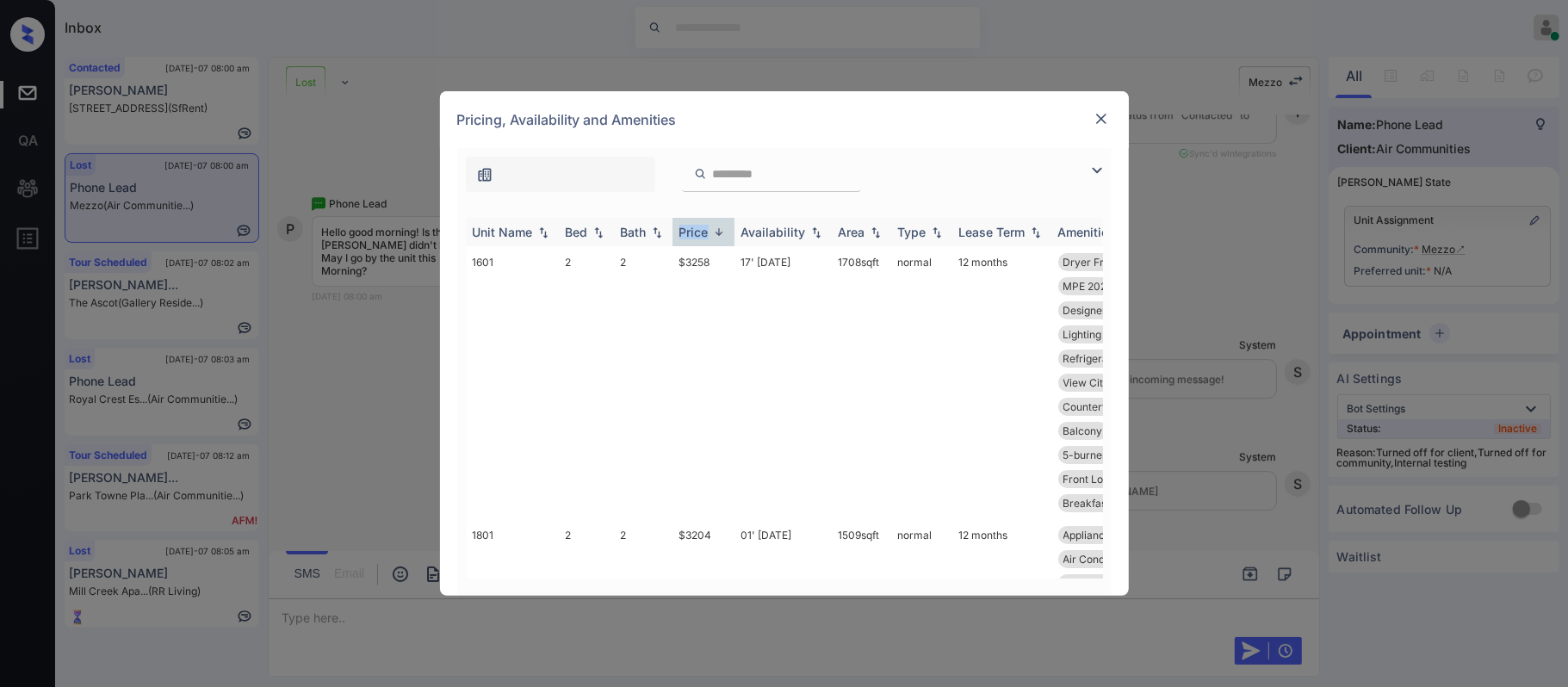 click on "Price" at bounding box center [694, 232] 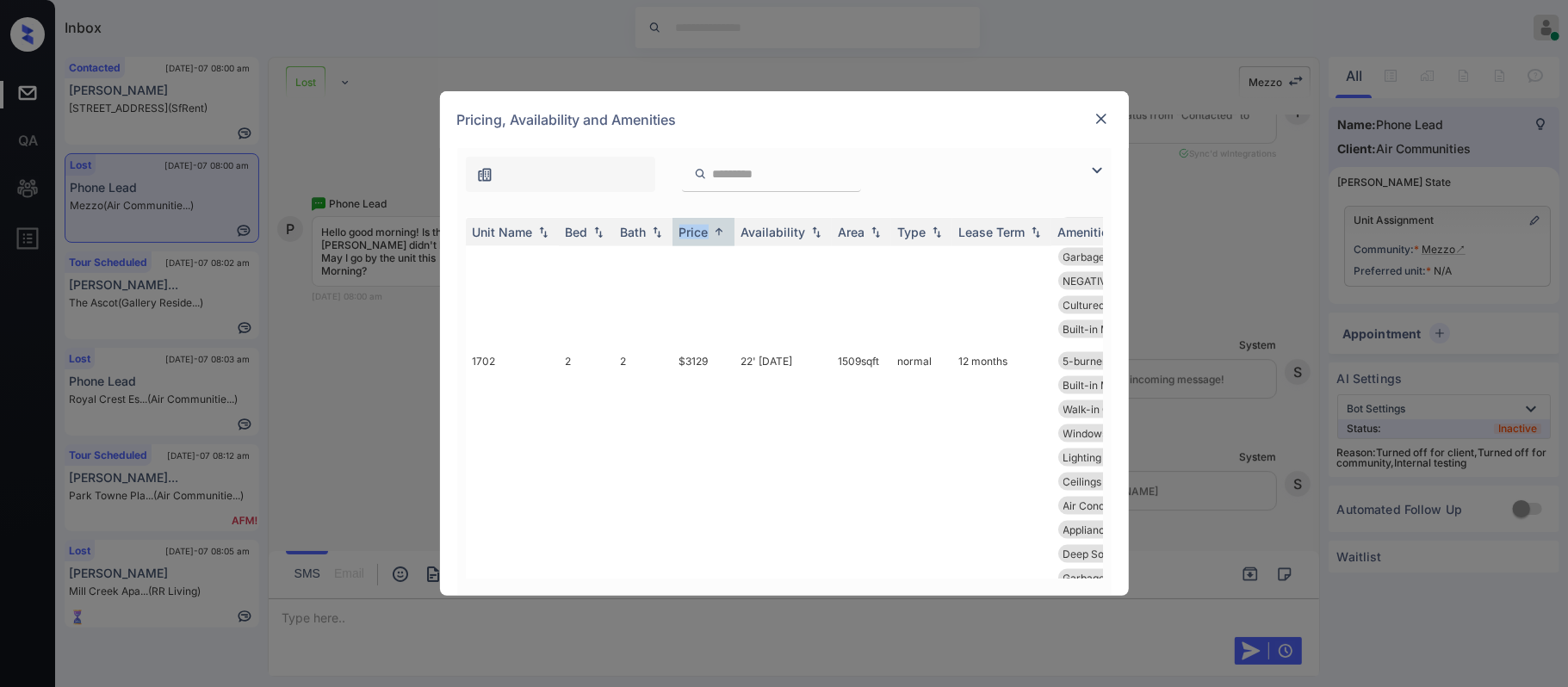 scroll, scrollTop: 1785, scrollLeft: 0, axis: vertical 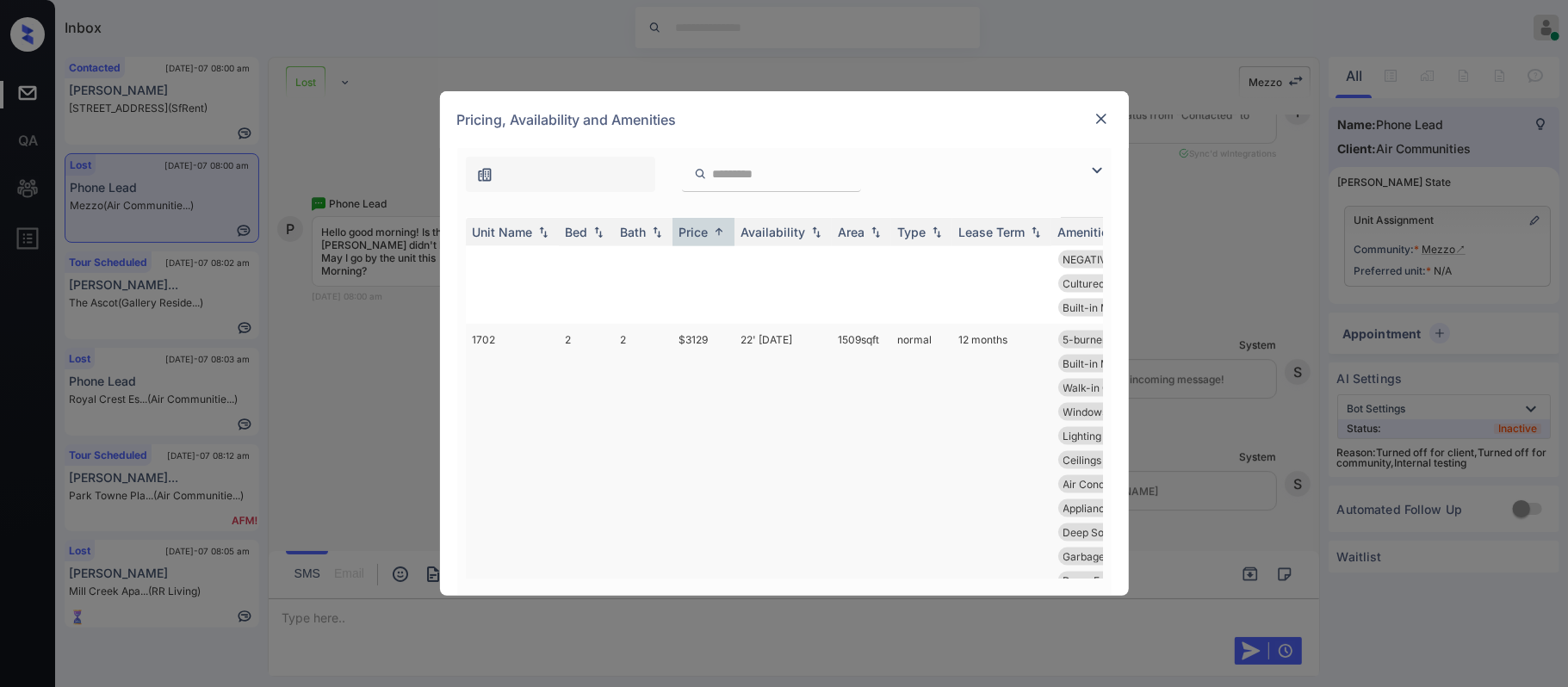 click on "normal" at bounding box center [921, 460] 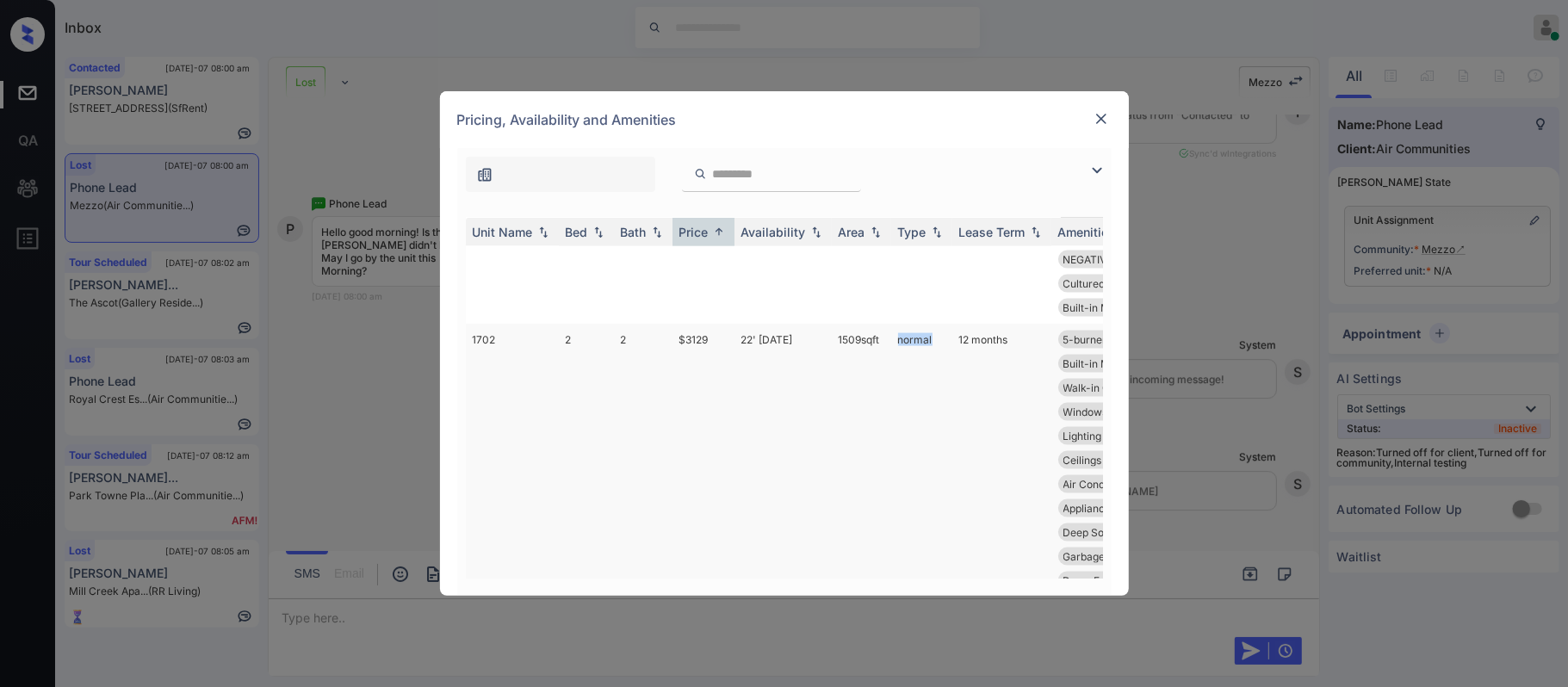 click on "normal" at bounding box center [921, 460] 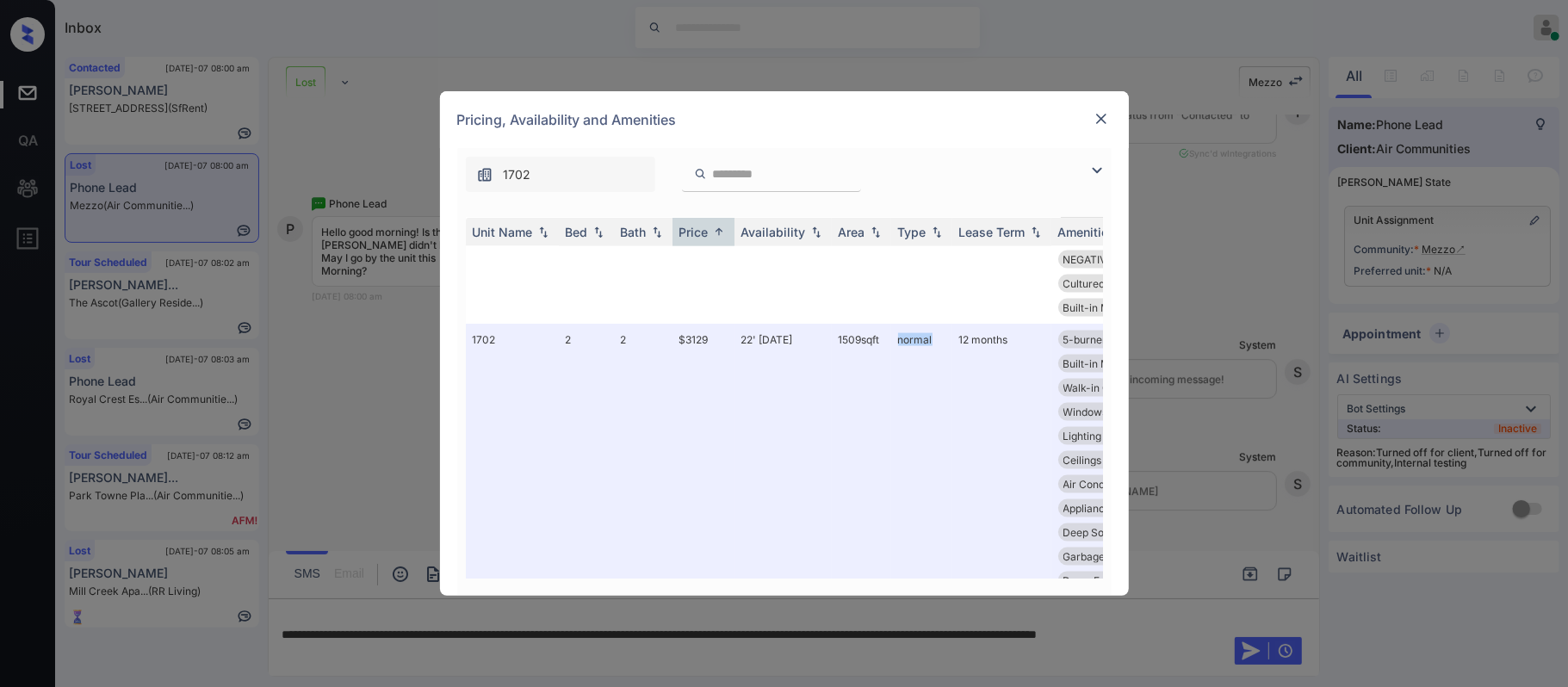 click at bounding box center [1101, 119] 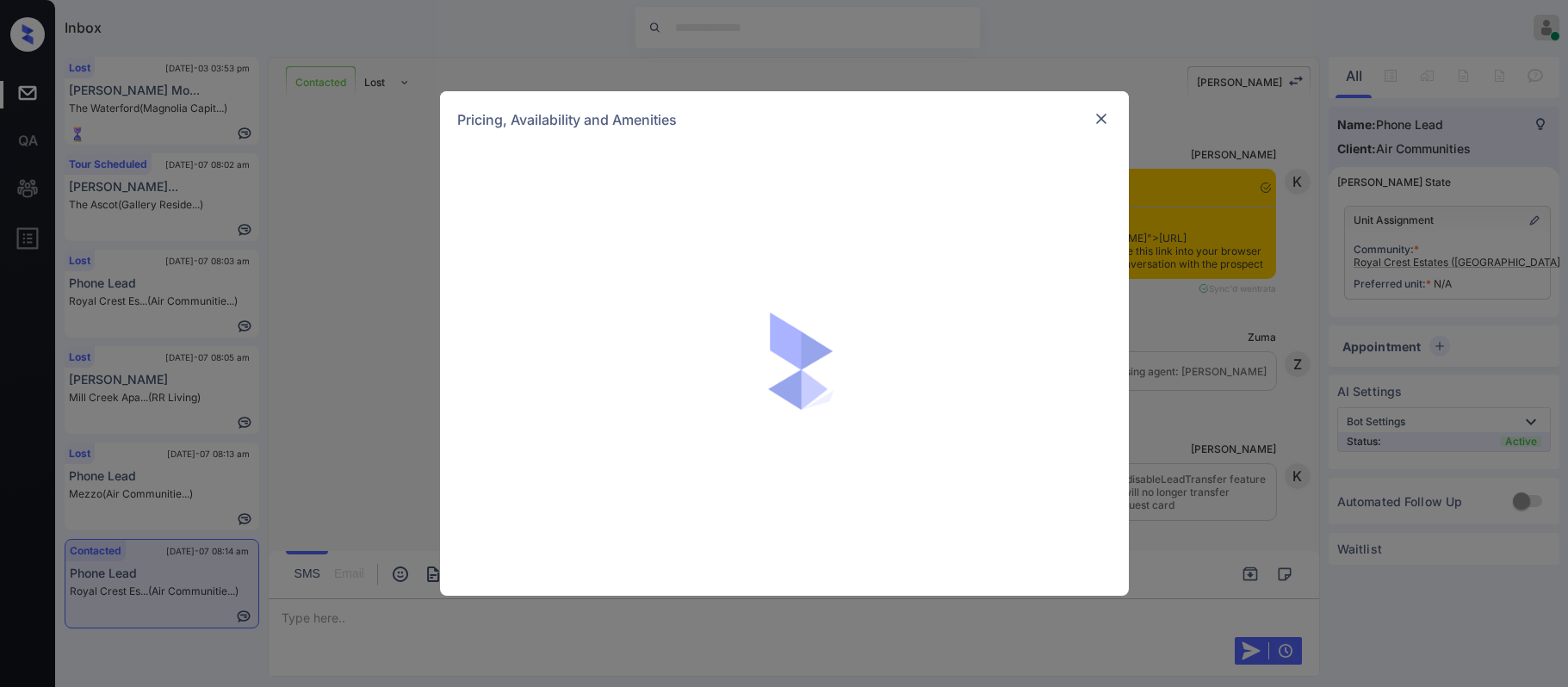 scroll, scrollTop: 0, scrollLeft: 0, axis: both 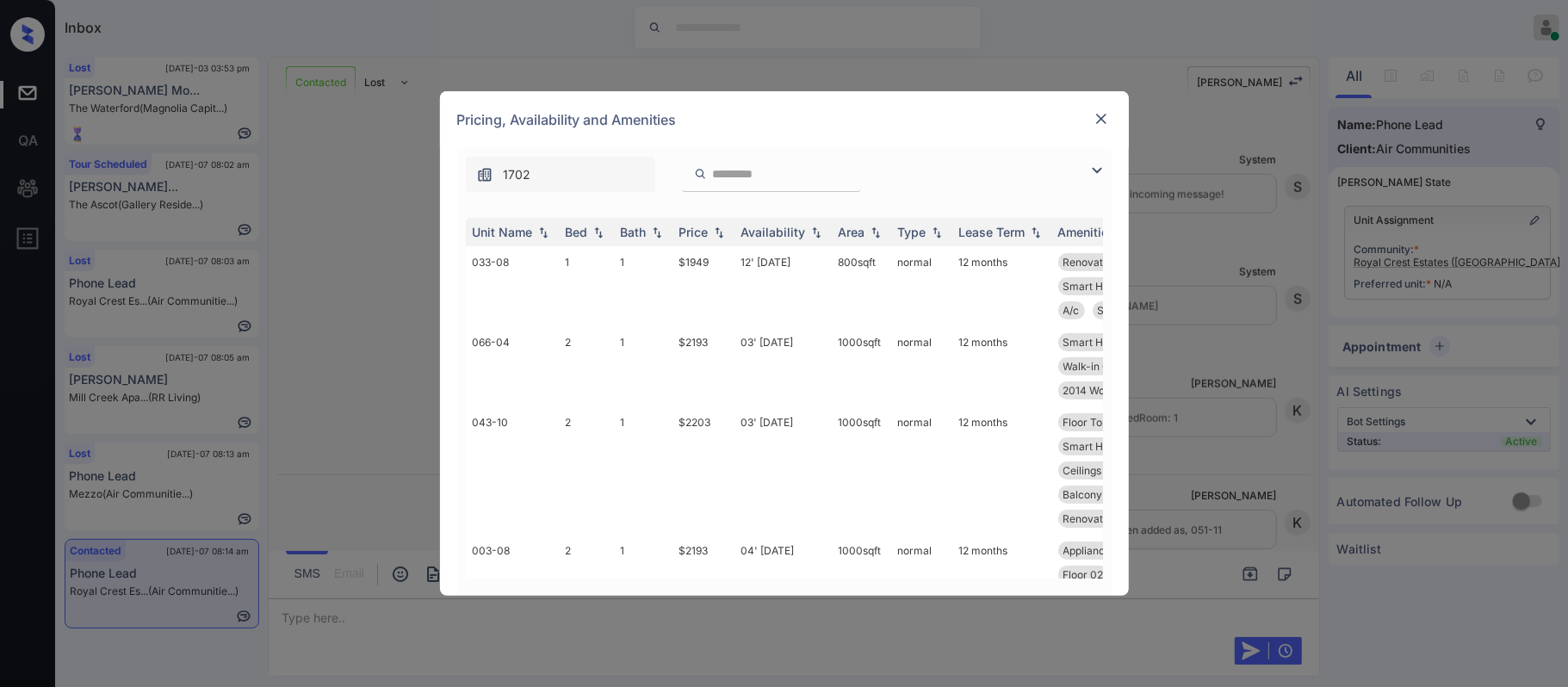 click on "Price" at bounding box center [703, 232] 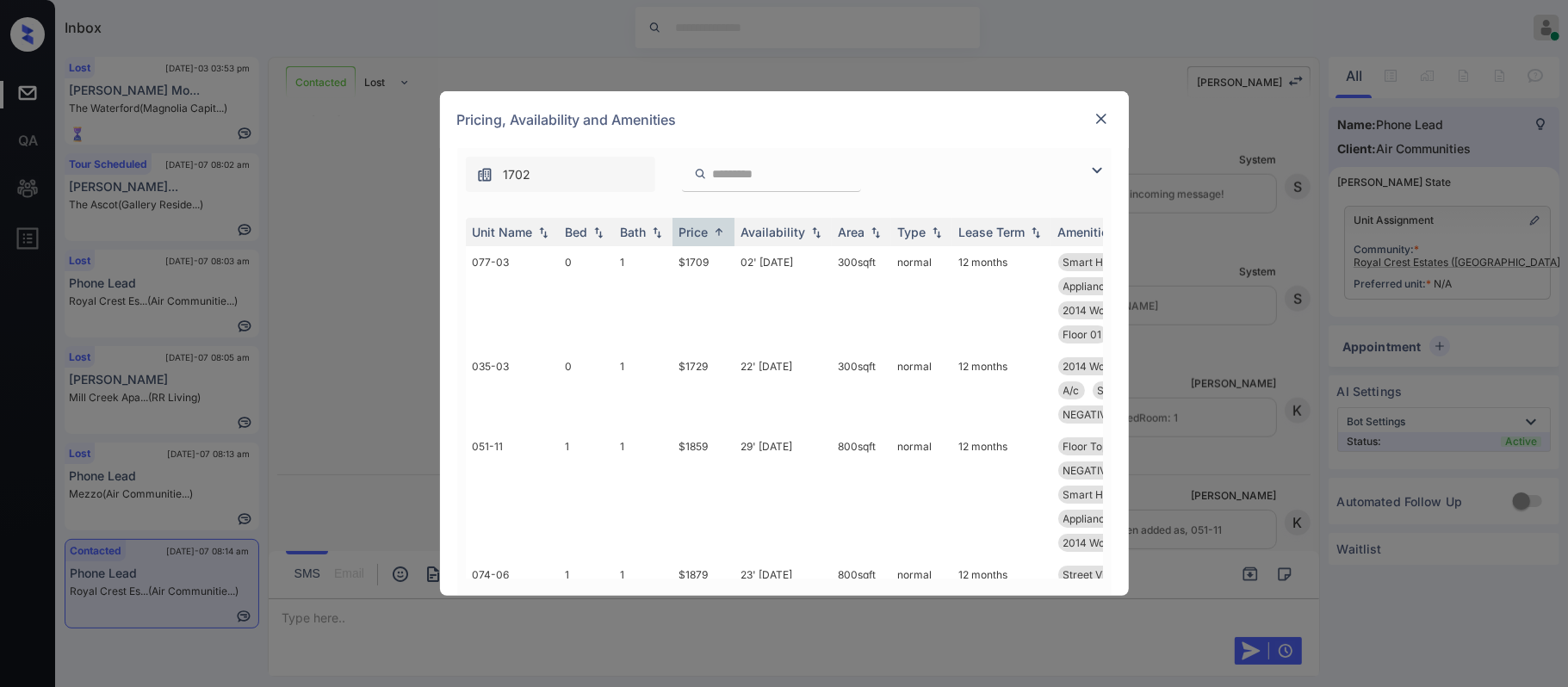 scroll, scrollTop: 1365, scrollLeft: 0, axis: vertical 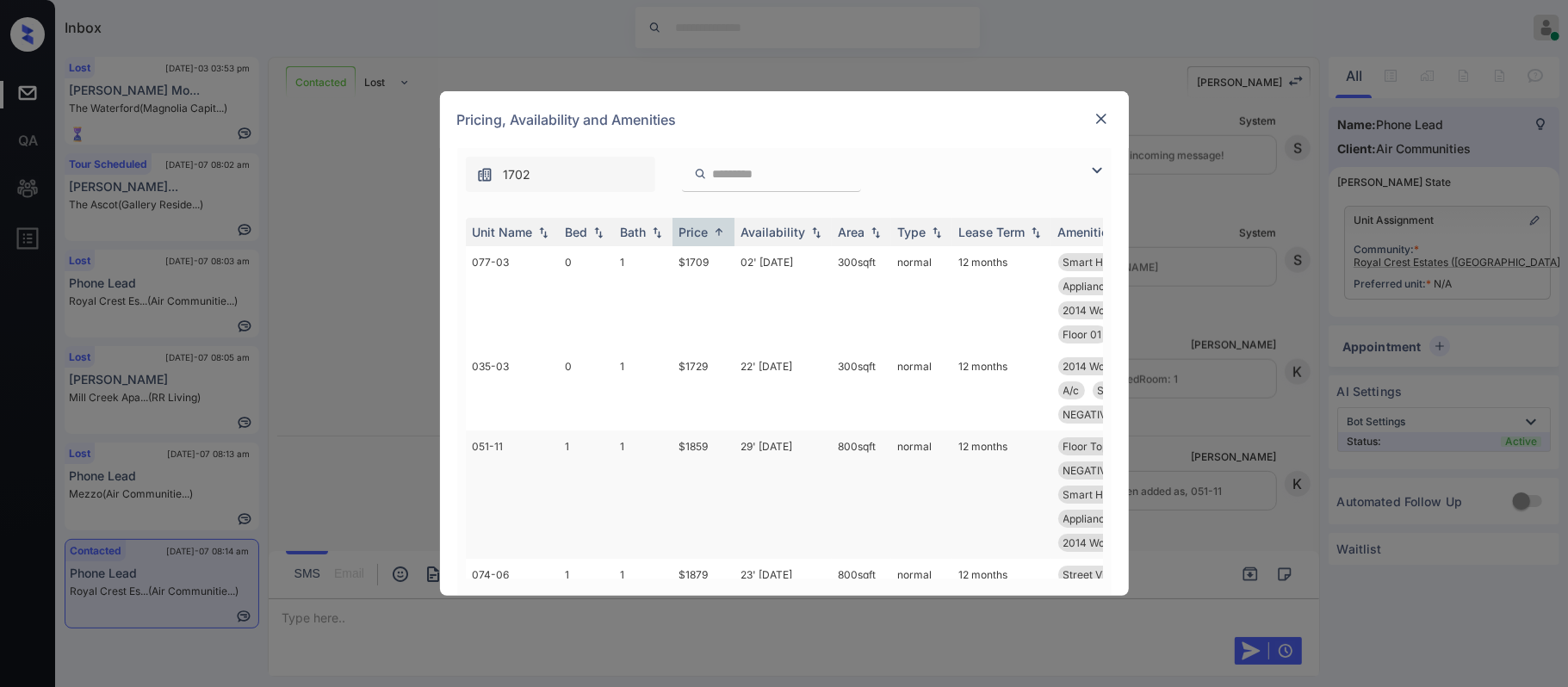 click on "$1859" at bounding box center [703, 494] 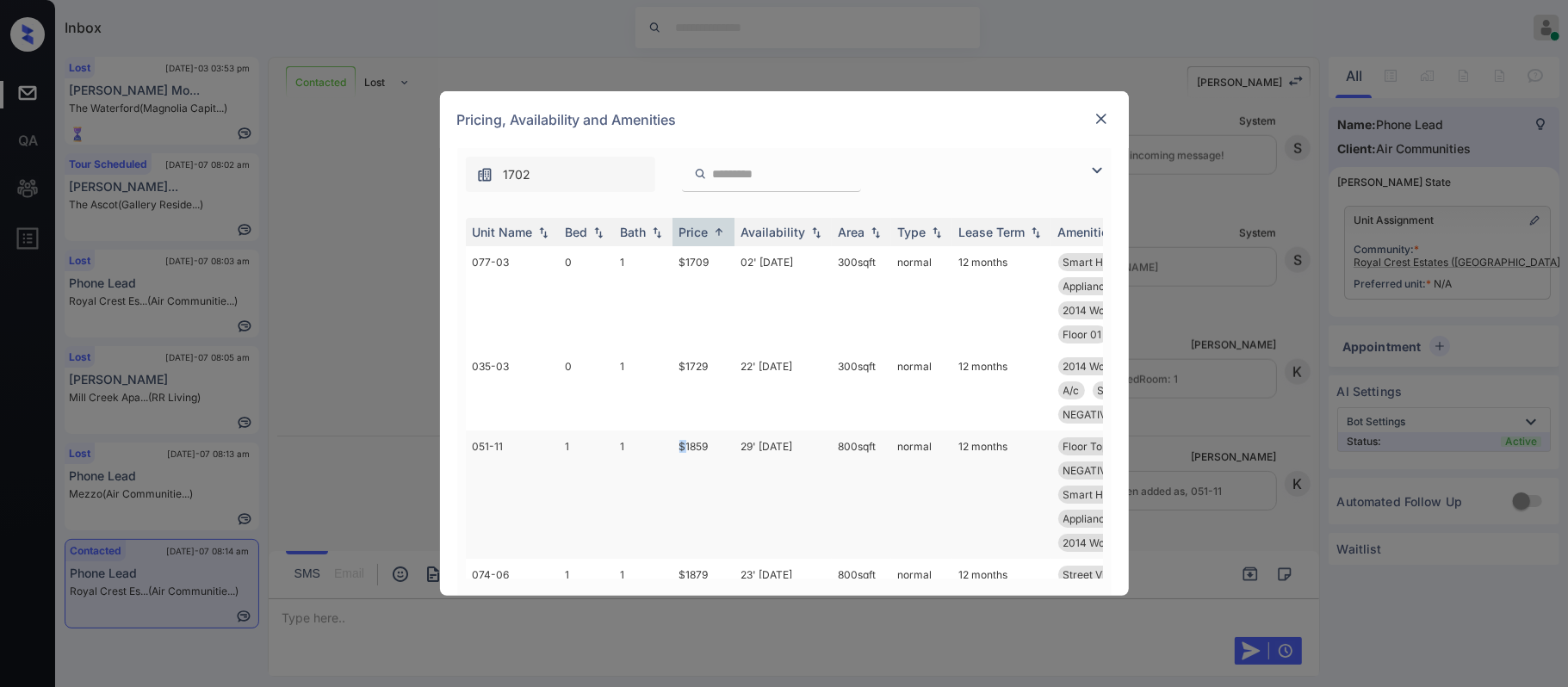 click on "$1859" at bounding box center (703, 494) 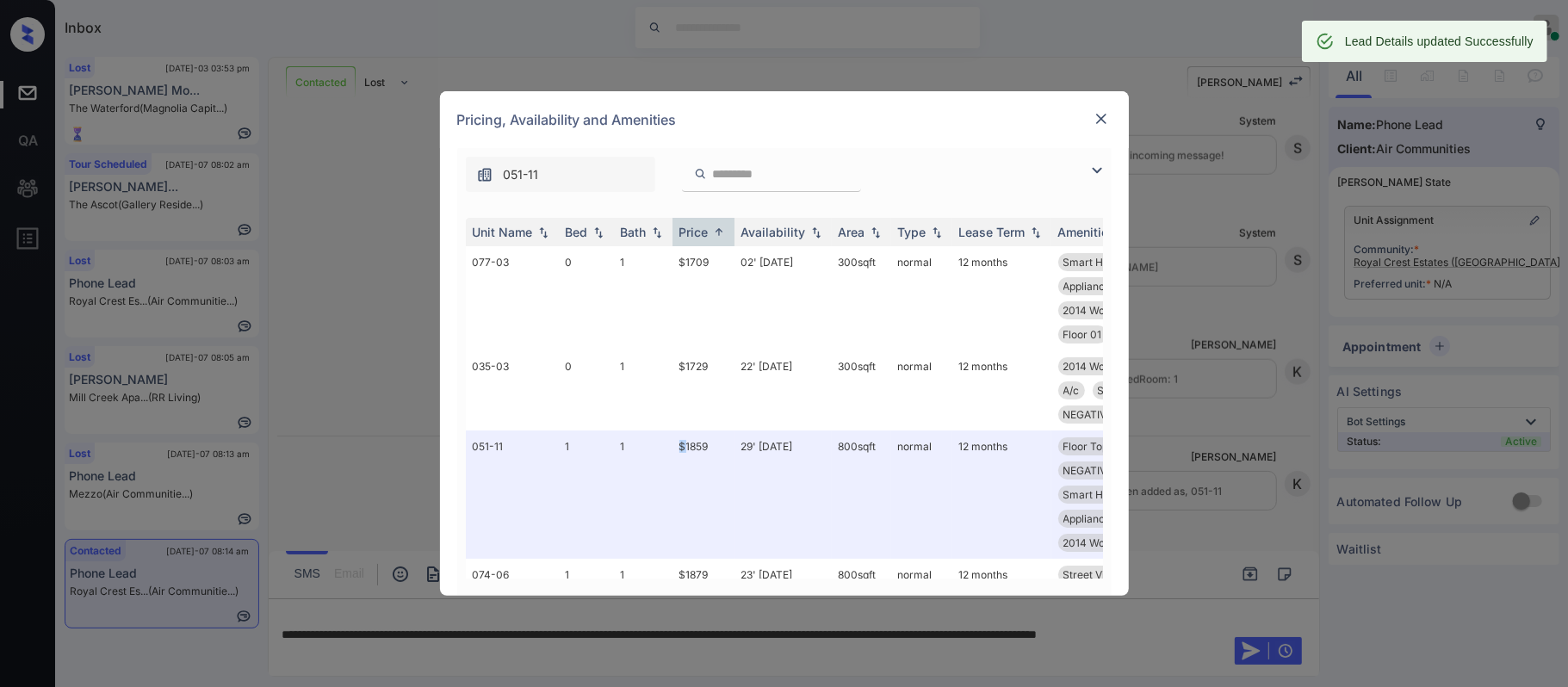scroll, scrollTop: 754, scrollLeft: 0, axis: vertical 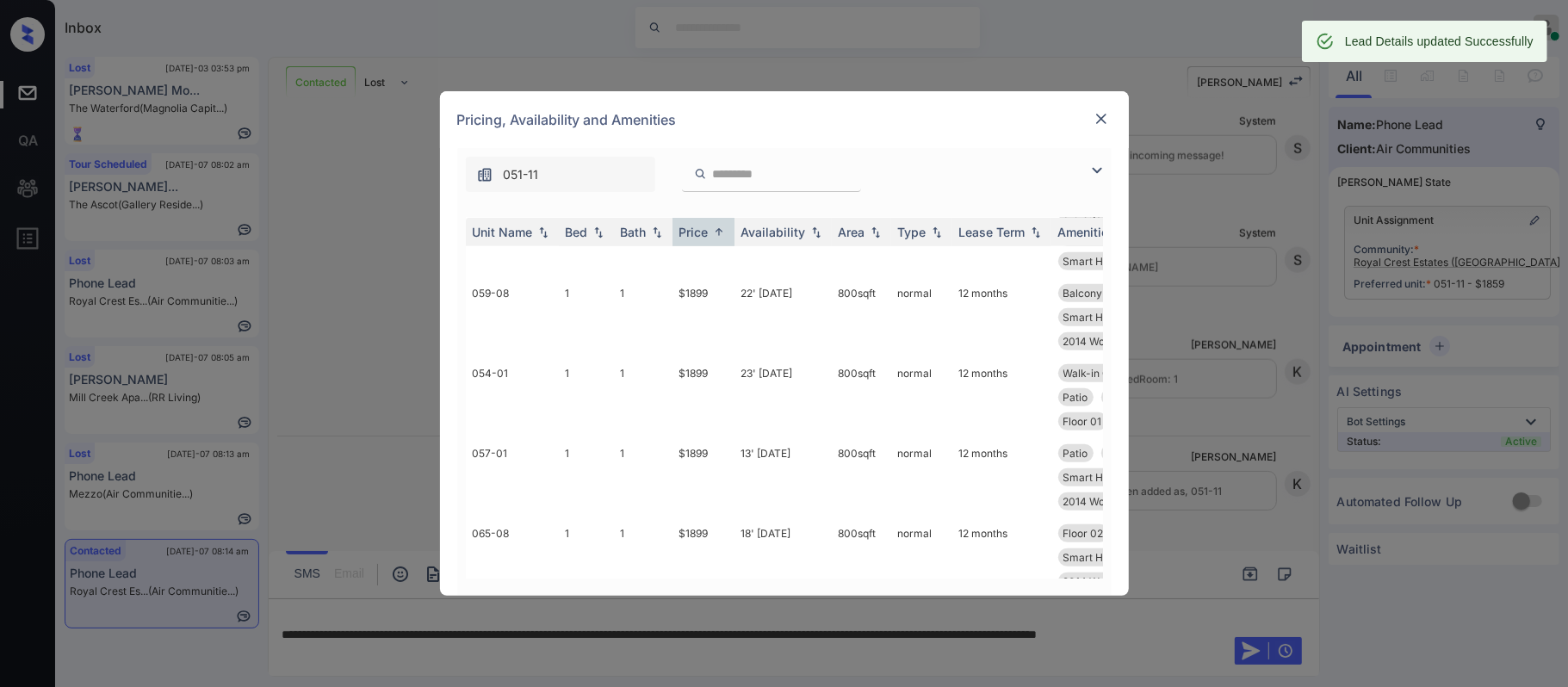 click at bounding box center [1101, 119] 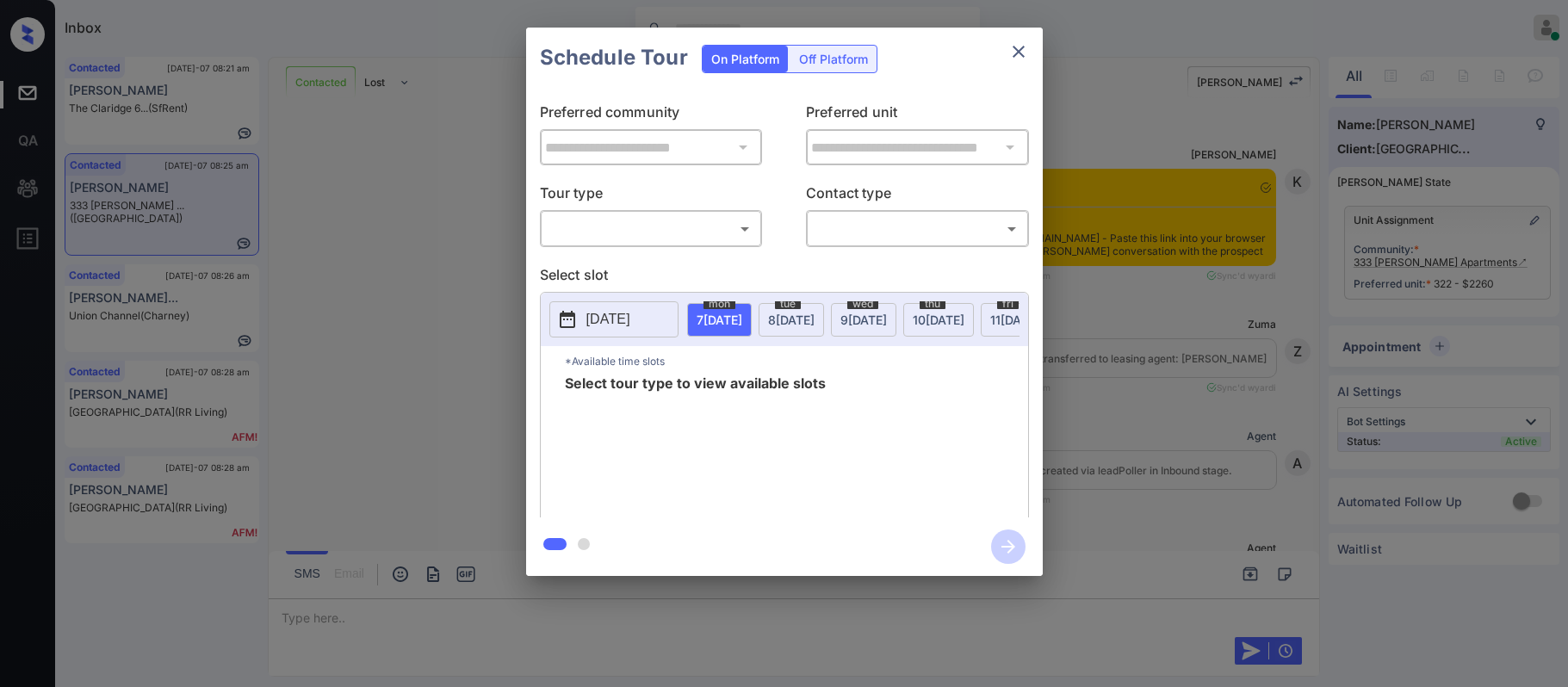 scroll, scrollTop: 0, scrollLeft: 0, axis: both 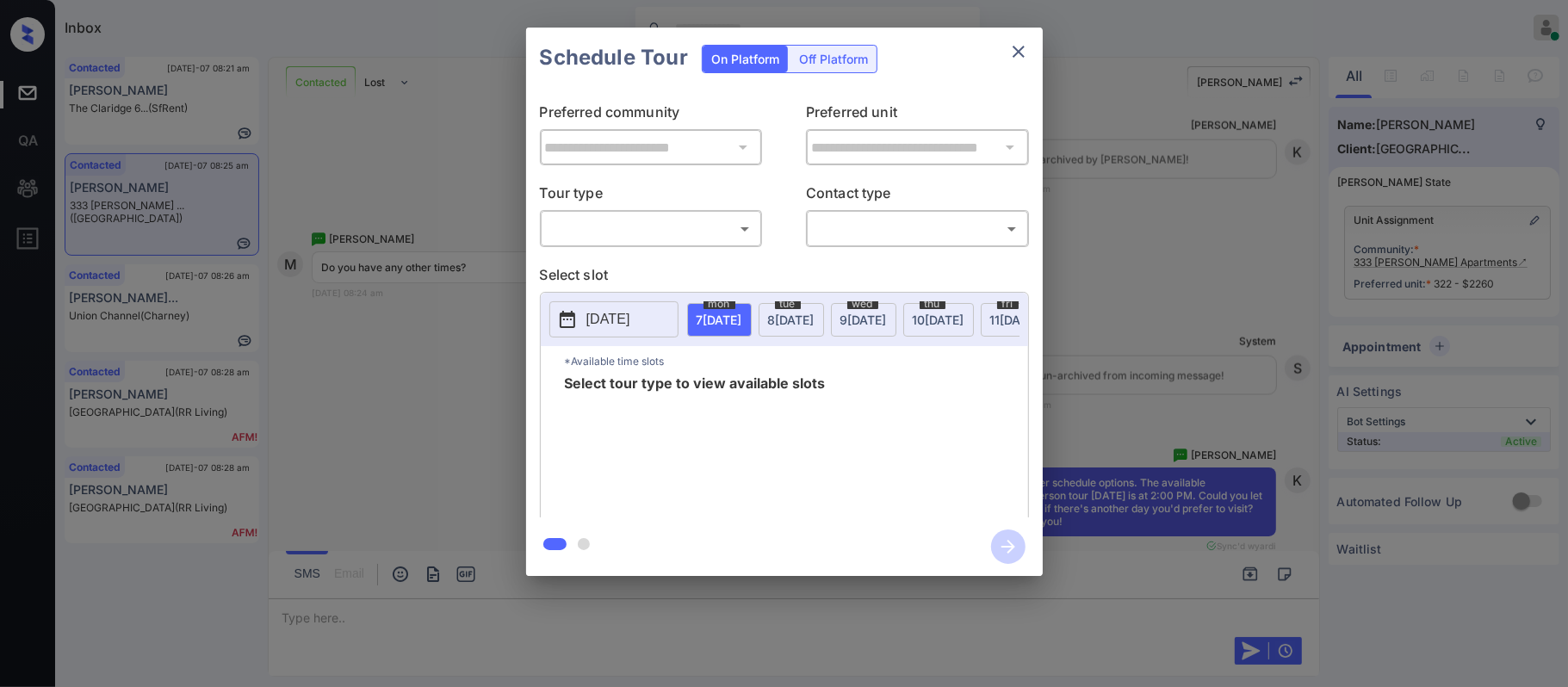 click on "Inbox Almas Zainab Online Set yourself   offline Set yourself   on break Profile Switch to  dark  mode Sign out Contacted Jul-07 08:21 am   Adam Williams The Claridge 6...  (SfRent) Contacted Jul-07 08:25 am   Maria Barros 333 Ellington ...  (Fairfield) Contacted Jul-07 08:26 am   Brooke Brisboi... Union Channel  (Charney) Contacted Jul-07 08:28 am   Rickelle Reed Woodland Oaks  (RR Living) Contacted Jul-07 08:28 am   Rickelle Reed Woodland Oaks  (RR Living) Contacted Lost Lead Sentiment: Angry Upon sliding the acknowledgement:  Lead will move to lost stage. * ​ SMS and call option will be set to opt out. AFM will be turned off for the lead. Kelsey New Message Kelsey Notes Note: https://conversation.getzuma.com/686be27ece1d67a1605542fd - Paste this link into your browser to view Kelsey’s conversation with the prospect Jul 07, 2025 08:06 am  Sync'd w  yardi K New Message Zuma Lead transferred to leasing agent: kelsey Jul 07, 2025 08:06 am  Sync'd w  yardi Z New Message Agent Jul 07, 2025 08:06 am A Agent A" at bounding box center [784, 344] 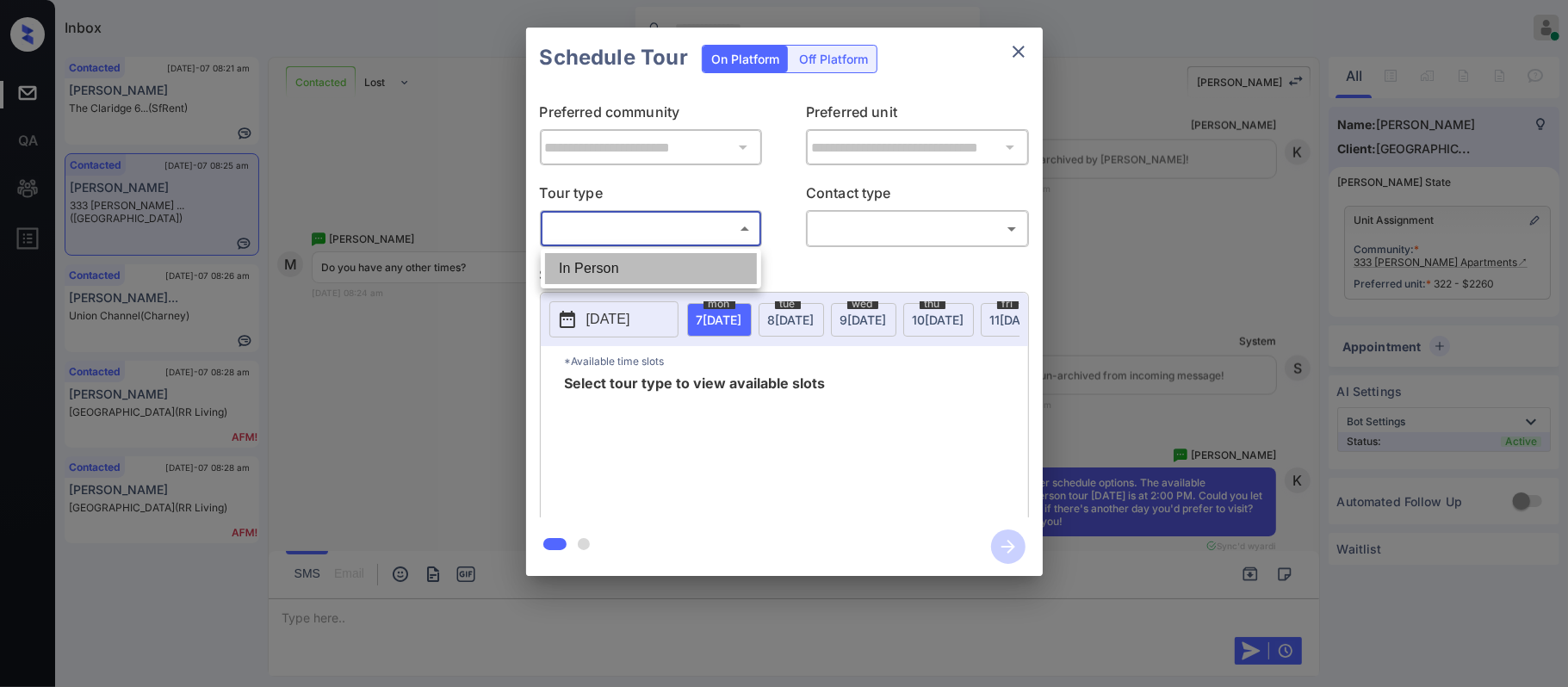 click on "In Person" at bounding box center [651, 269] 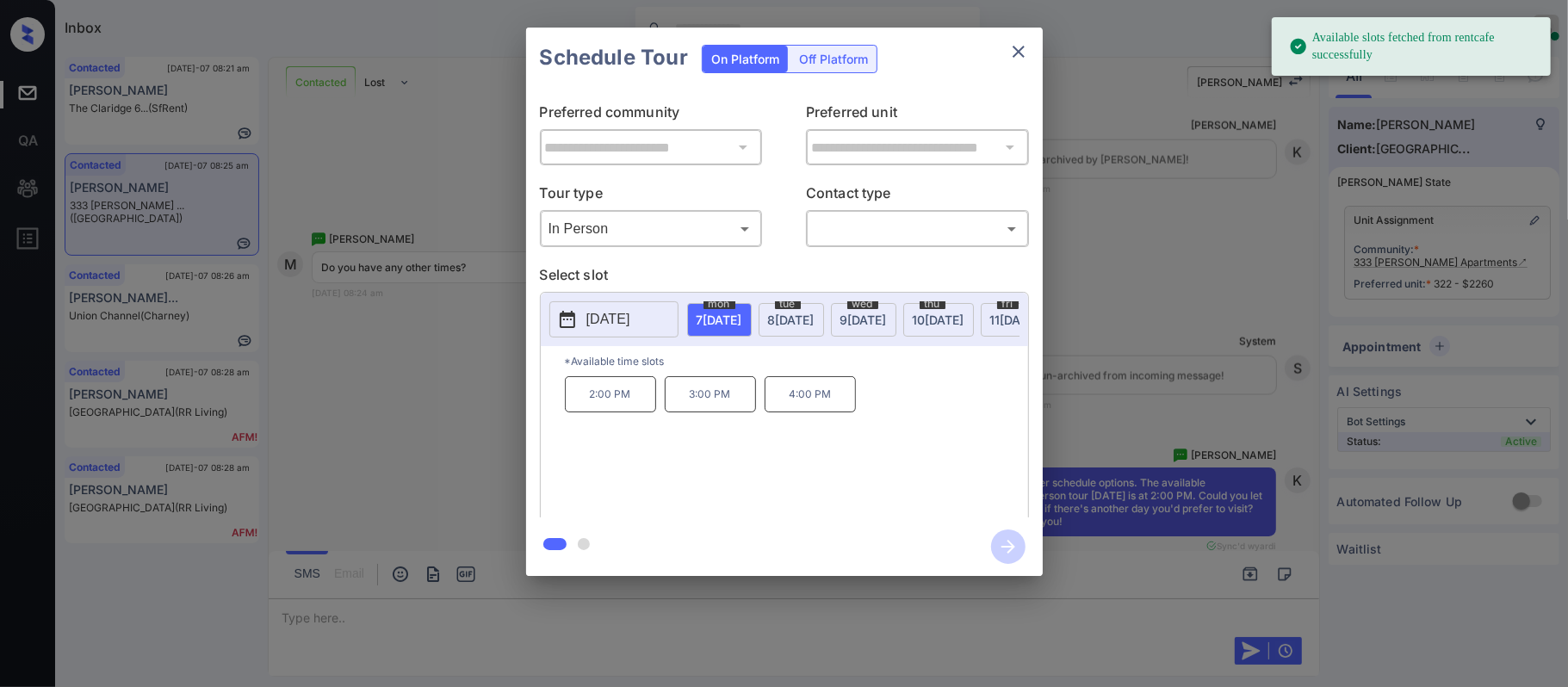 click on "tue 8 JUL" at bounding box center [791, 319] 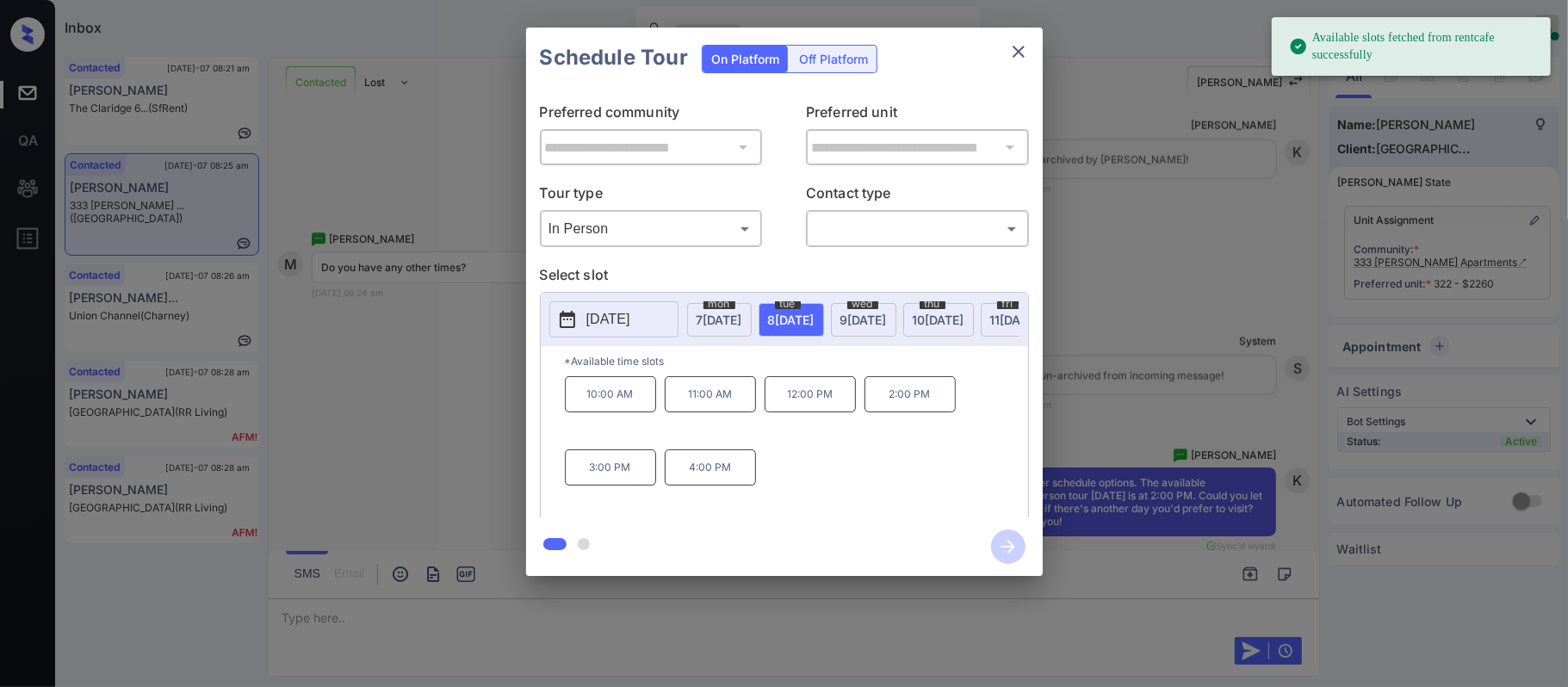 scroll, scrollTop: 0, scrollLeft: 274, axis: horizontal 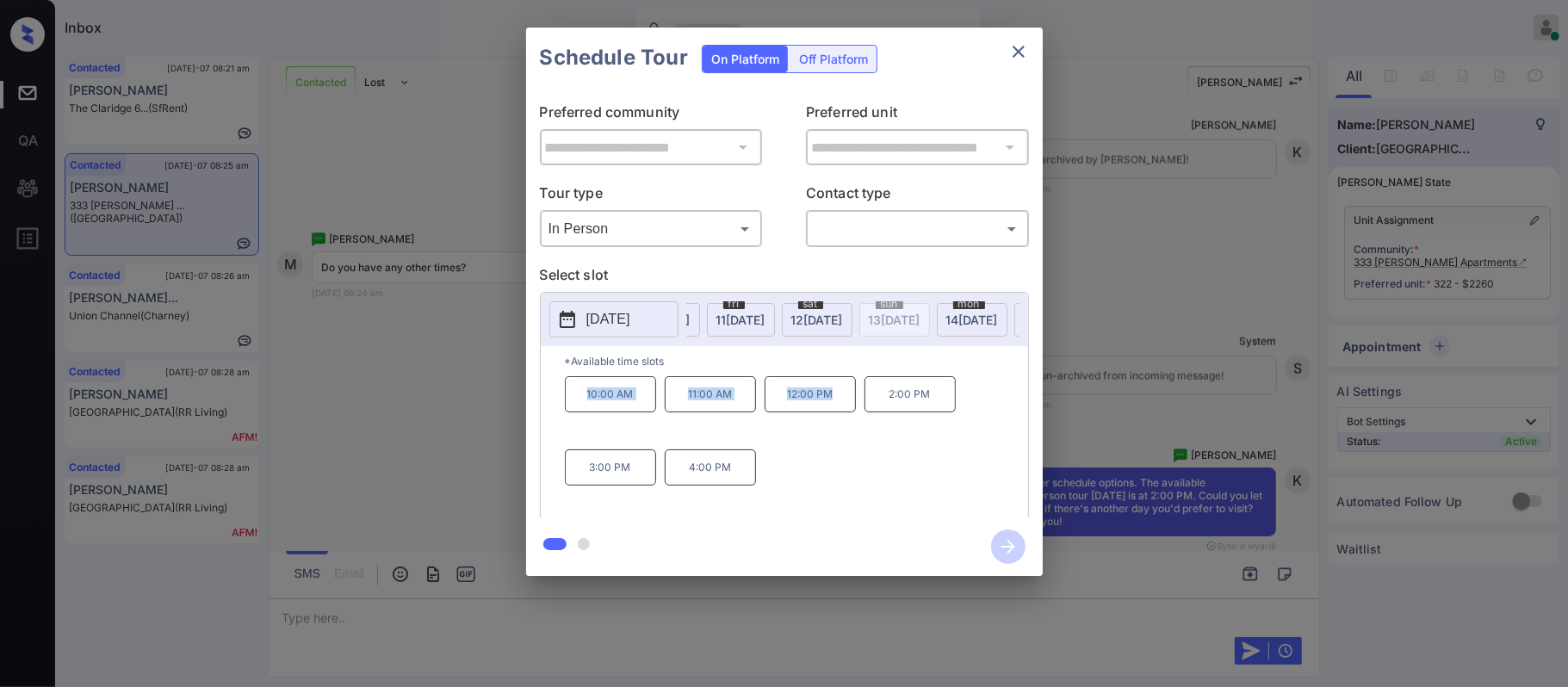 drag, startPoint x: 556, startPoint y: 422, endPoint x: 847, endPoint y: 414, distance: 291.1099 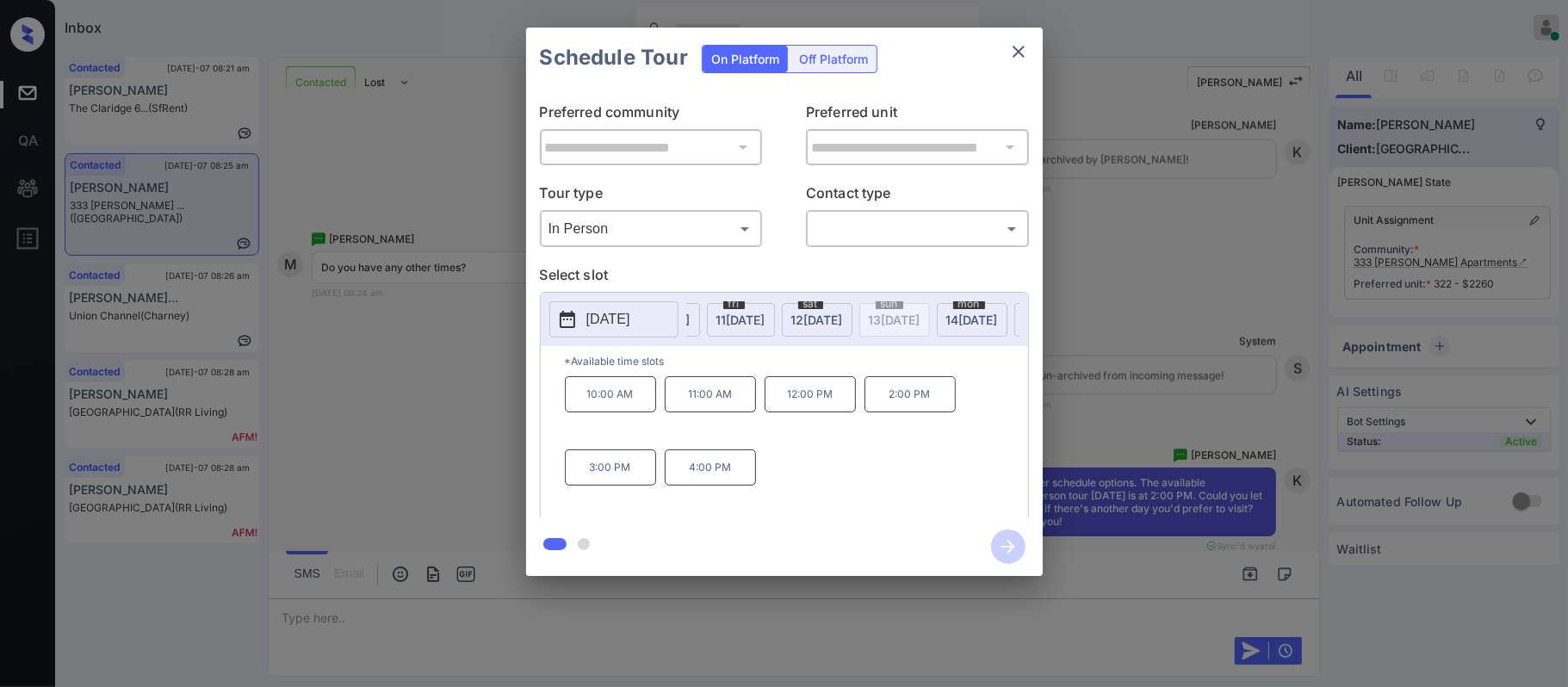 click on "**********" at bounding box center (784, 301) 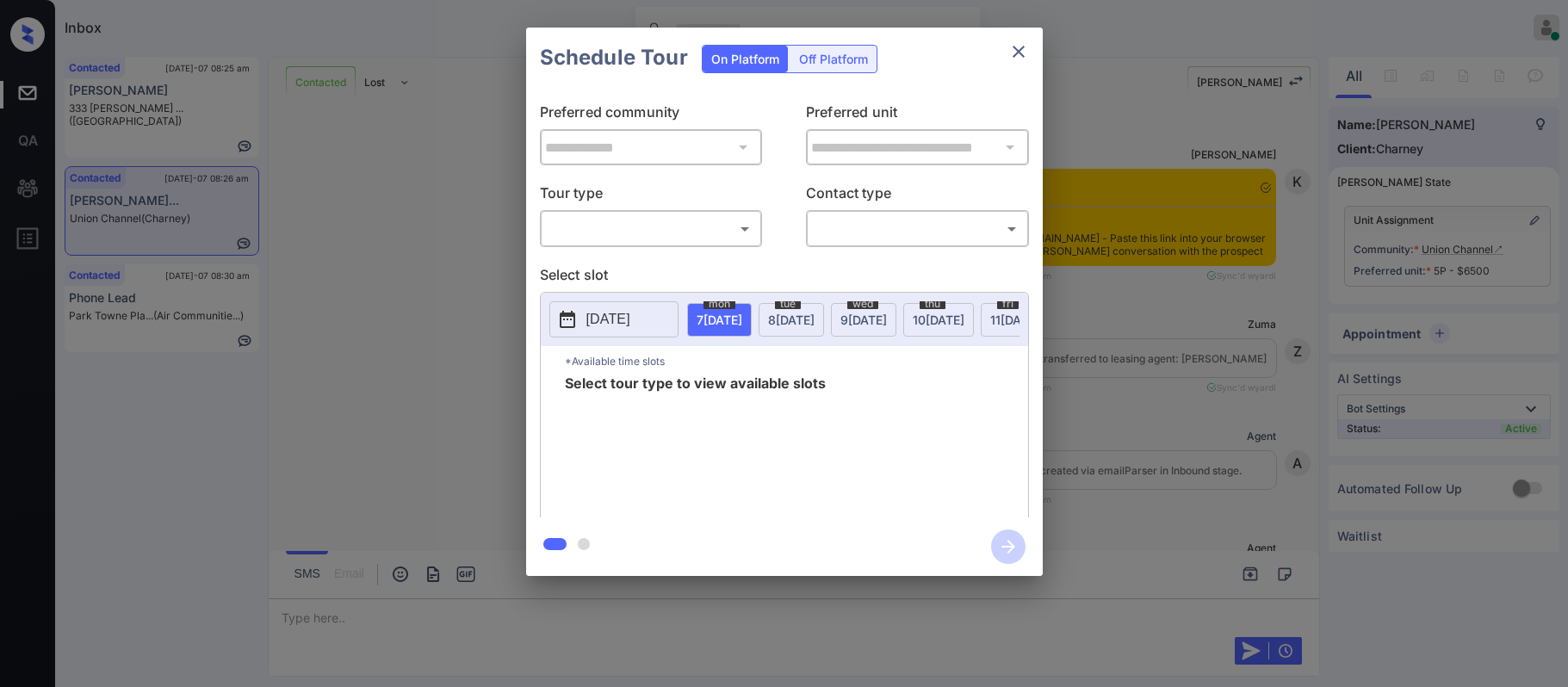 scroll, scrollTop: 0, scrollLeft: 0, axis: both 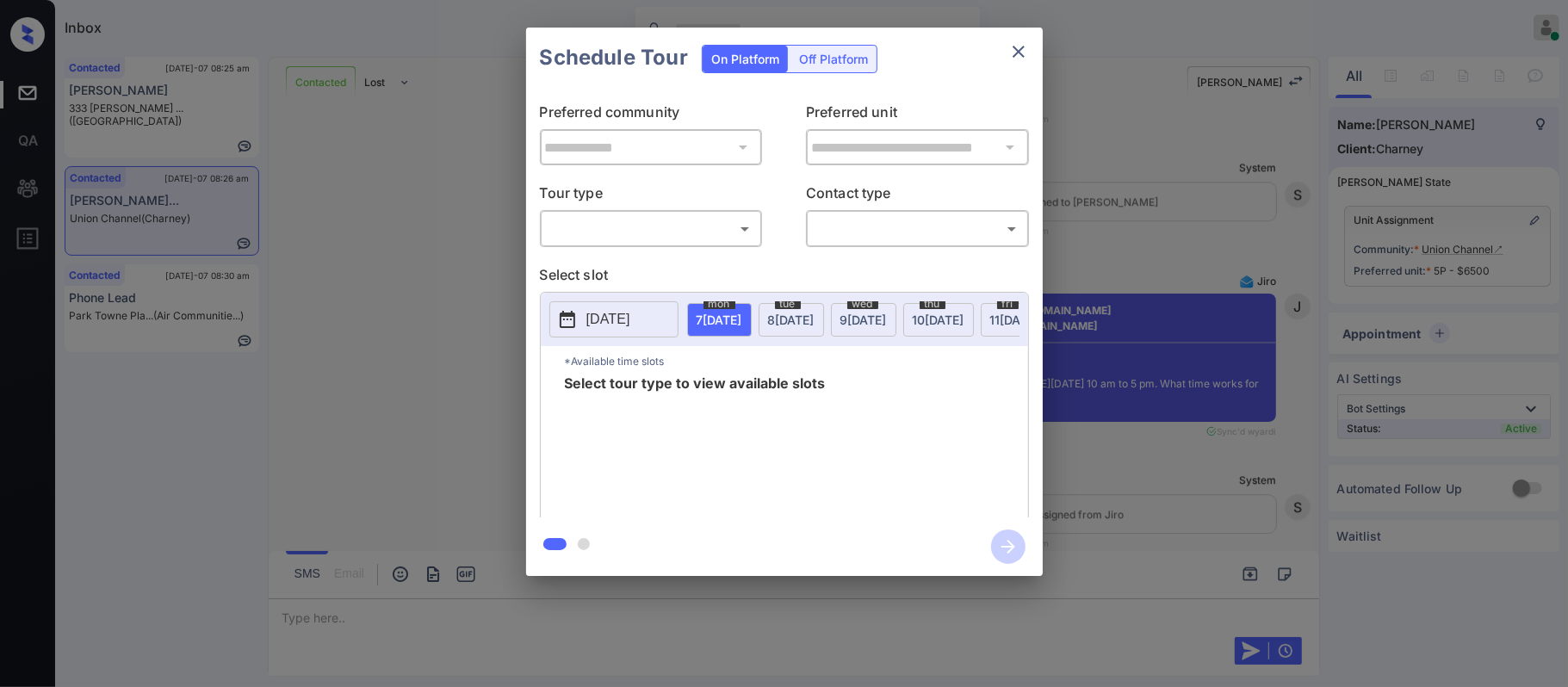 click on "​ ​" at bounding box center (651, 228) 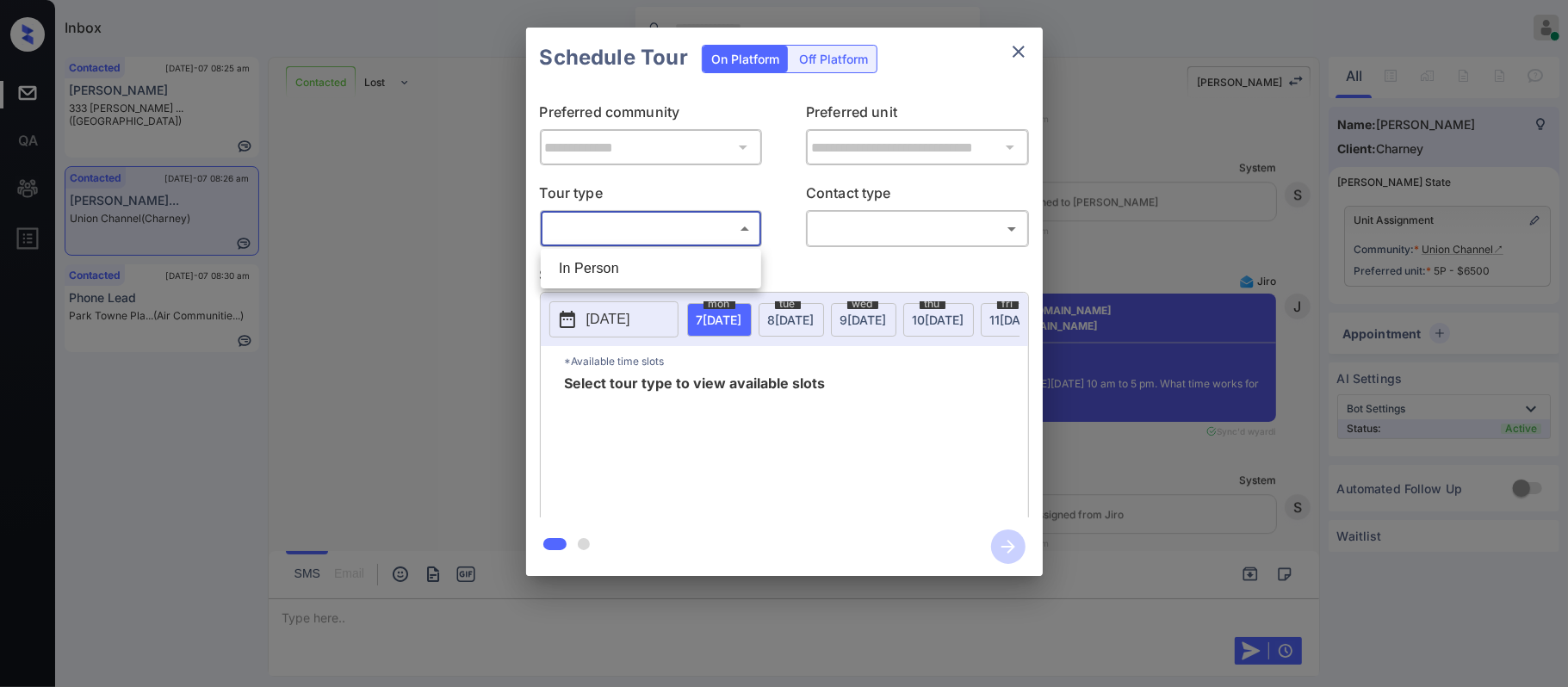 click on "Inbox Almas Zainab Online Set yourself   offline Set yourself   on break Profile Switch to  dark  mode Sign out Contacted Jul-07 08:25 am   Maria Barros 333 Ellington ...  (Fairfield) Contacted Jul-07 08:26 am   Brooke Brisboi... Union Channel  (Charney) Contacted Jul-07 08:30 am   Phone Lead Park Towne Pla...  (Air Communitie...) Contacted Lost Lead Sentiment: Angry Upon sliding the acknowledgement:  Lead will move to lost stage. * ​ SMS and call option will be set to opt out. AFM will be turned off for the lead. Kelsey New Message Kelsey Notes Note: https://conversation.getzuma.com/6869eed43889fb905669a53b - Paste this link into your browser to view Kelsey’s conversation with the prospect Jul 05, 2025 08:34 pm  Sync'd w  yardi K New Message Zuma Lead transferred to leasing agent: kelsey Jul 05, 2025 08:34 pm  Sync'd w  yardi Z New Message Agent Lead created via emailParser in Inbound stage. Jul 05, 2025 08:34 pm A New Message Agent AFM Request sent to Kelsey. Jul 05, 2025 08:34 pm A New Message Agent A" at bounding box center [784, 344] 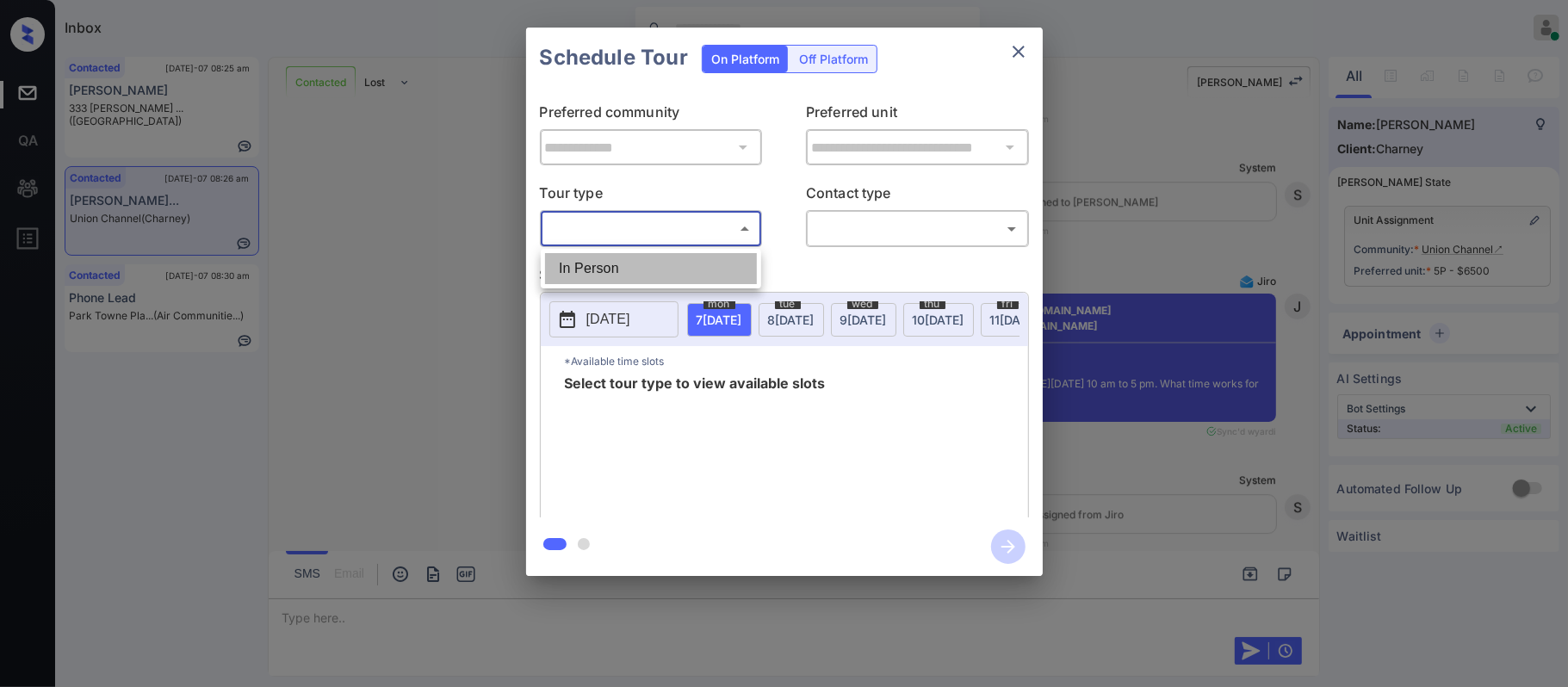 click on "In Person" at bounding box center (651, 269) 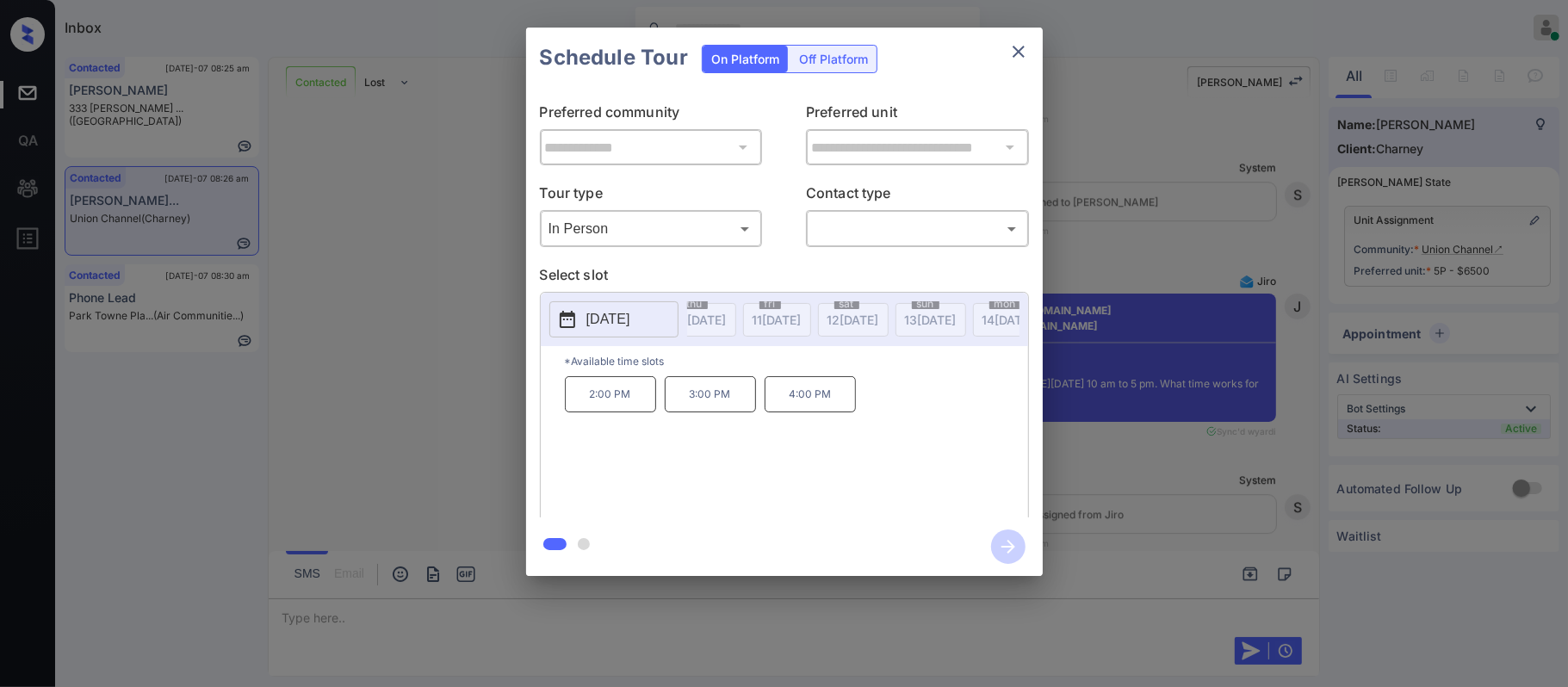 scroll, scrollTop: 0, scrollLeft: 274, axis: horizontal 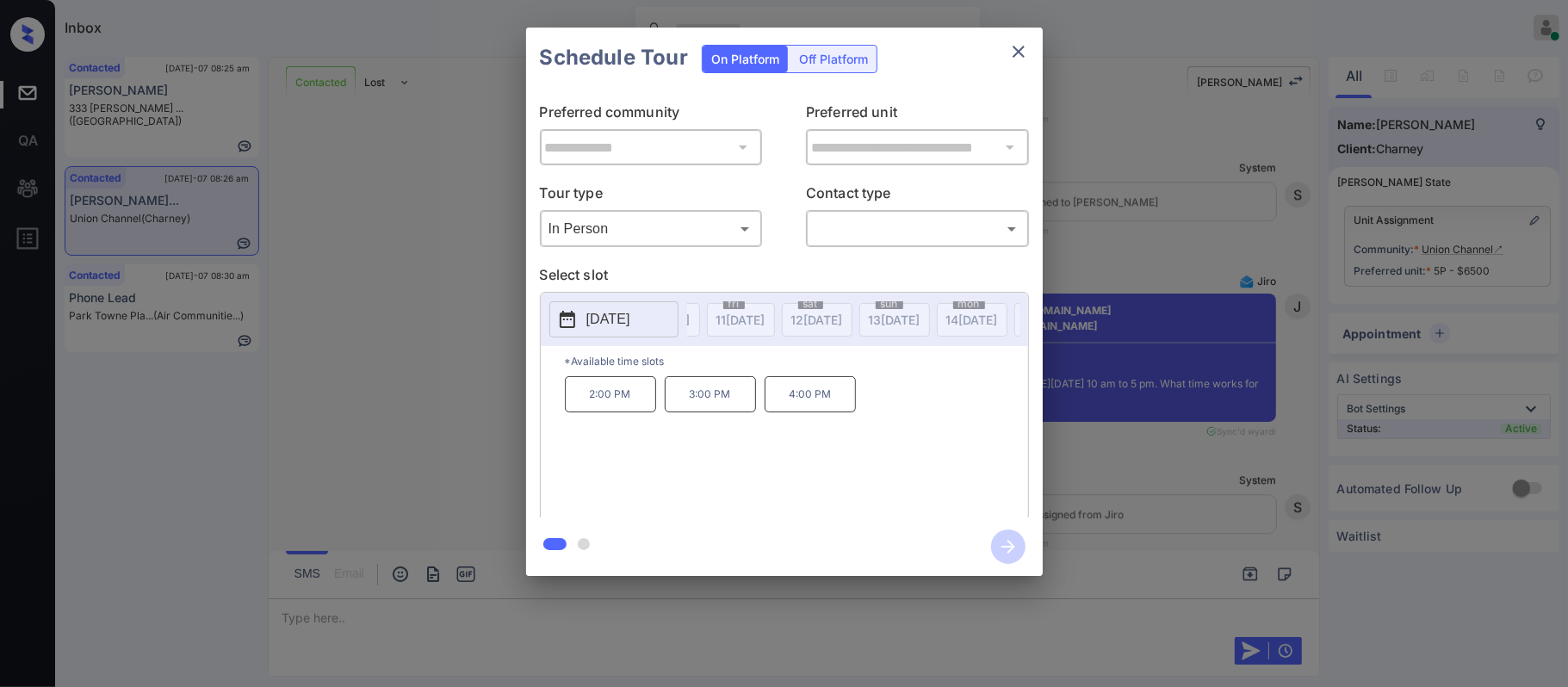 click on "[DATE]" at bounding box center (608, 319) 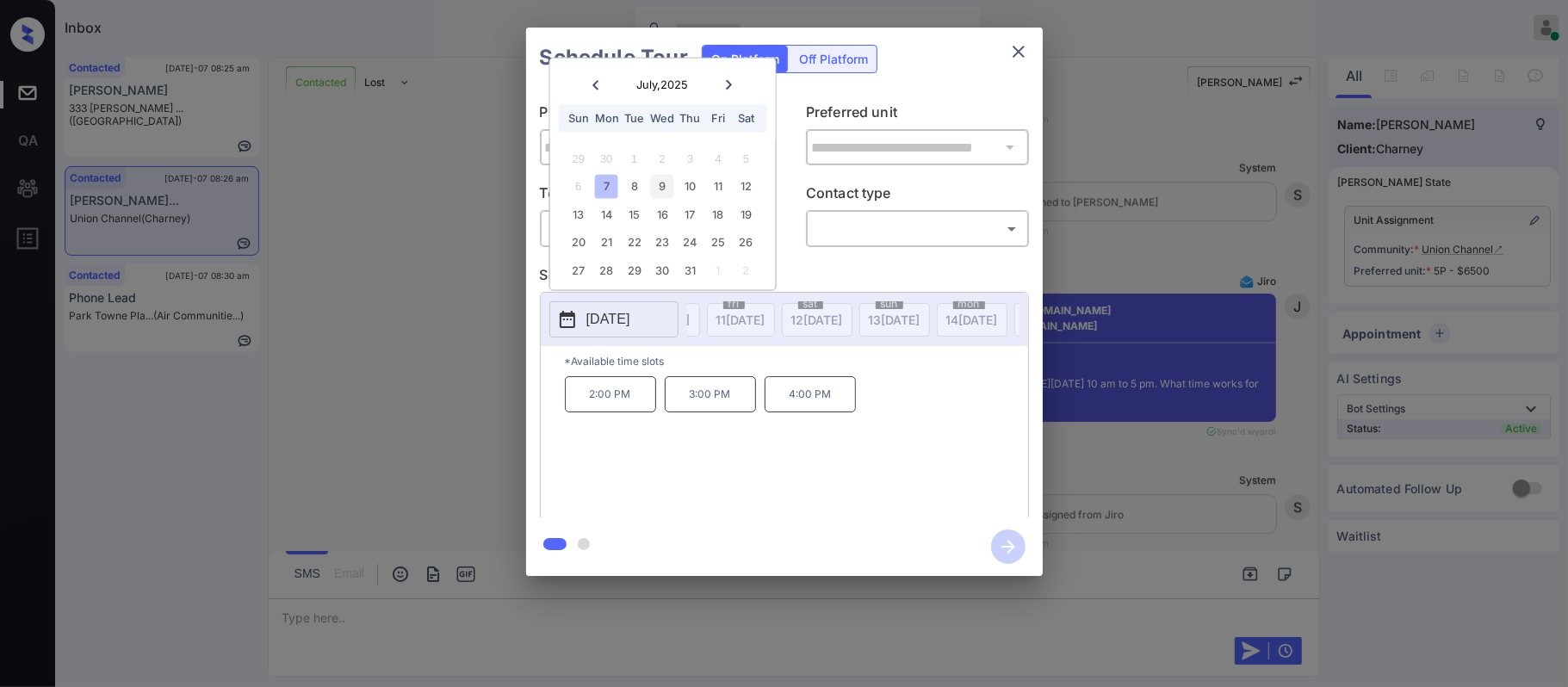 click on "9" at bounding box center (662, 186) 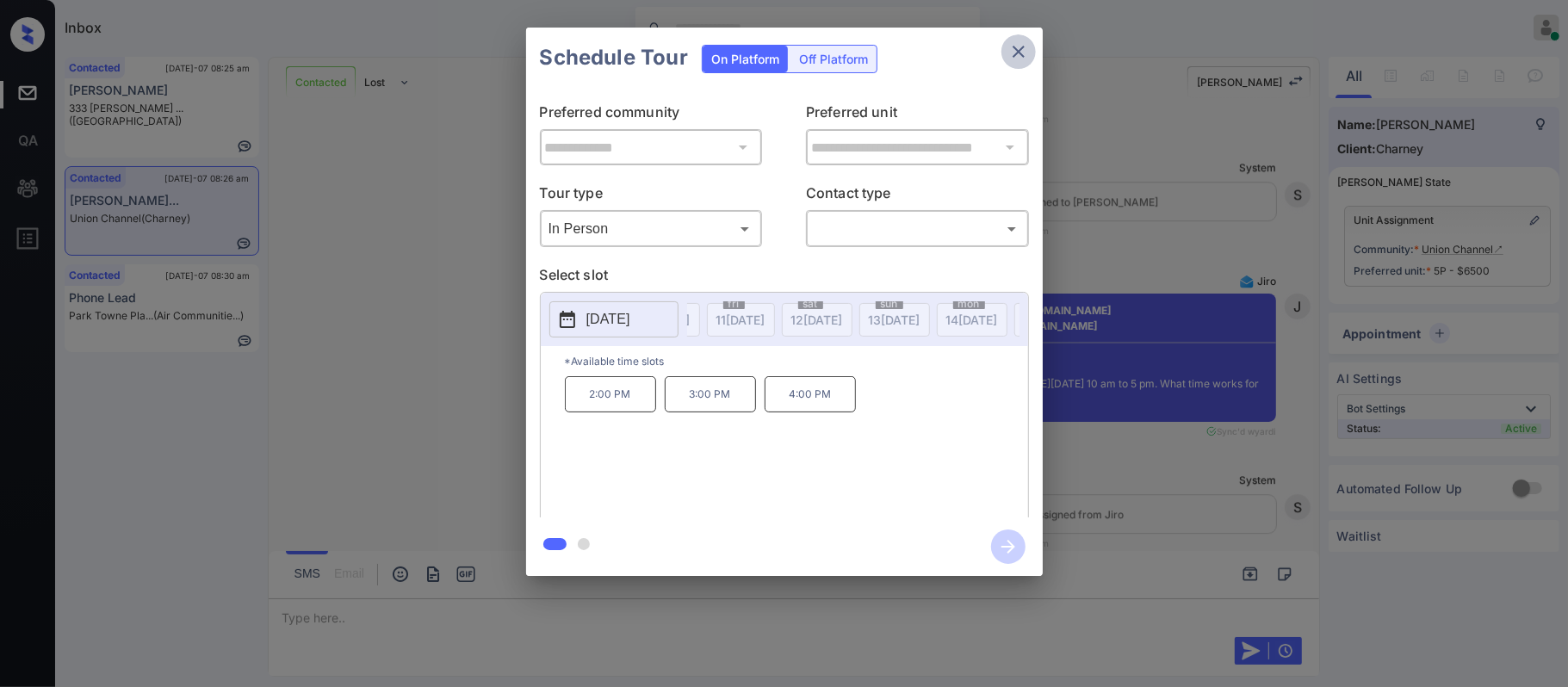 click 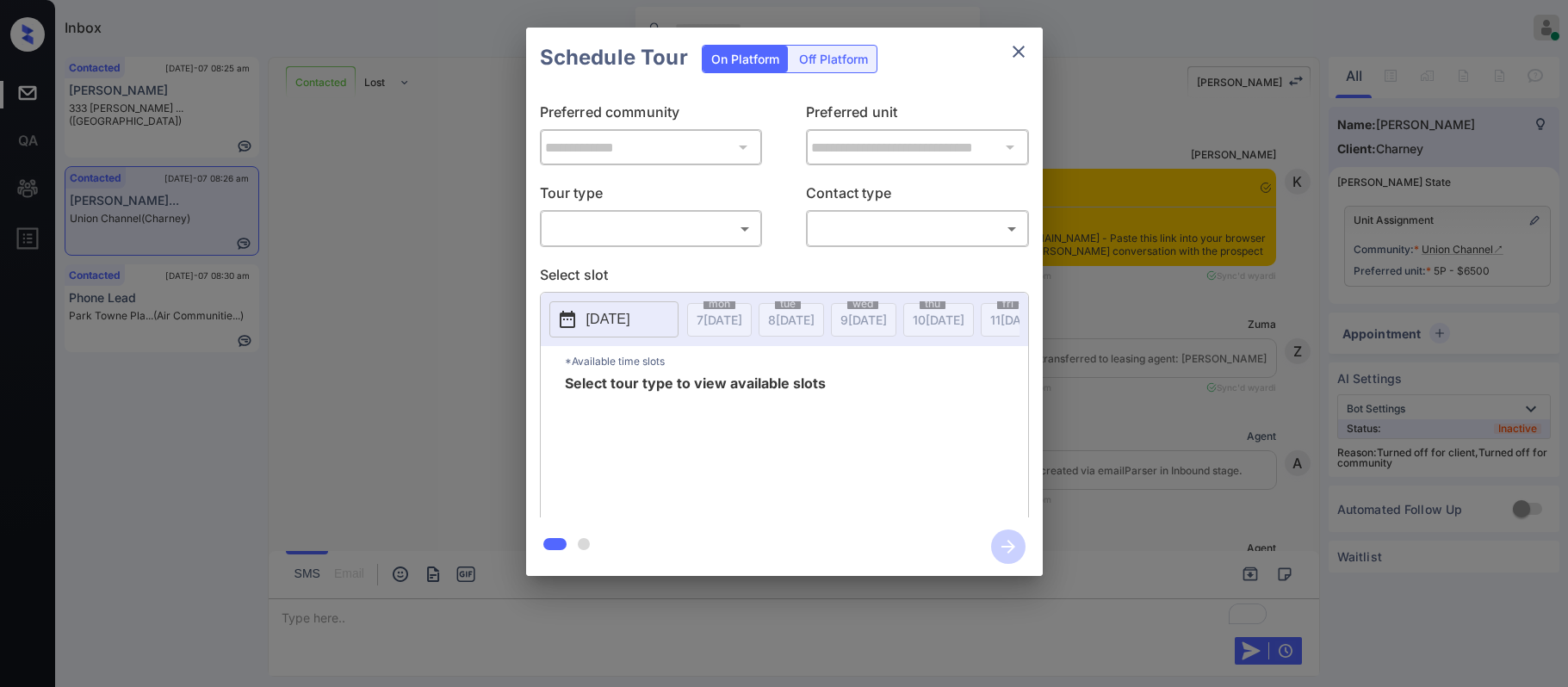 scroll, scrollTop: 0, scrollLeft: 0, axis: both 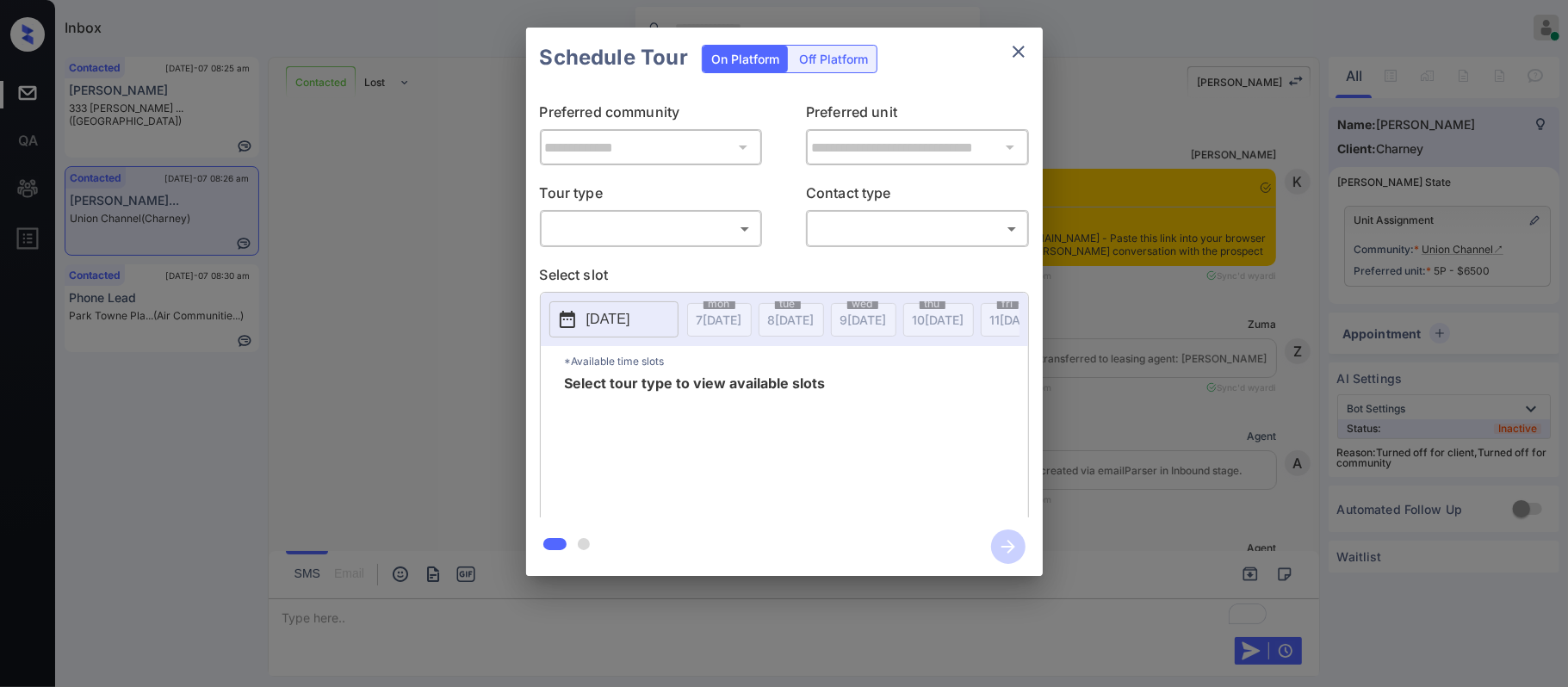 click on "Inbox [PERSON_NAME] Online Set yourself   offline Set yourself   on break Profile Switch to  dark  mode Sign out Contacted [DATE]-07 08:25 am   [PERSON_NAME] 333 [PERSON_NAME] ...  ([GEOGRAPHIC_DATA]) Contacted [DATE]-07 08:26 am   [PERSON_NAME]... Union Channel  (Charney) Contacted [DATE]-07 08:30 am   Phone [GEOGRAPHIC_DATA] Pla...  (Air Communitie...) Contacted Lost Lead Sentiment: Angry Upon sliding the acknowledgement:  Lead will move to lost stage. * ​ SMS and call option will be set to opt out. AFM will be turned off for the lead. Kelsey New Message Kelsey Notes Note: [URL][DOMAIN_NAME] - Paste this link into your browser to view [PERSON_NAME] conversation with the prospect [DATE] 08:34 pm  Sync'd w  yardi K New Message [PERSON_NAME] Lead transferred to leasing agent: [PERSON_NAME] [DATE] 08:34 pm  Sync'd w  yardi Z New Message Agent Lead created via emailParser in Inbound stage. [DATE] 08:34 pm A New Message Agent AFM Request sent to [PERSON_NAME]. [DATE] 08:34 pm A New Message Agent A" at bounding box center (784, 344) 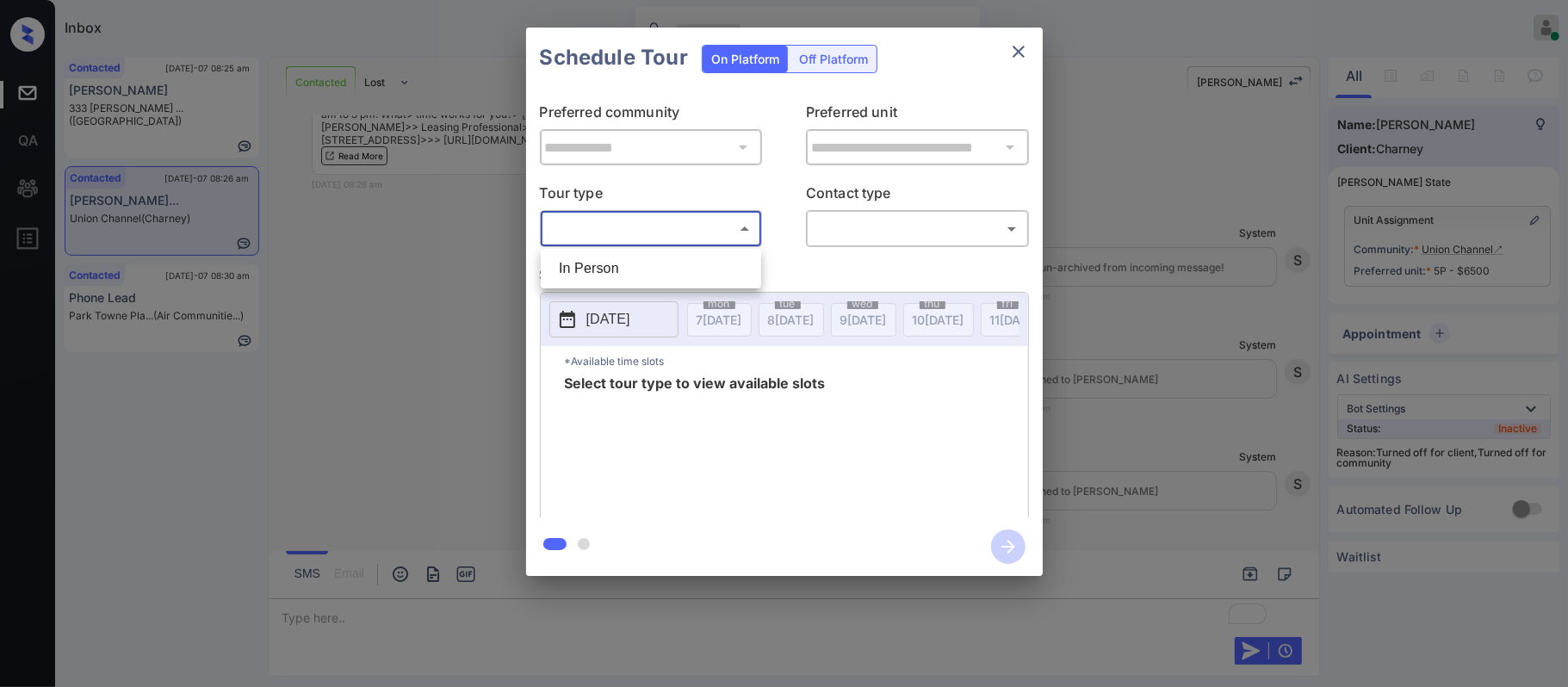 click on "In Person" at bounding box center [651, 269] 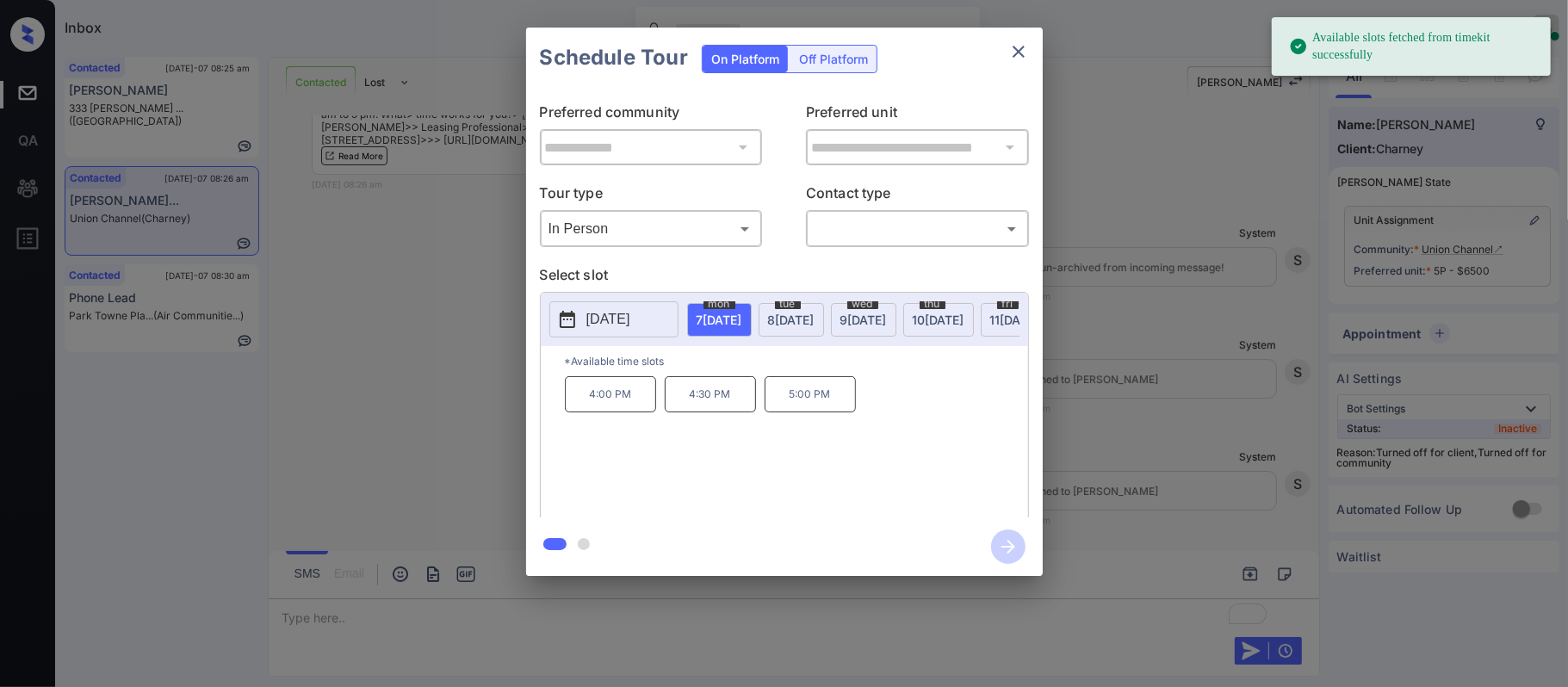 click on "wed 9 JUL" at bounding box center (864, 319) 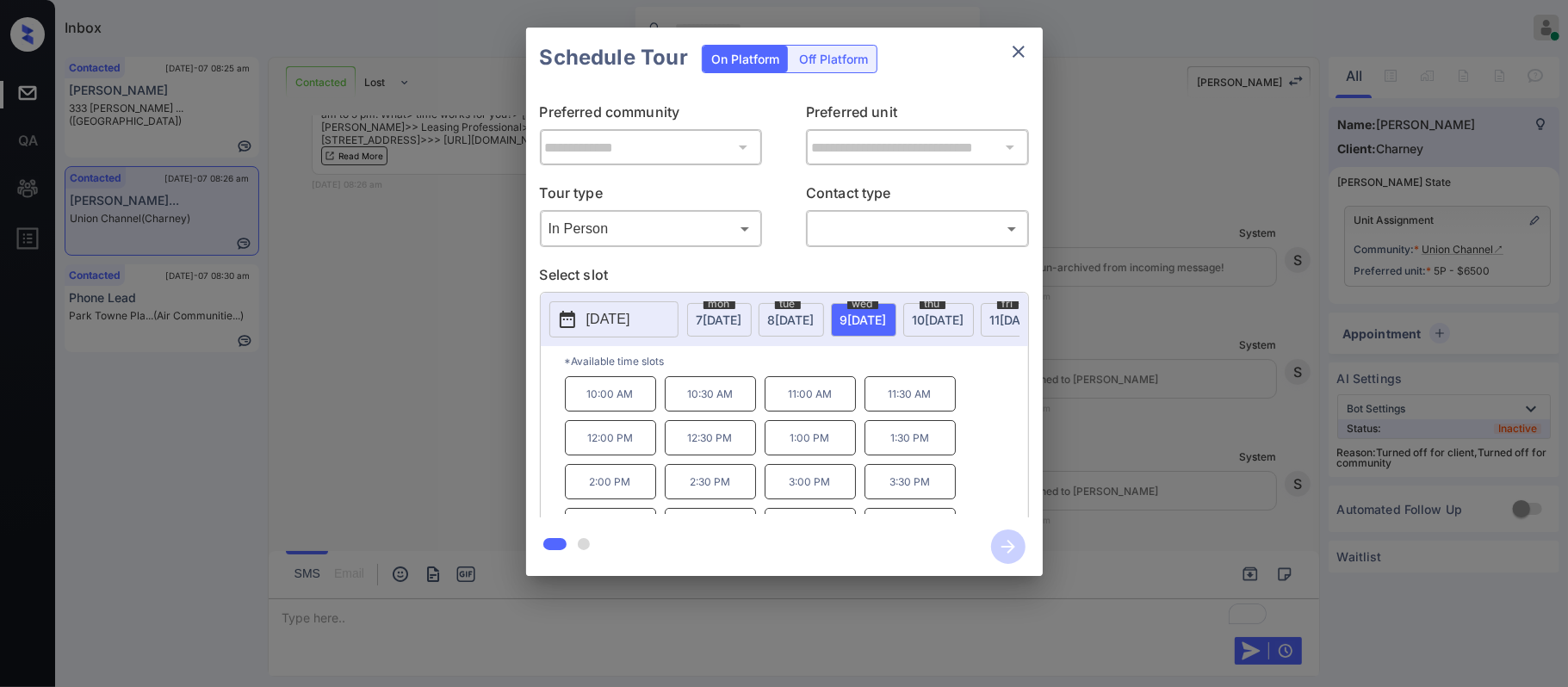 click on "**********" at bounding box center [784, 301] 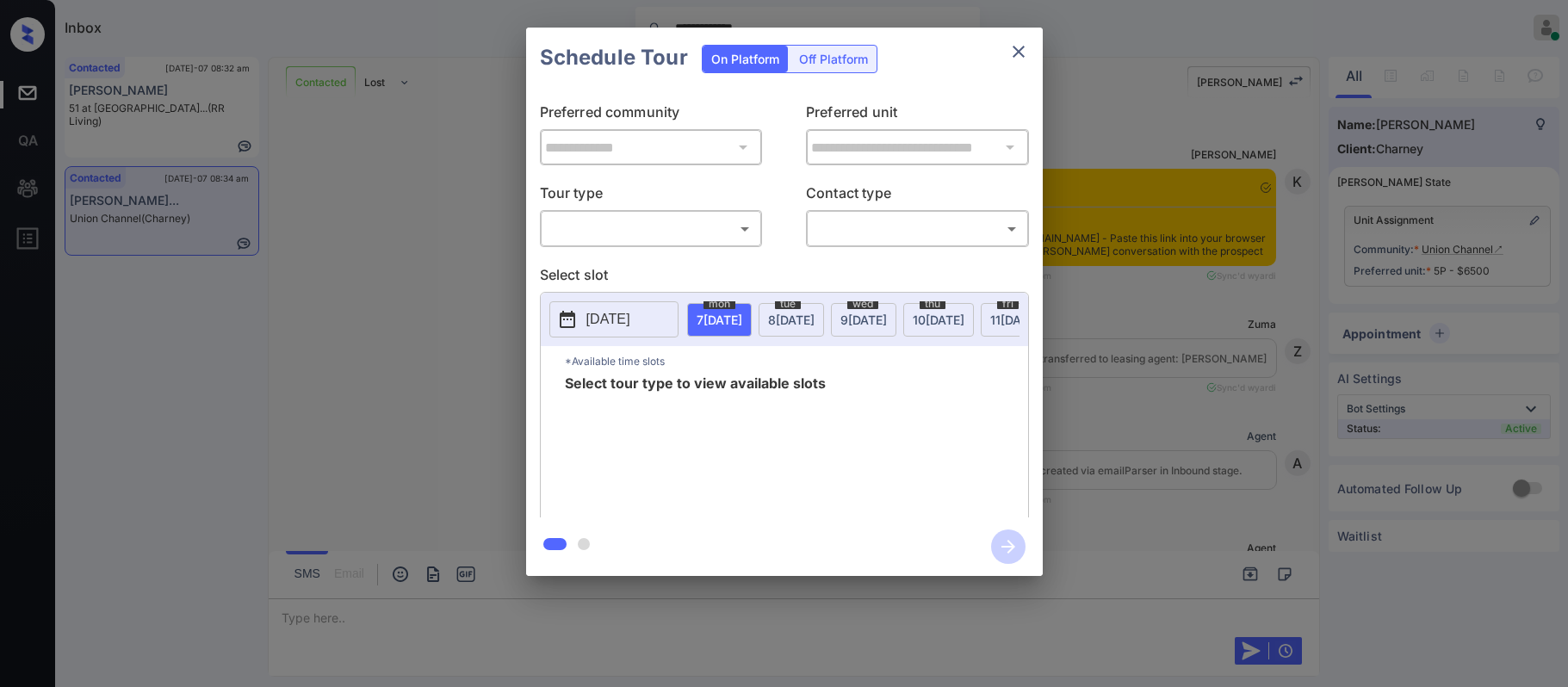scroll, scrollTop: 0, scrollLeft: 0, axis: both 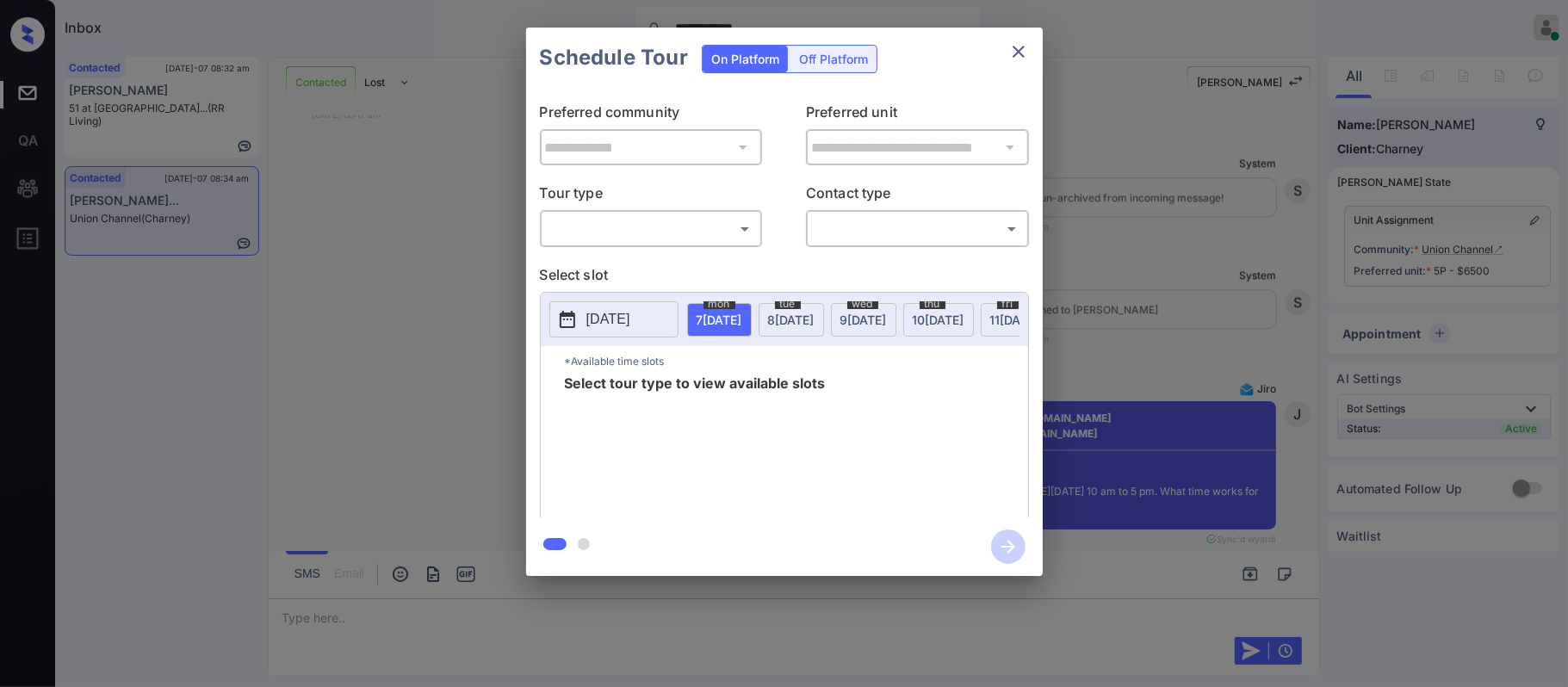 click on "**********" at bounding box center (784, 344) 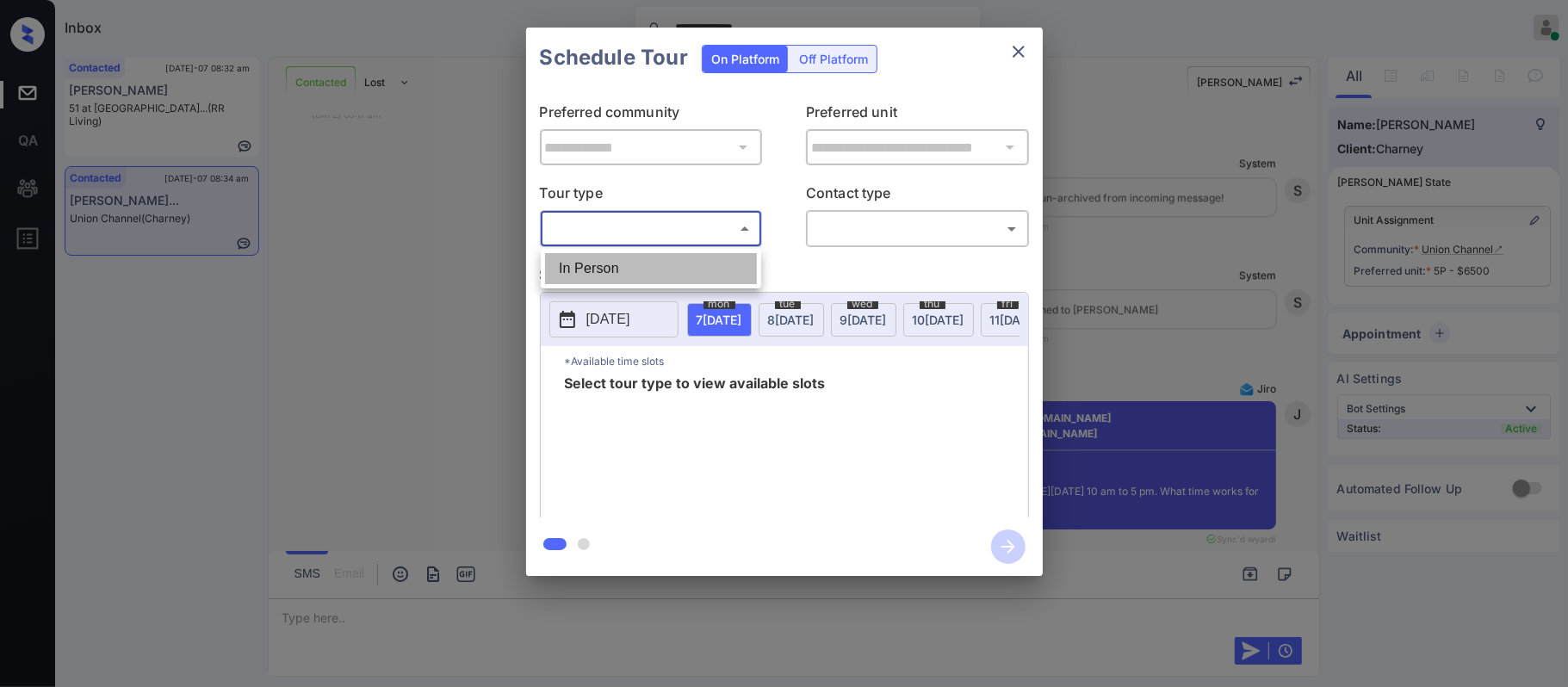 click on "In Person" at bounding box center [651, 269] 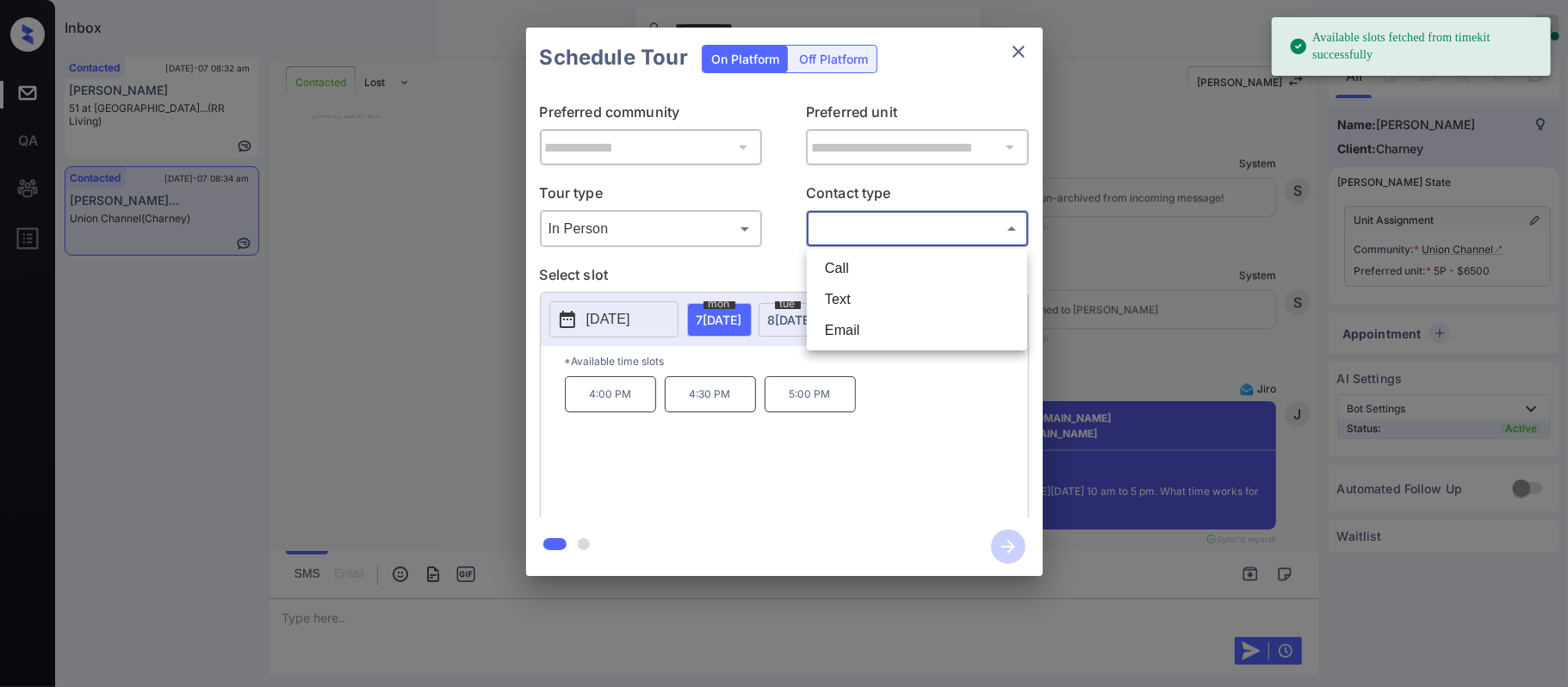 click on "**********" at bounding box center [784, 344] 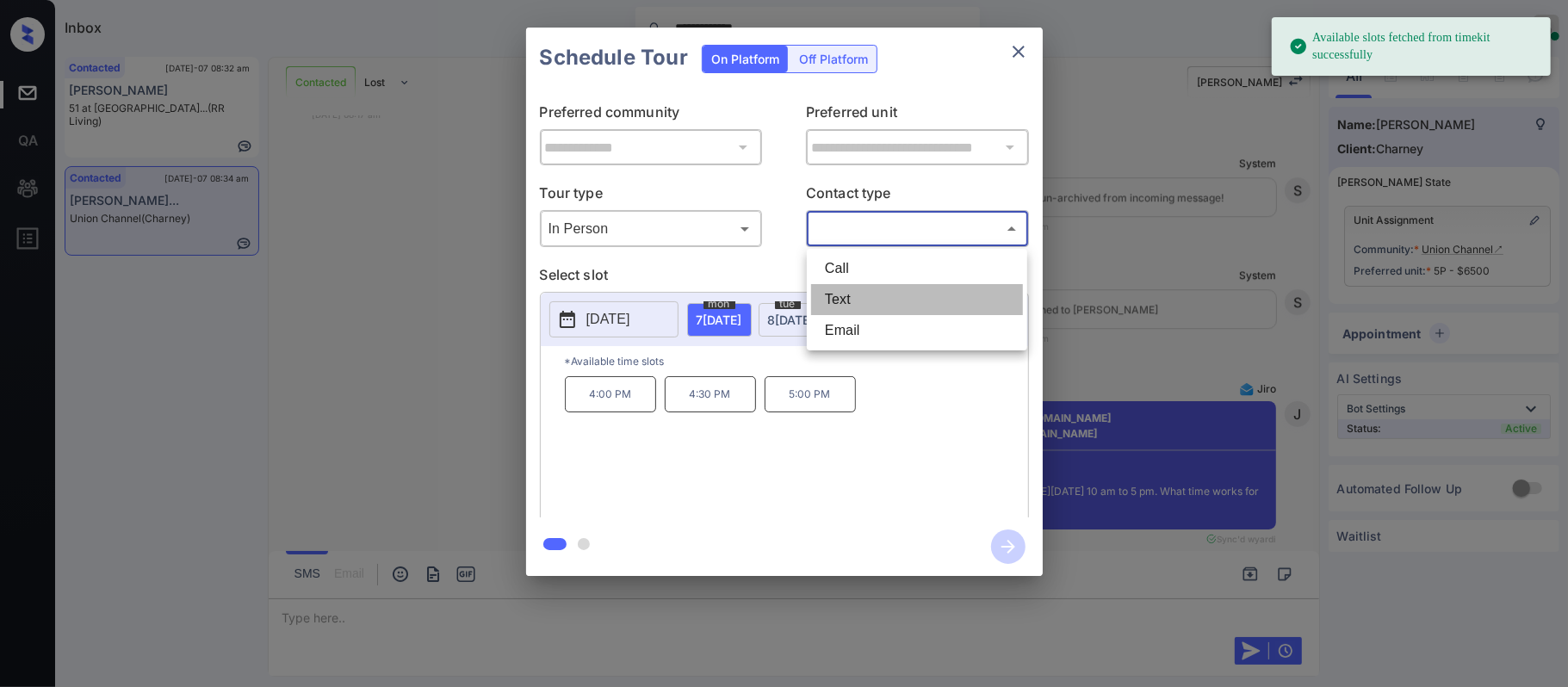 click on "Text" at bounding box center (917, 300) 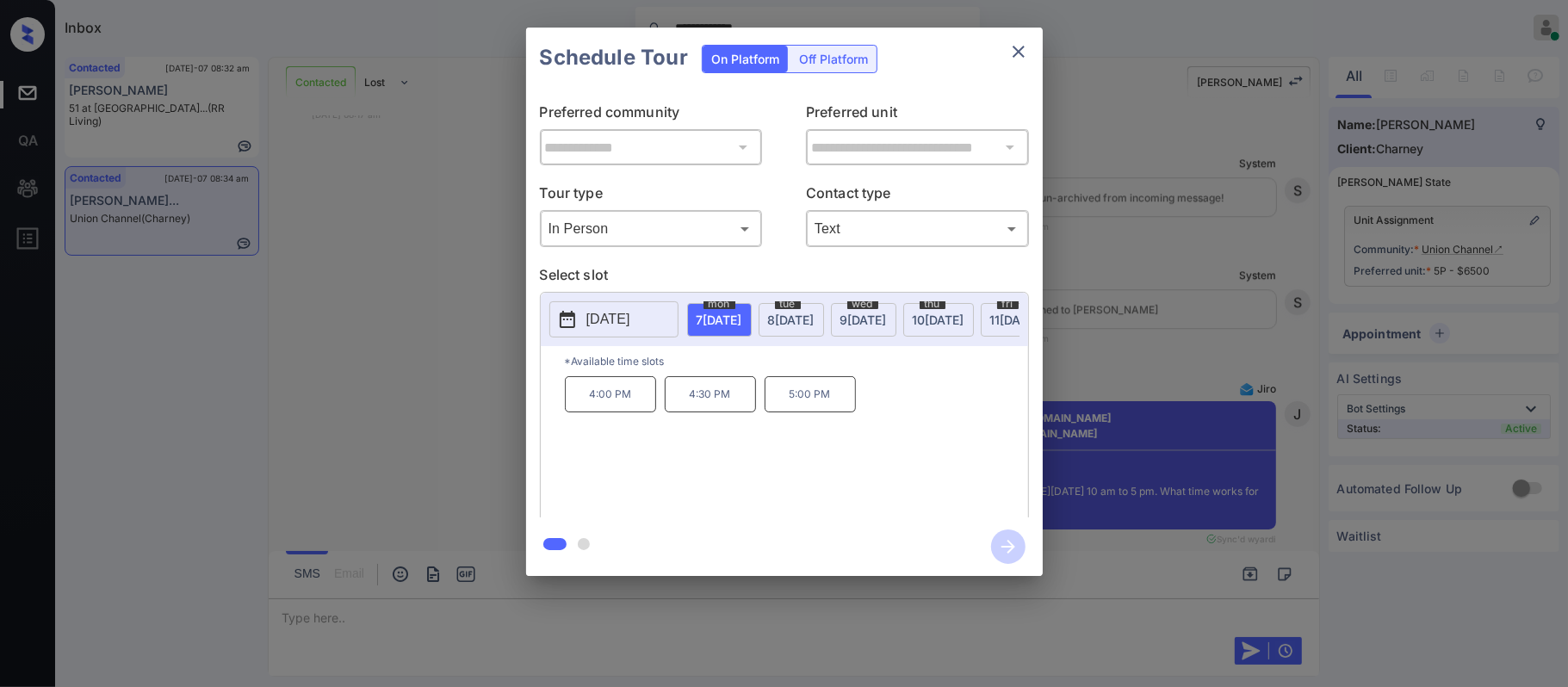 click on "[DATE]" at bounding box center (719, 319) 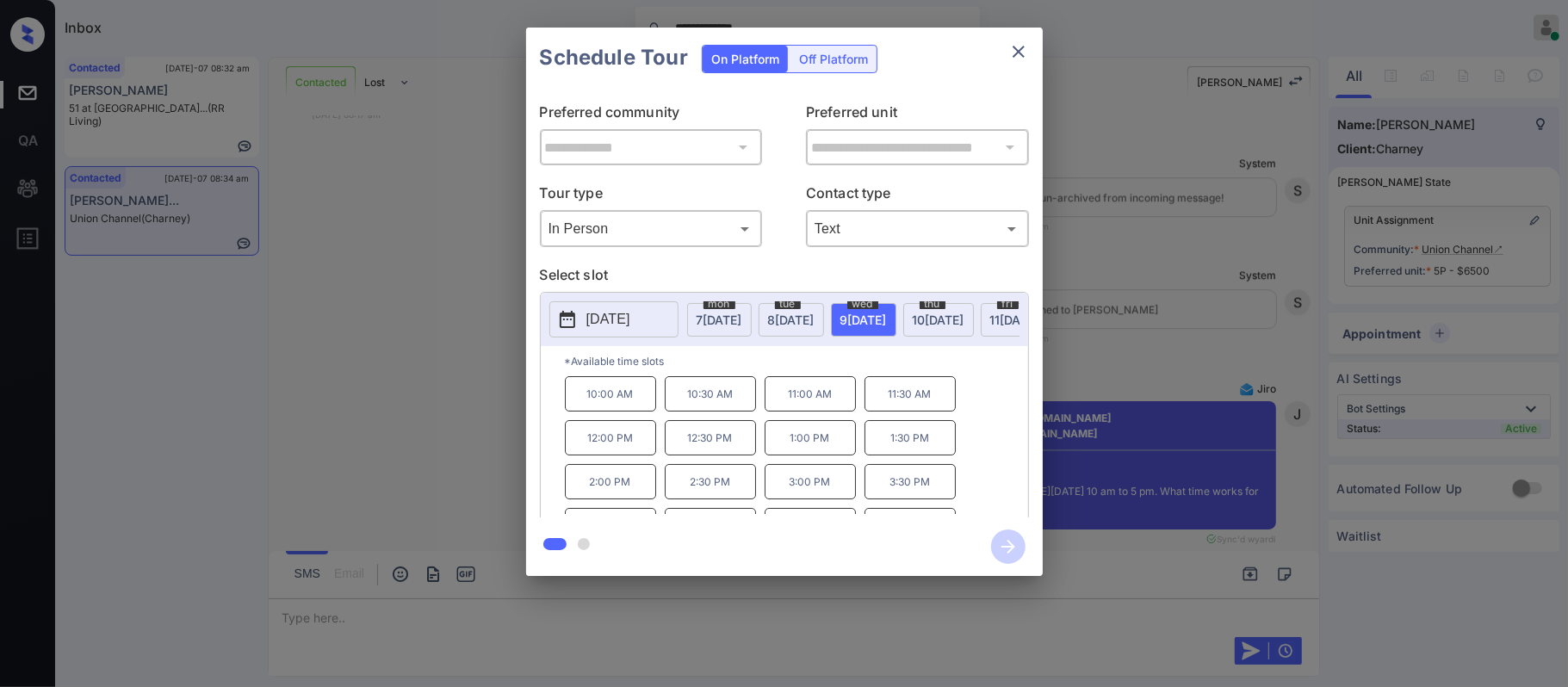 click on "11:00 AM" at bounding box center [810, 393] 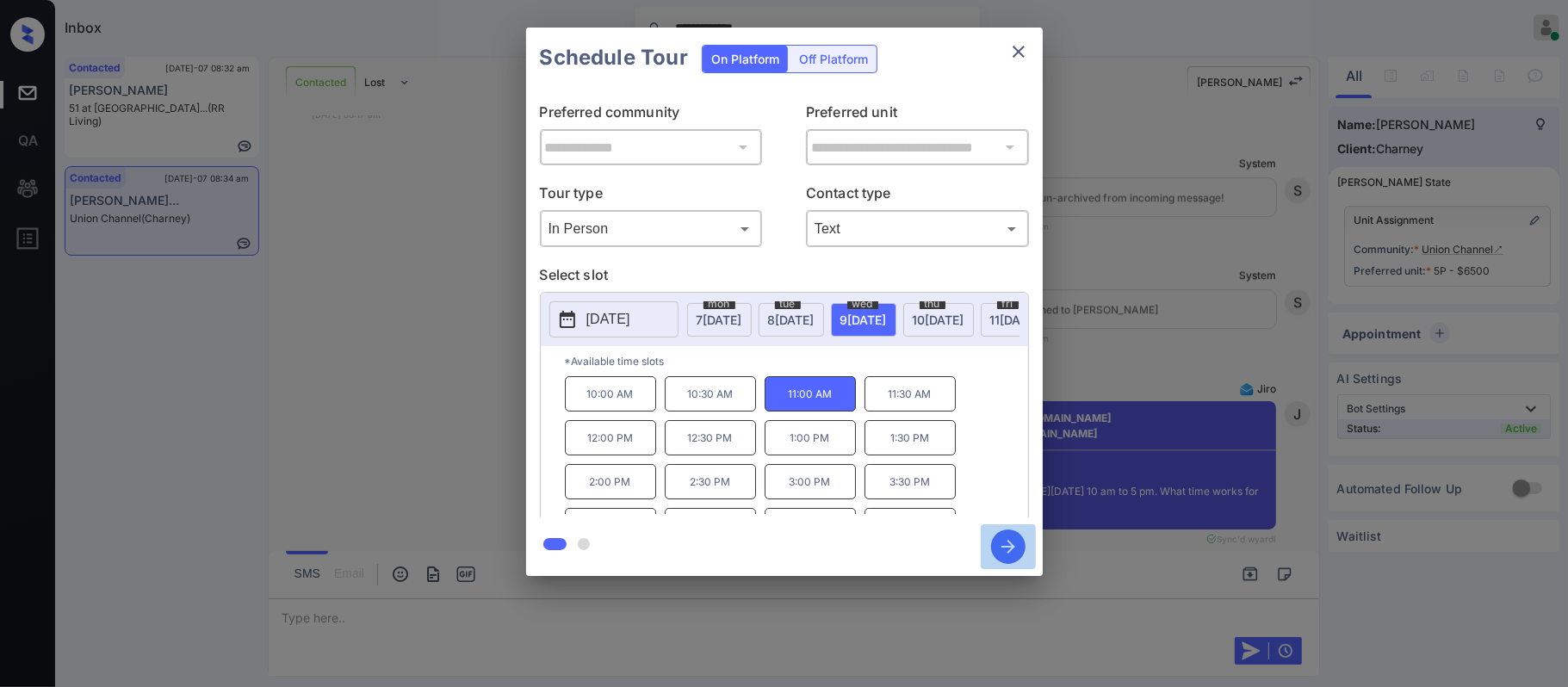 click 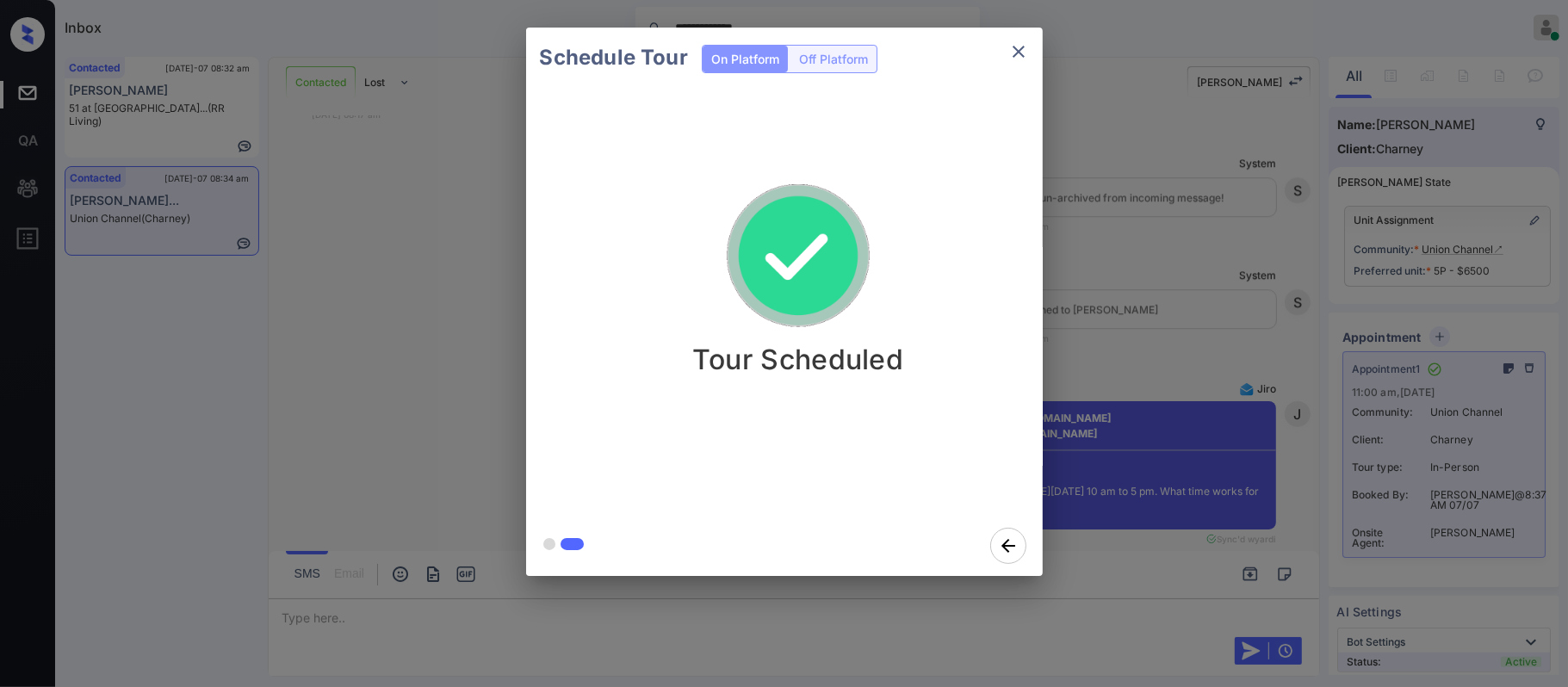 click on "Schedule Tour On Platform Off Platform Tour Scheduled" at bounding box center [784, 301] 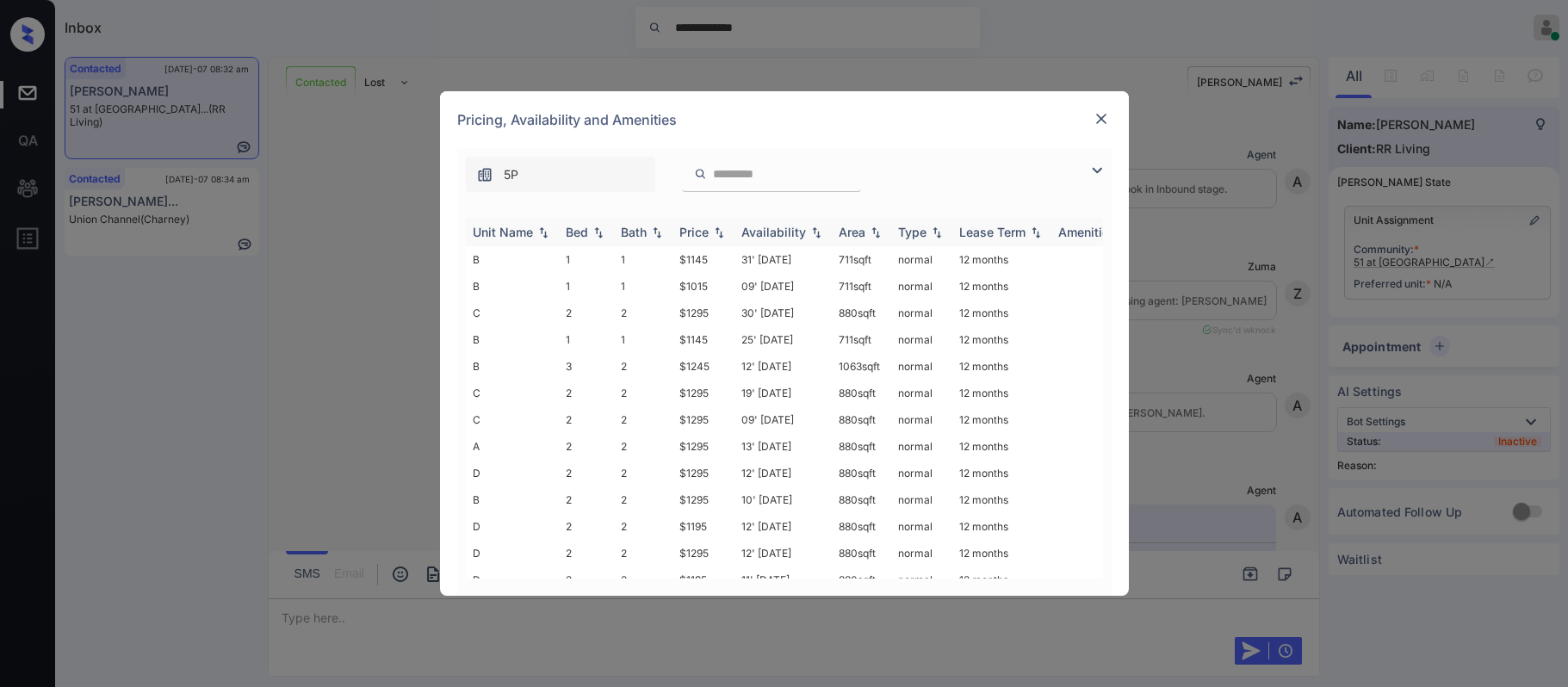 scroll, scrollTop: 0, scrollLeft: 0, axis: both 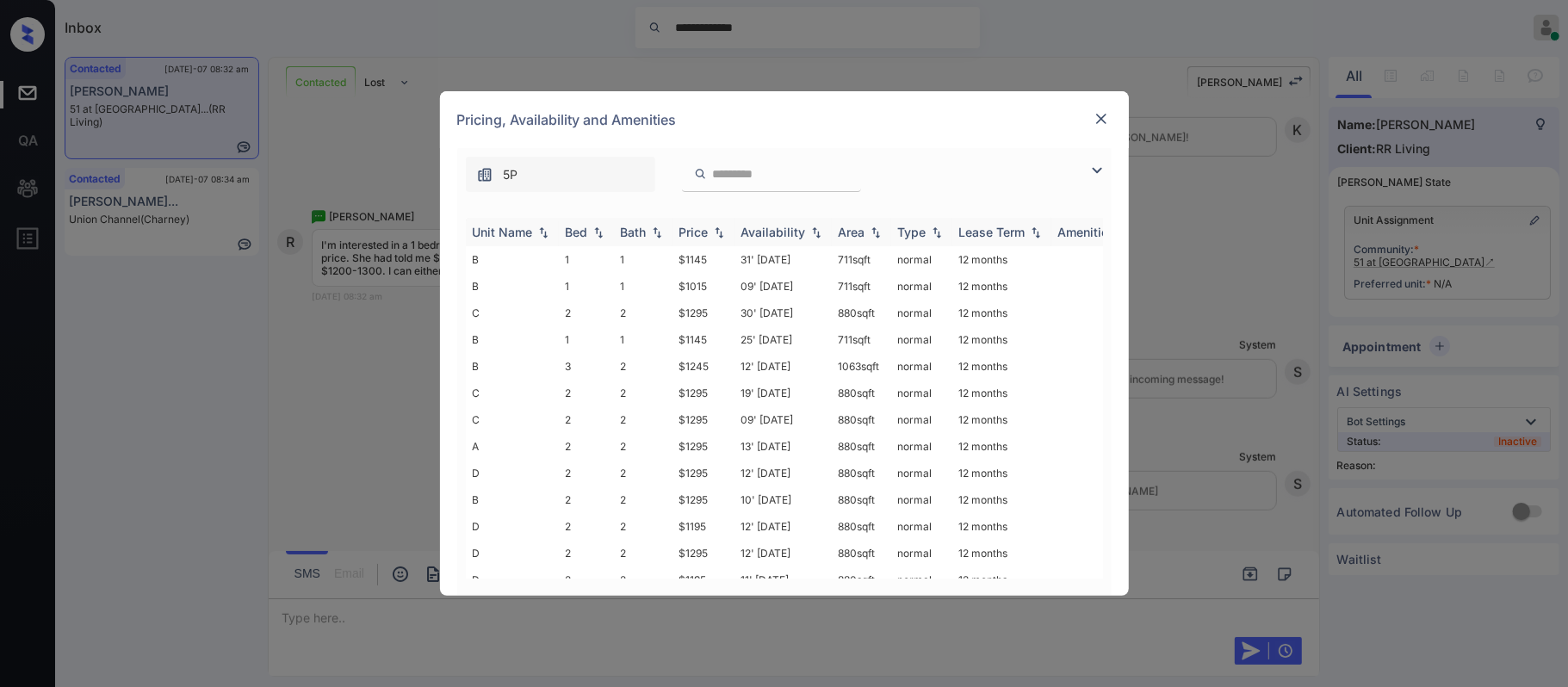 click on "Price" at bounding box center (694, 232) 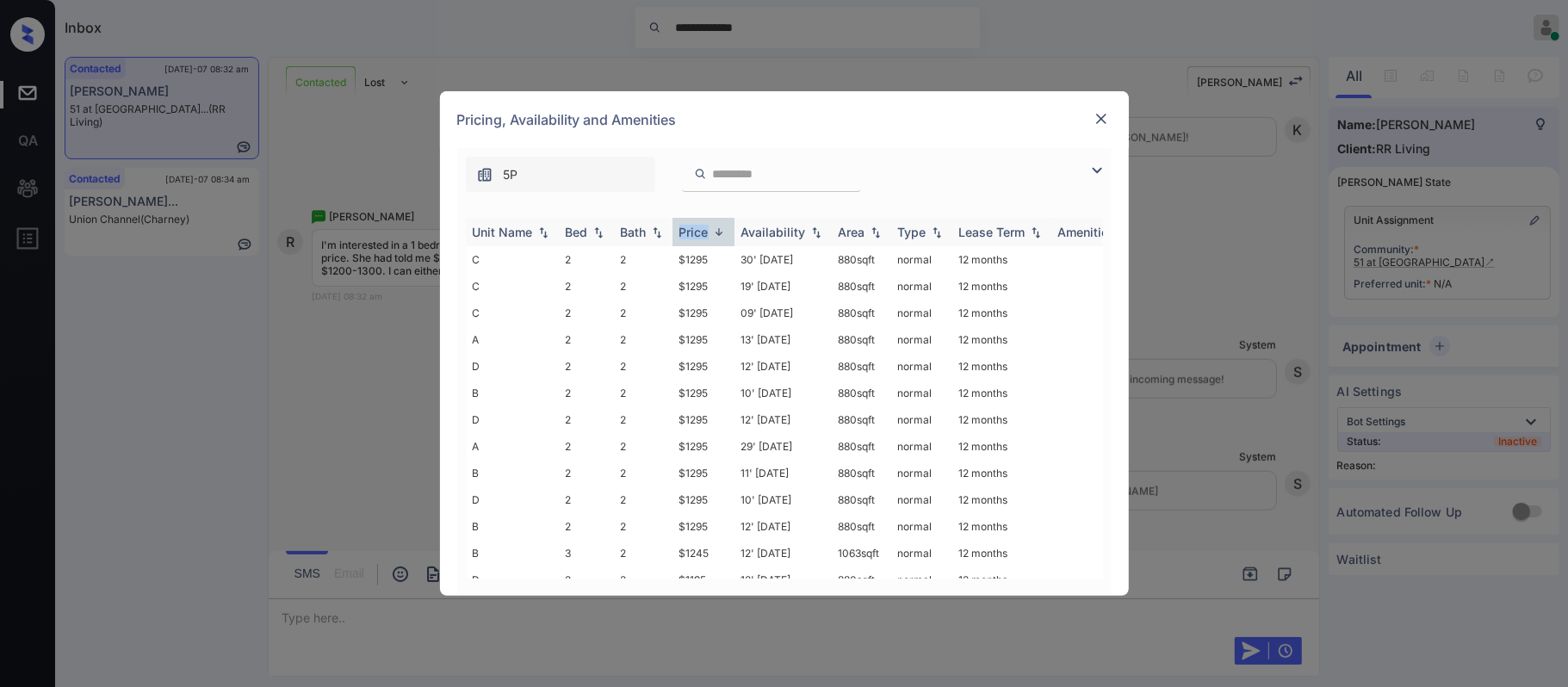 click on "Price" at bounding box center (694, 232) 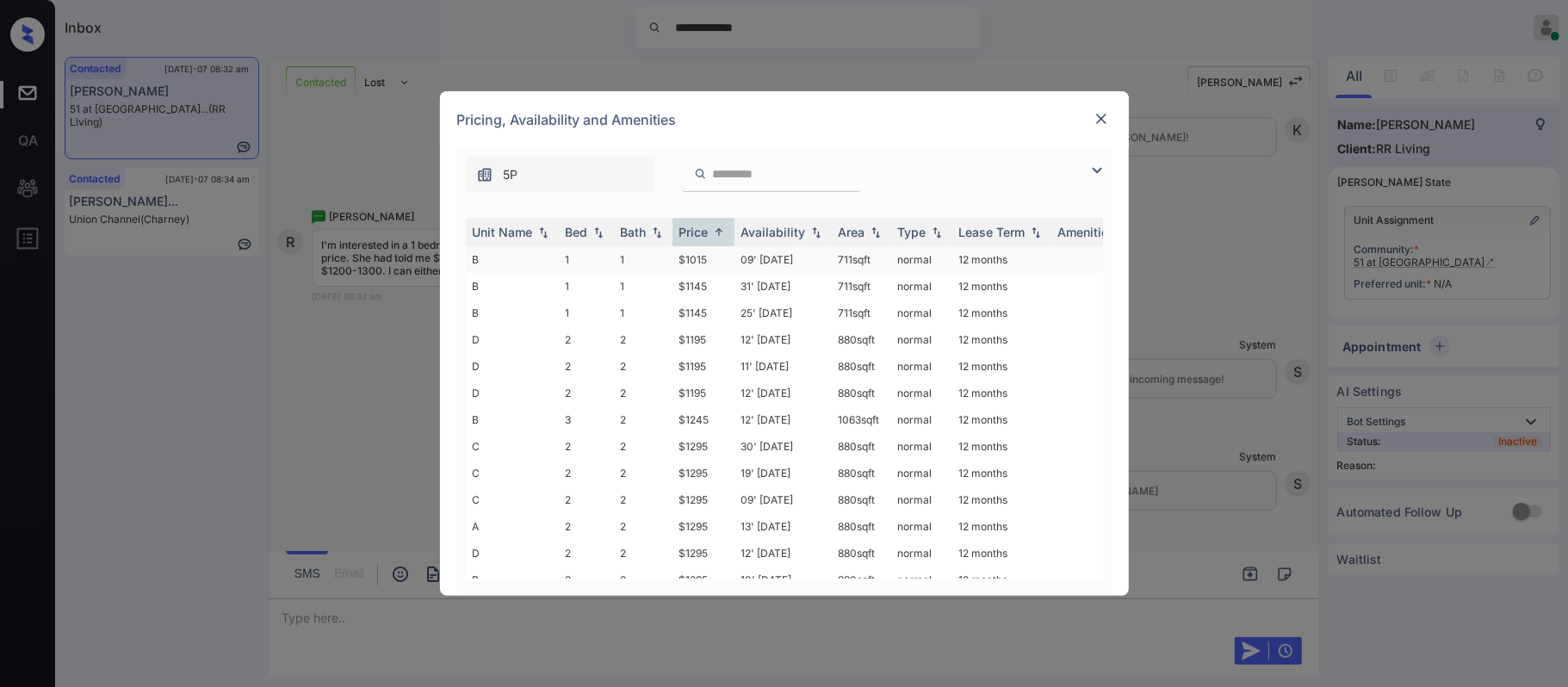 click on "$1015" at bounding box center (703, 259) 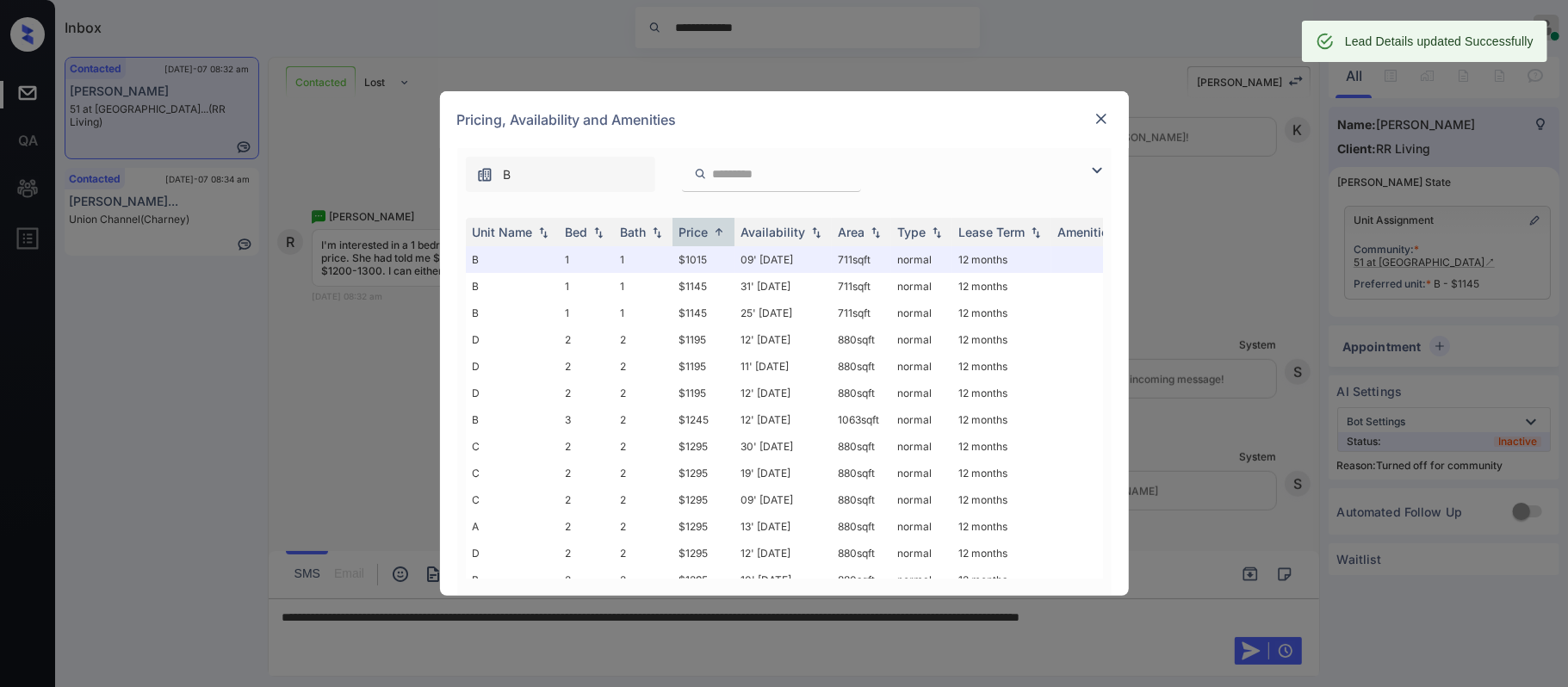click at bounding box center (1101, 119) 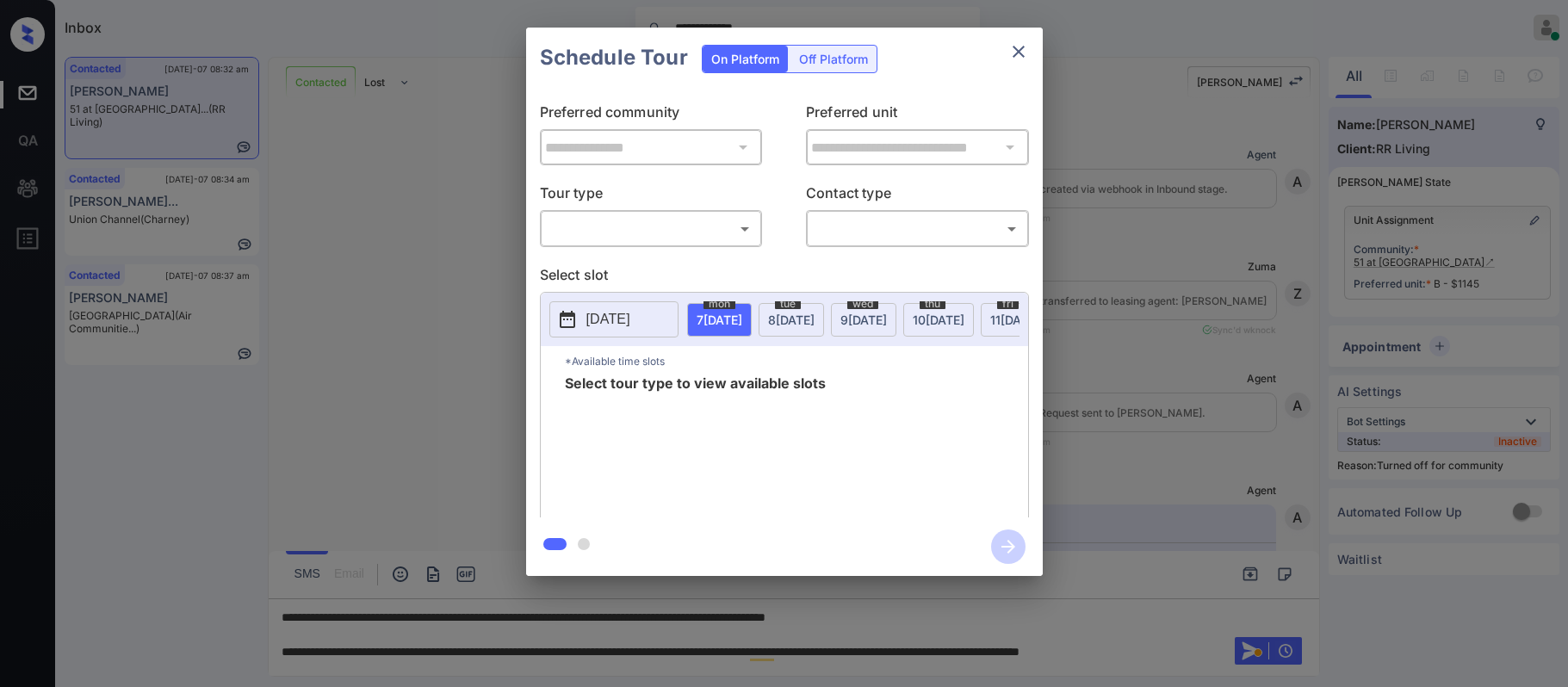 scroll, scrollTop: 0, scrollLeft: 0, axis: both 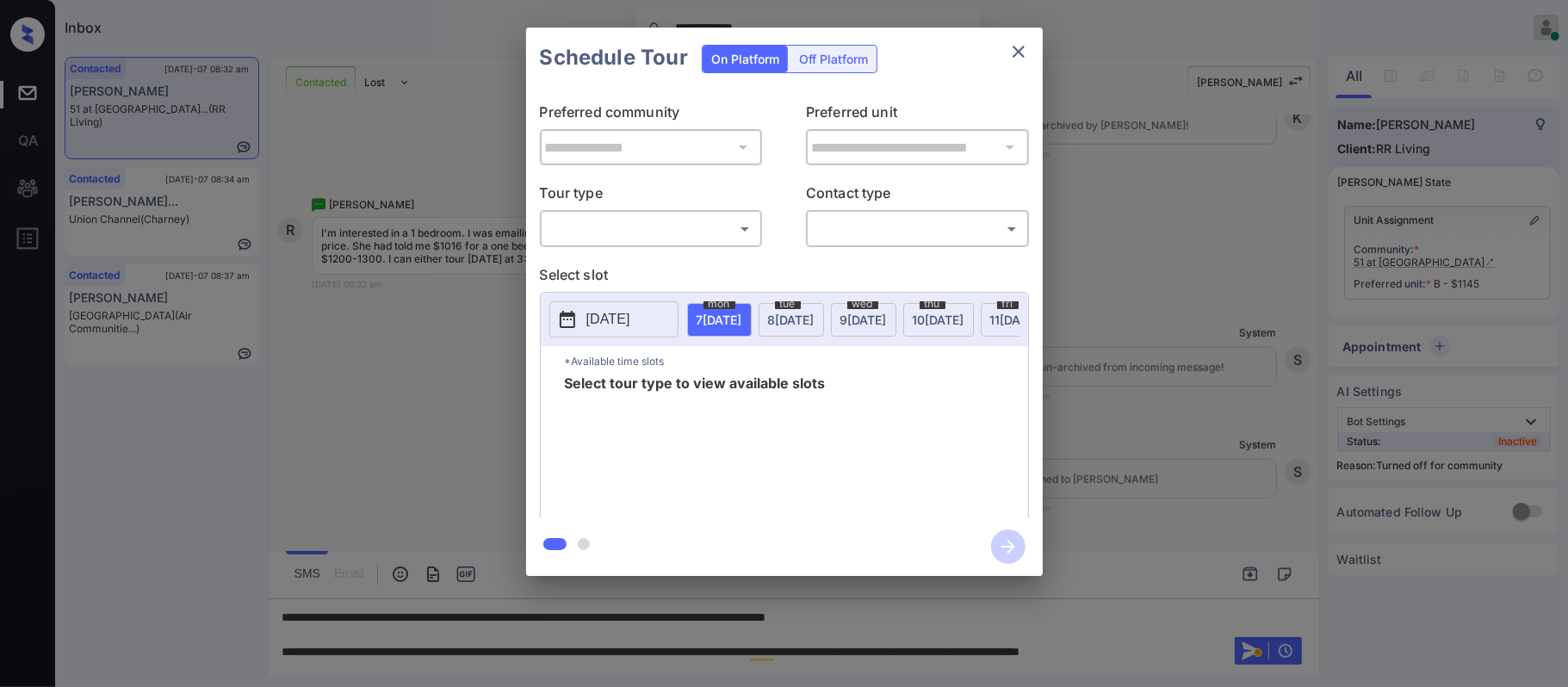 click on "**********" at bounding box center (784, 344) 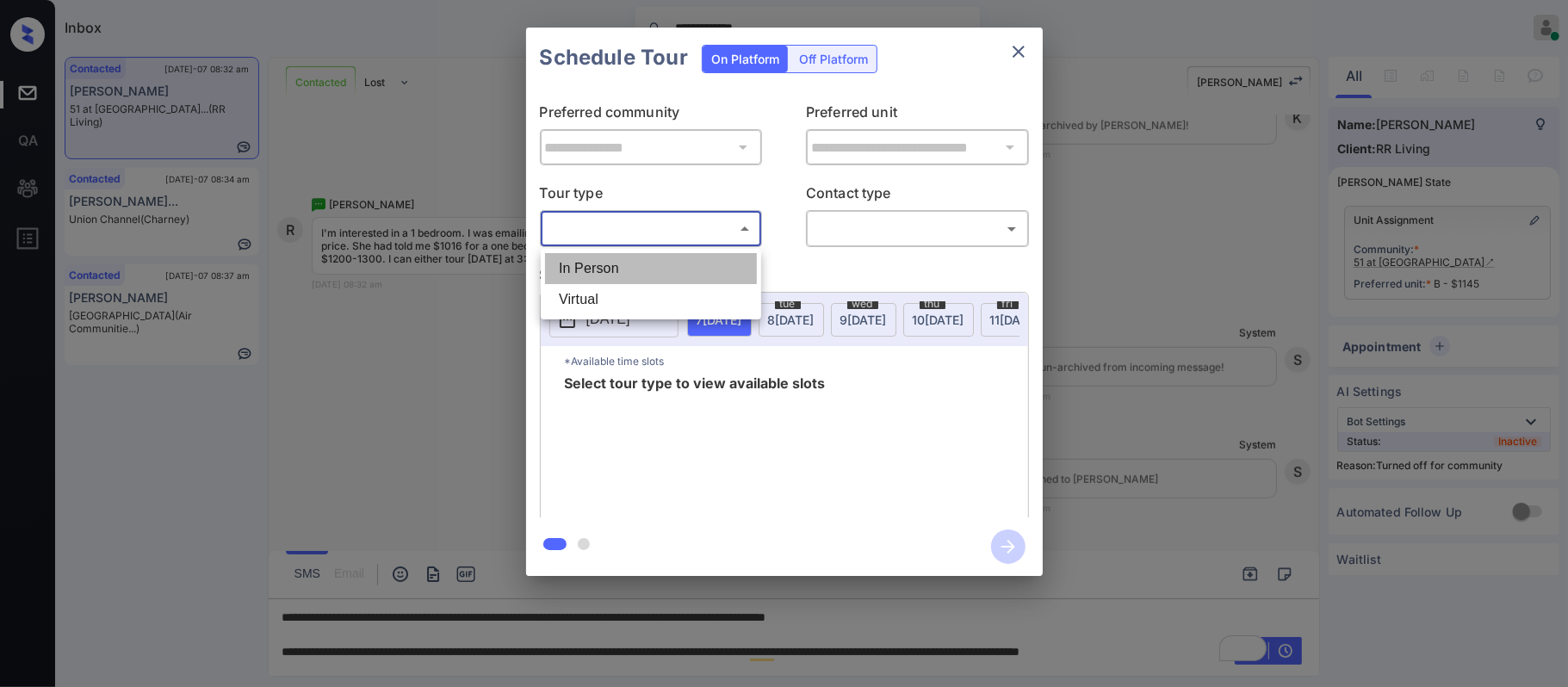click on "In Person" at bounding box center [651, 269] 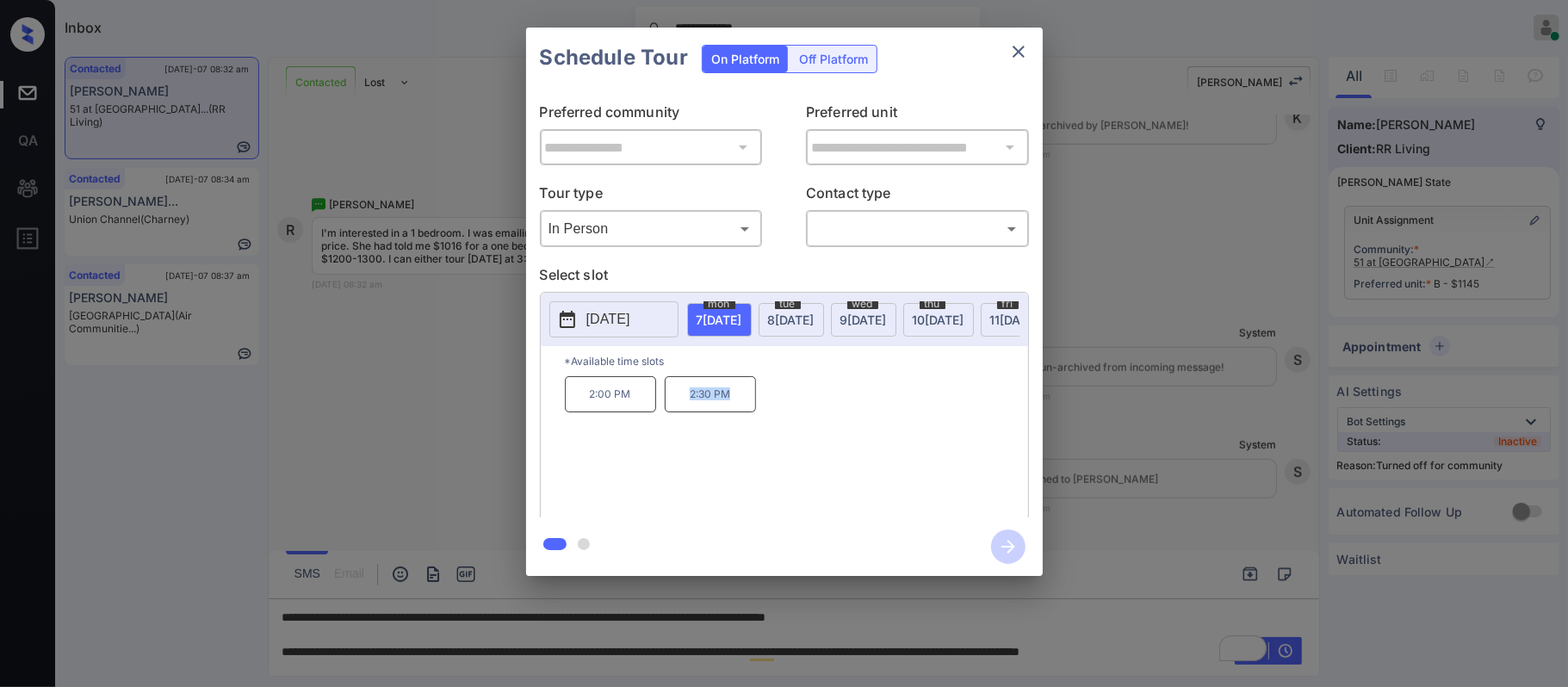 drag, startPoint x: 684, startPoint y: 418, endPoint x: 742, endPoint y: 418, distance: 58 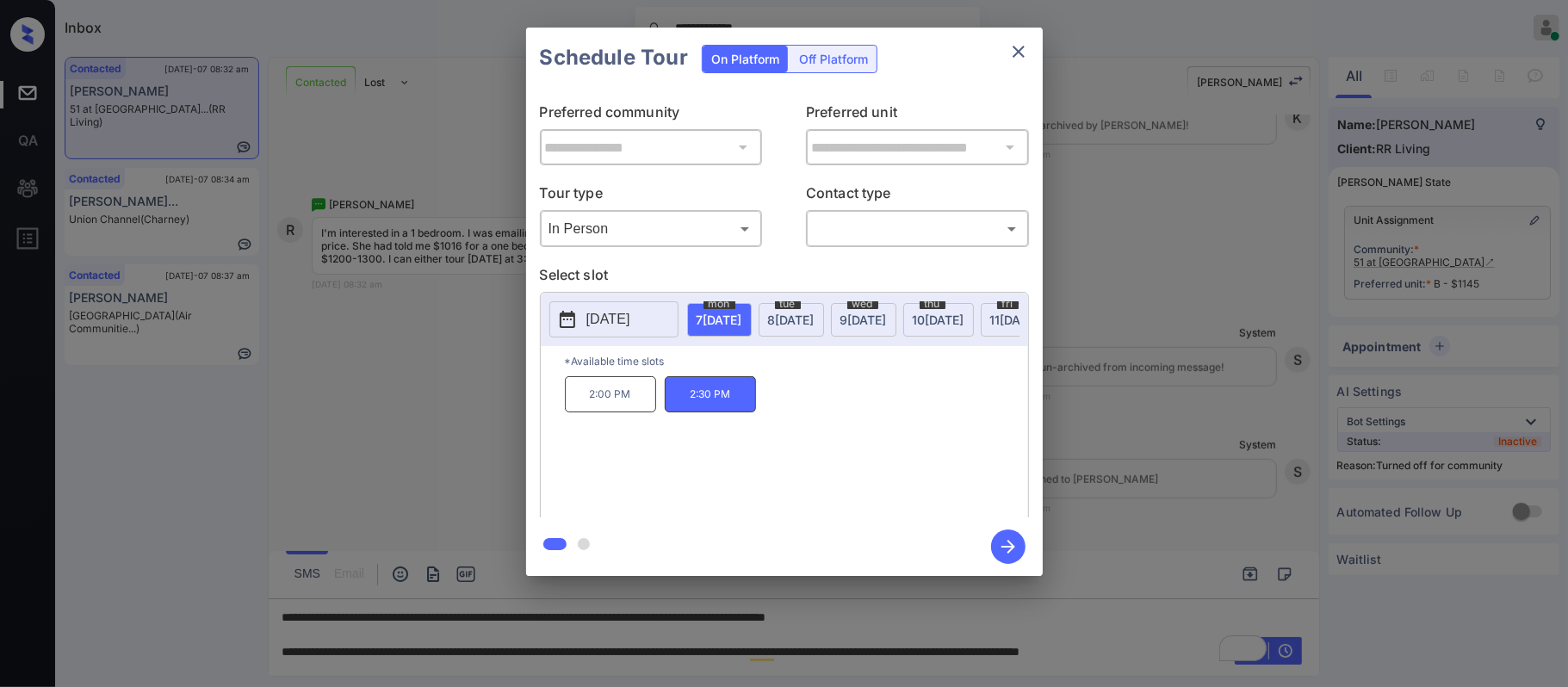 click on "11 JUL" at bounding box center (719, 319) 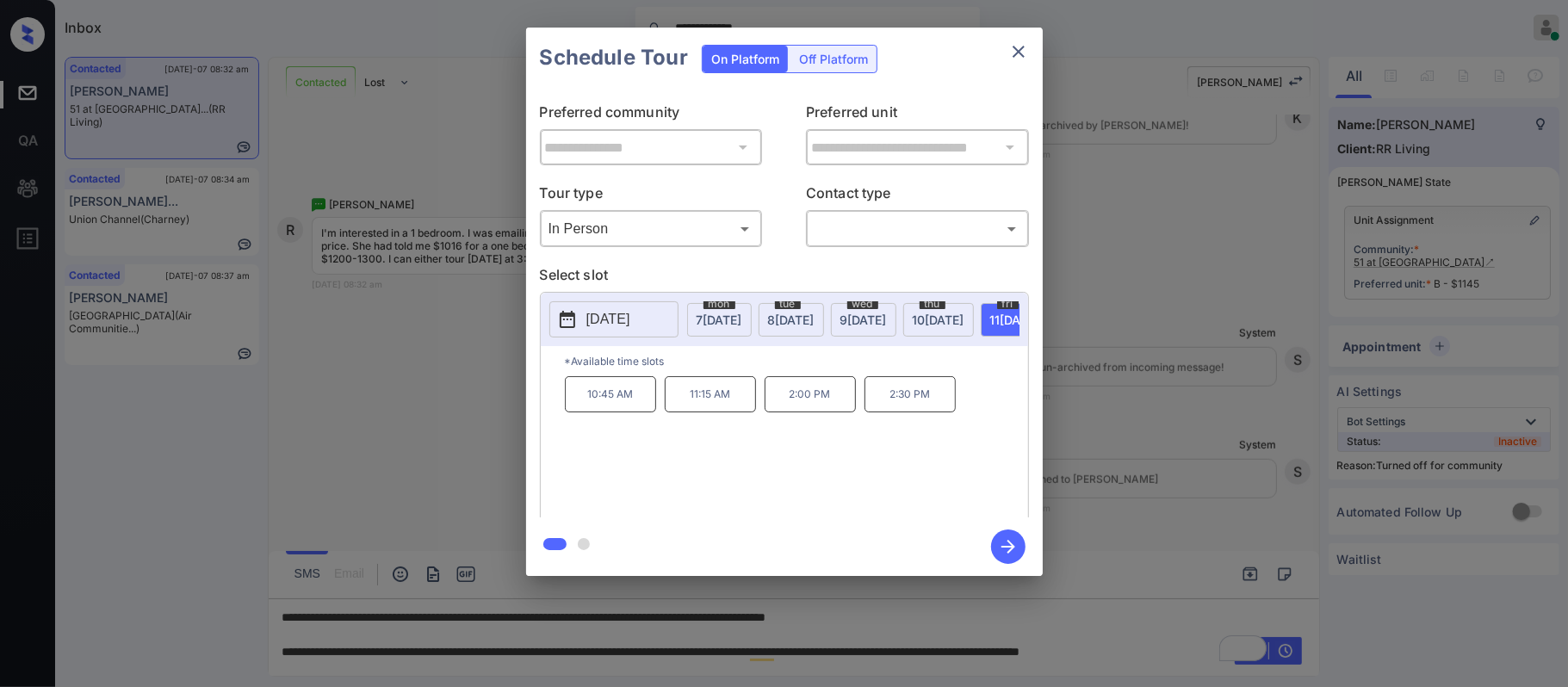 click on "**********" at bounding box center [784, 301] 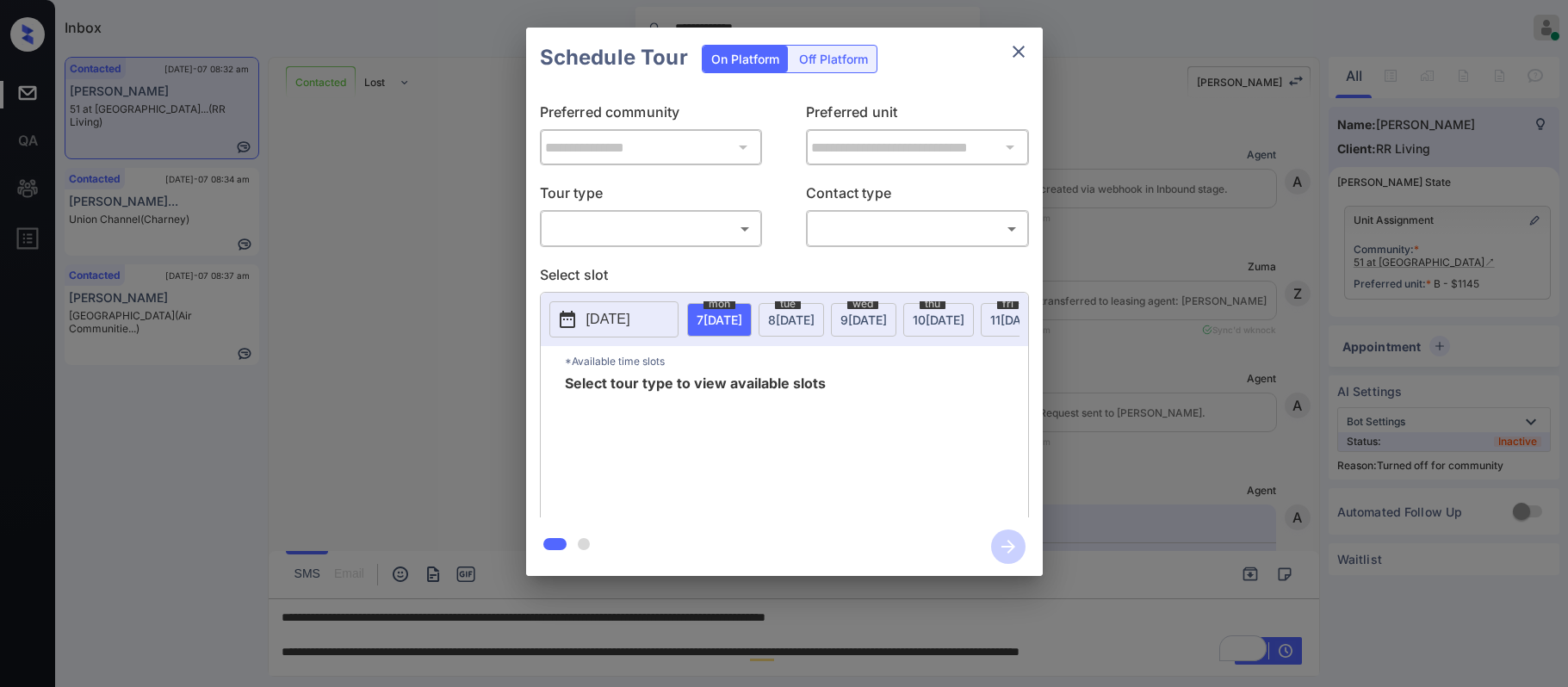 scroll, scrollTop: 0, scrollLeft: 0, axis: both 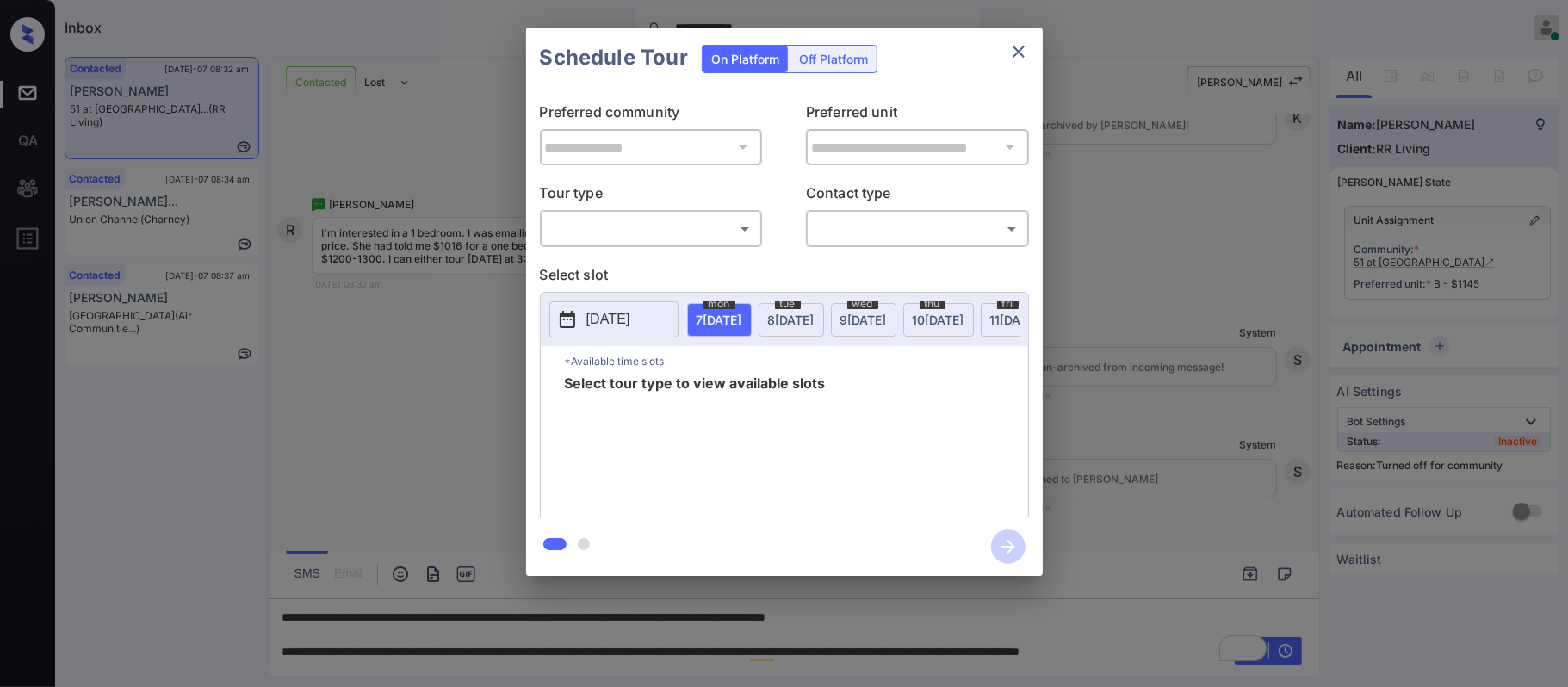 drag, startPoint x: 0, startPoint y: 0, endPoint x: 662, endPoint y: 241, distance: 704.5034 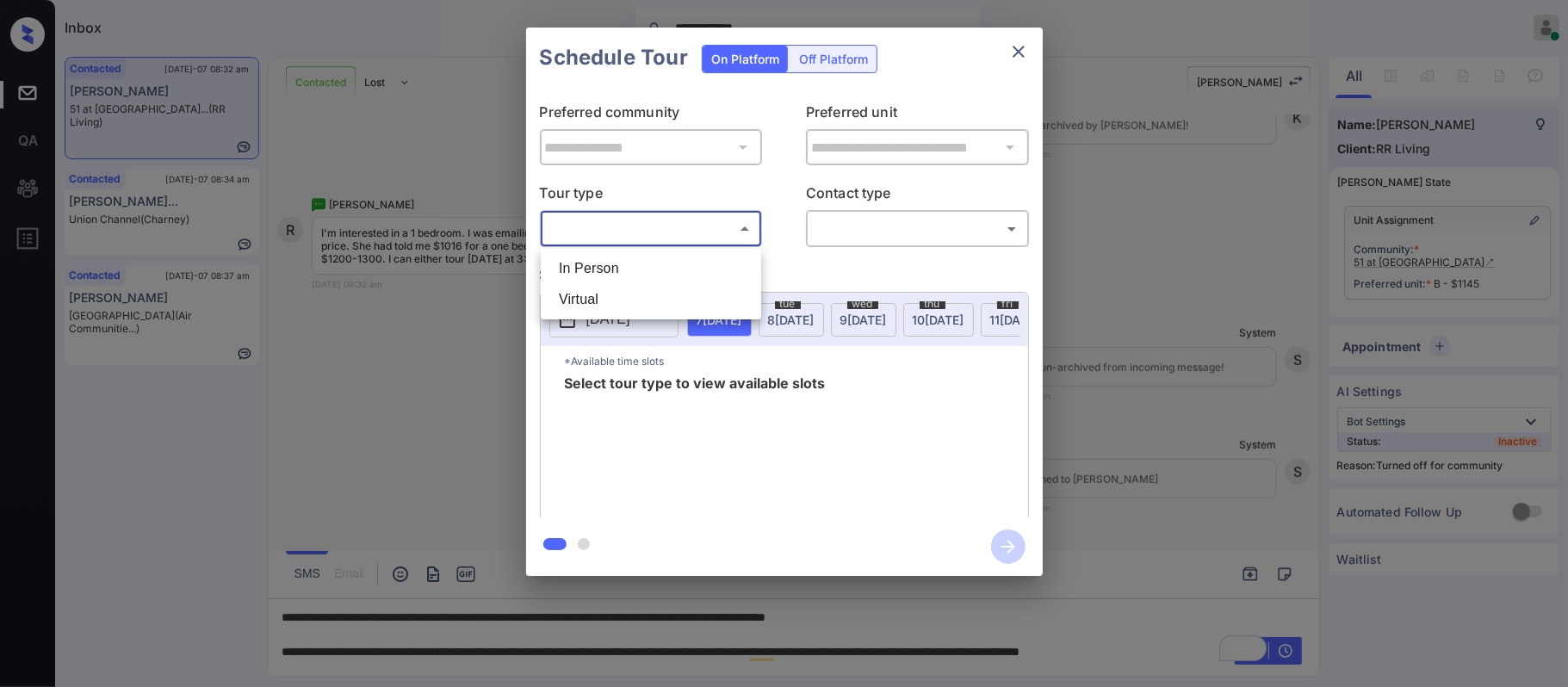 drag, startPoint x: 662, startPoint y: 241, endPoint x: 656, endPoint y: 263, distance: 22.80351 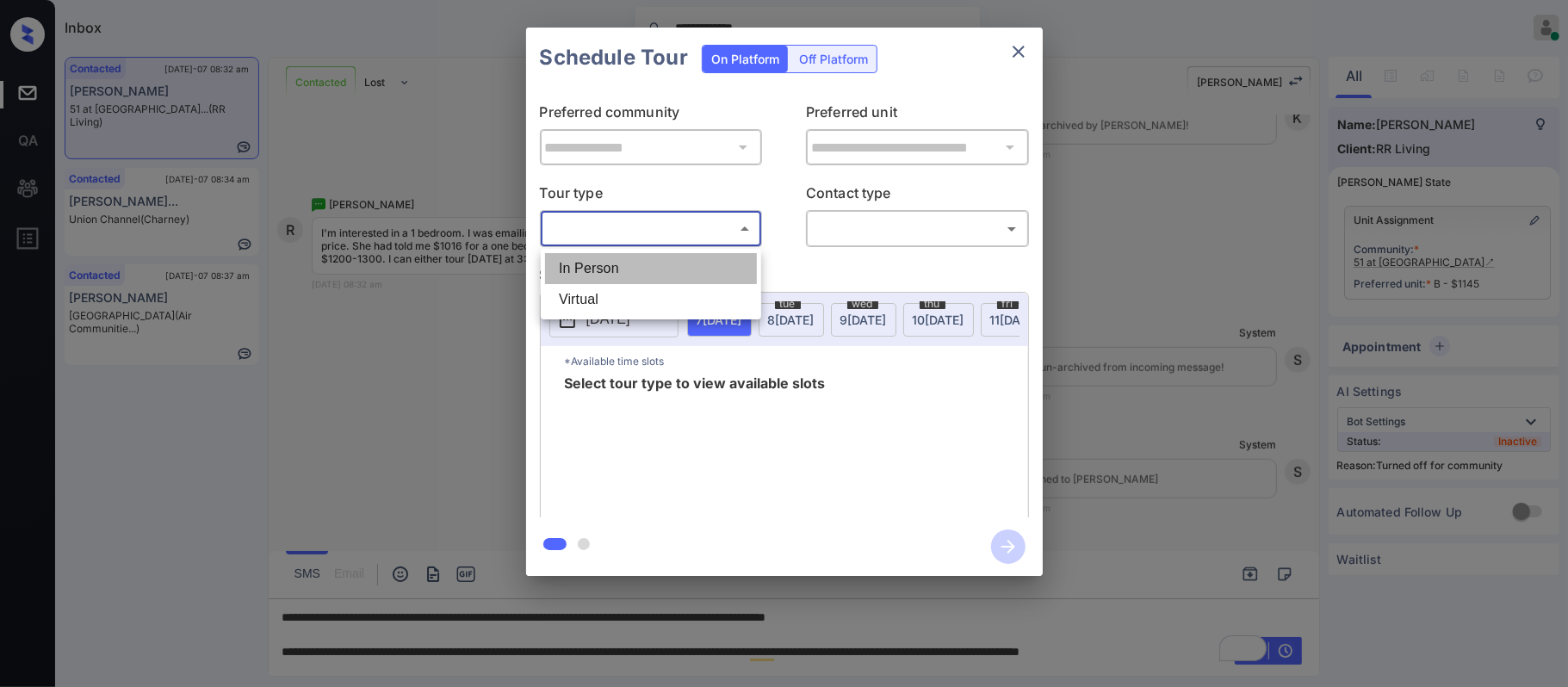 click on "In Person" at bounding box center [651, 269] 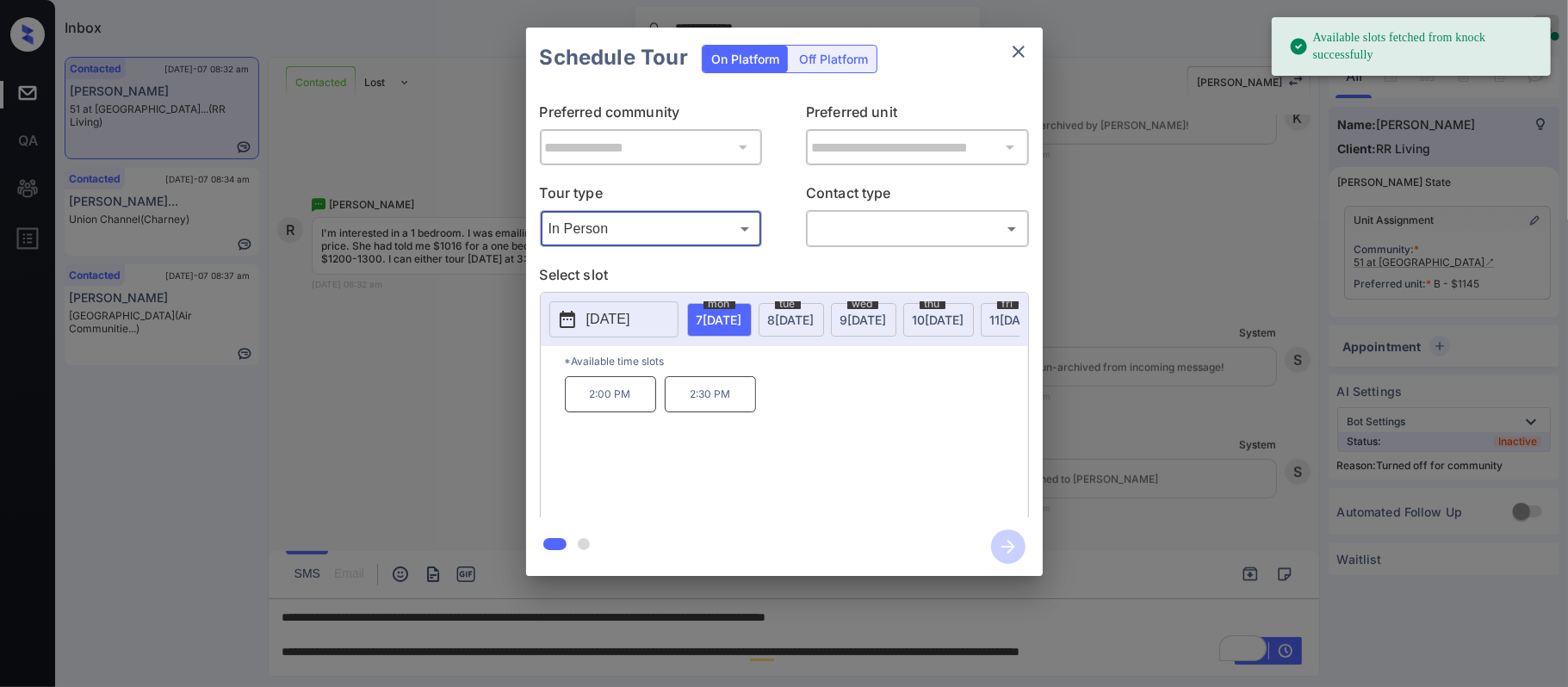 click on "11 JUL" at bounding box center [719, 319] 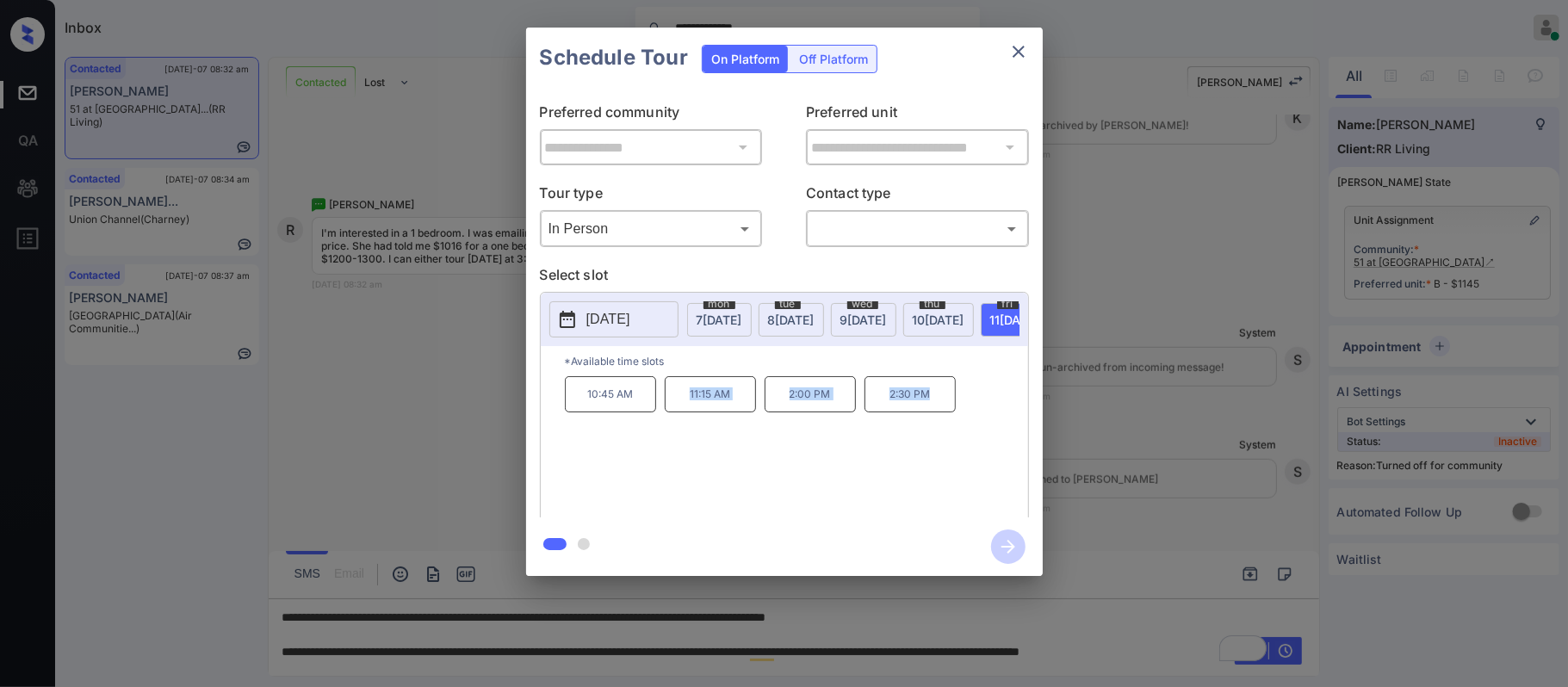 drag, startPoint x: 673, startPoint y: 407, endPoint x: 980, endPoint y: 397, distance: 307.16282 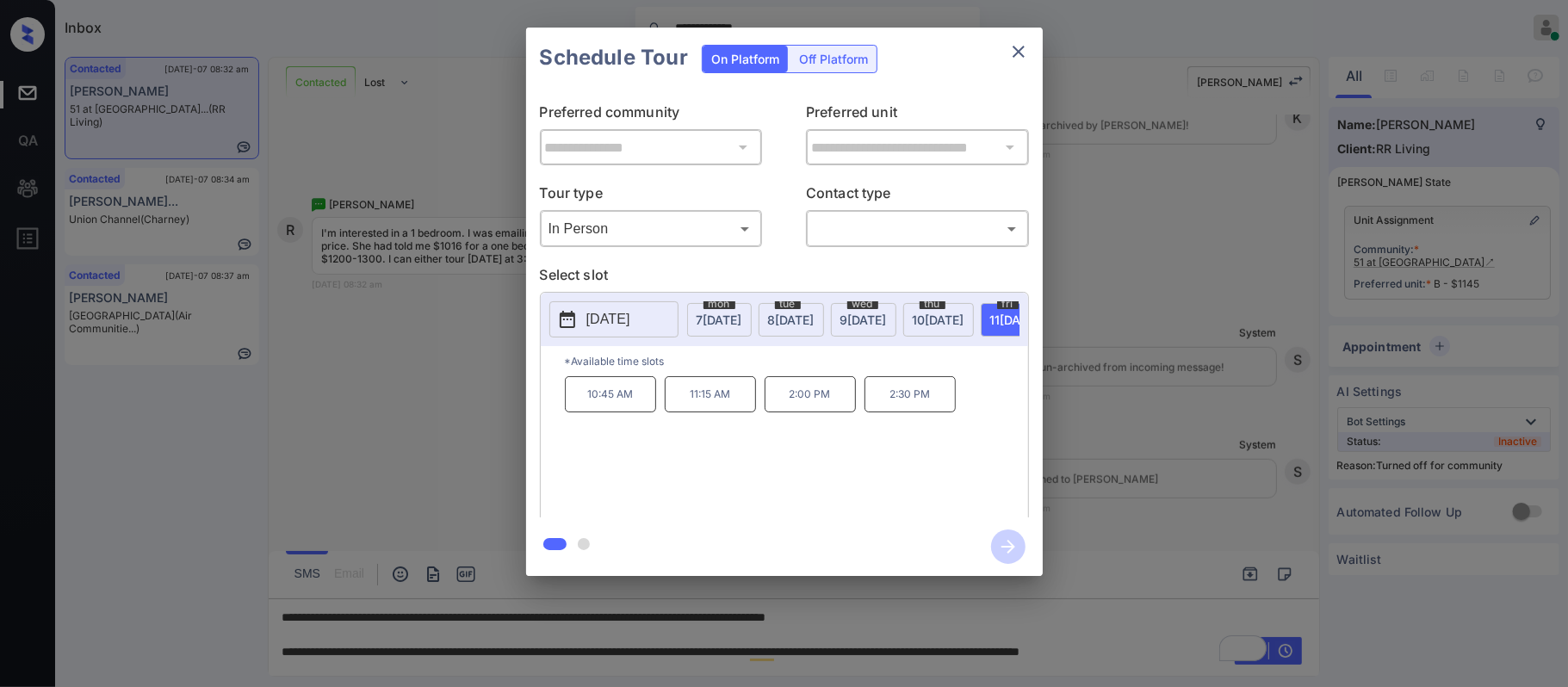 click on "**********" at bounding box center (784, 301) 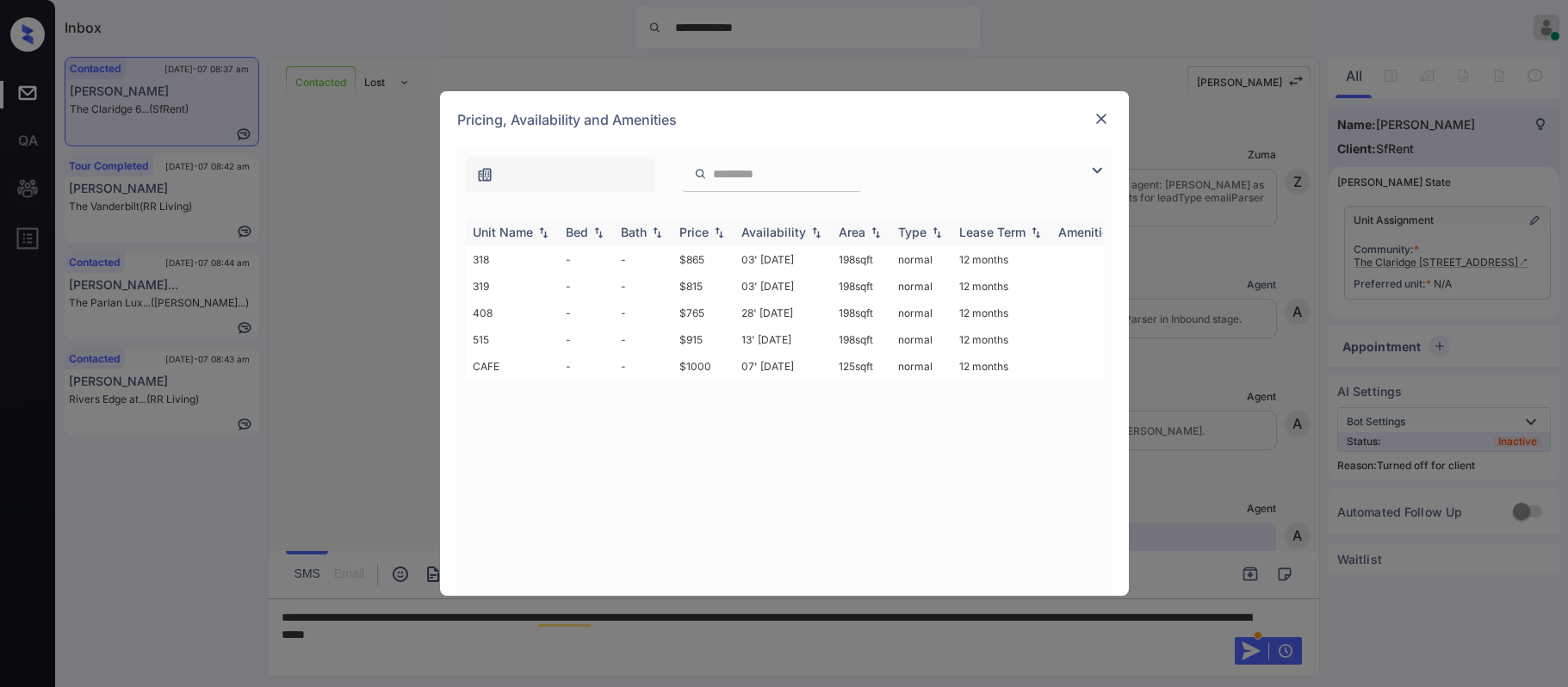 scroll, scrollTop: 0, scrollLeft: 0, axis: both 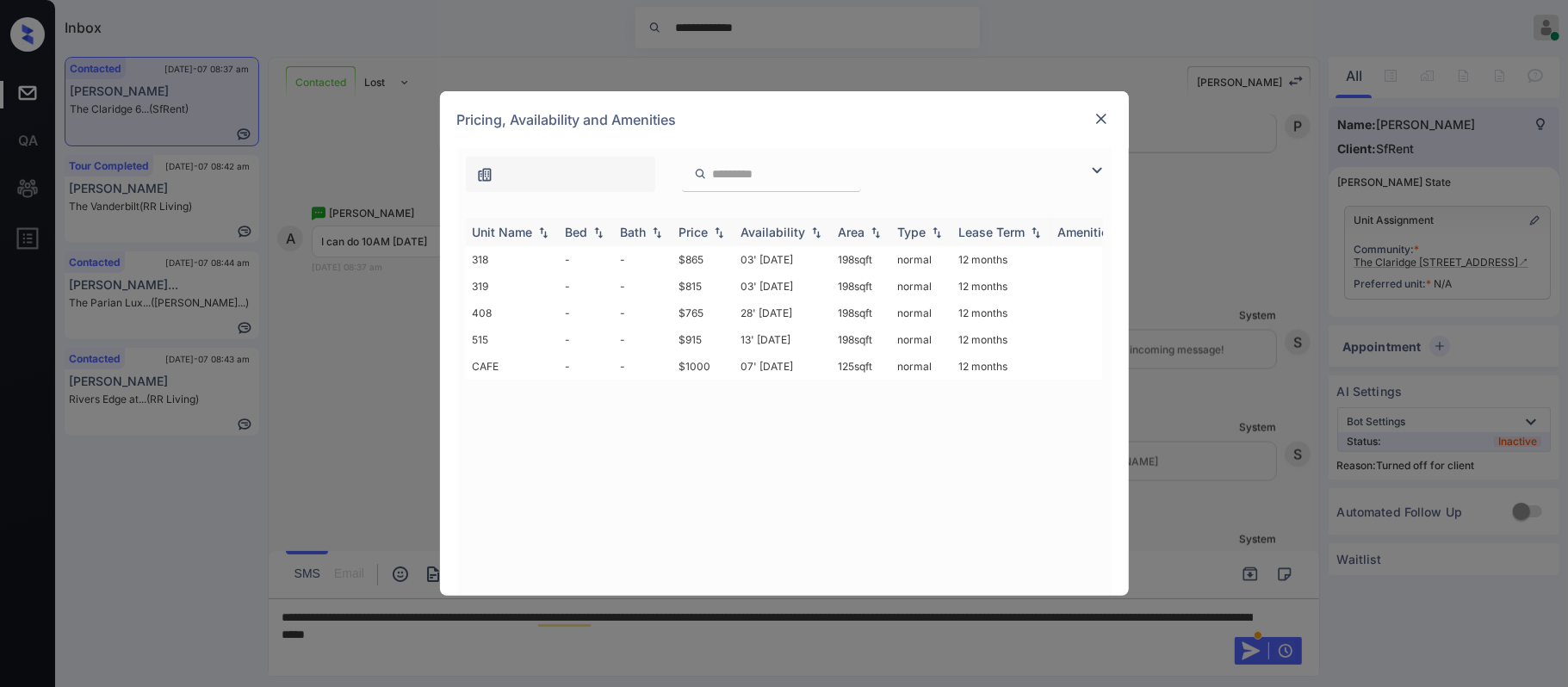 click on "Price" at bounding box center [703, 232] 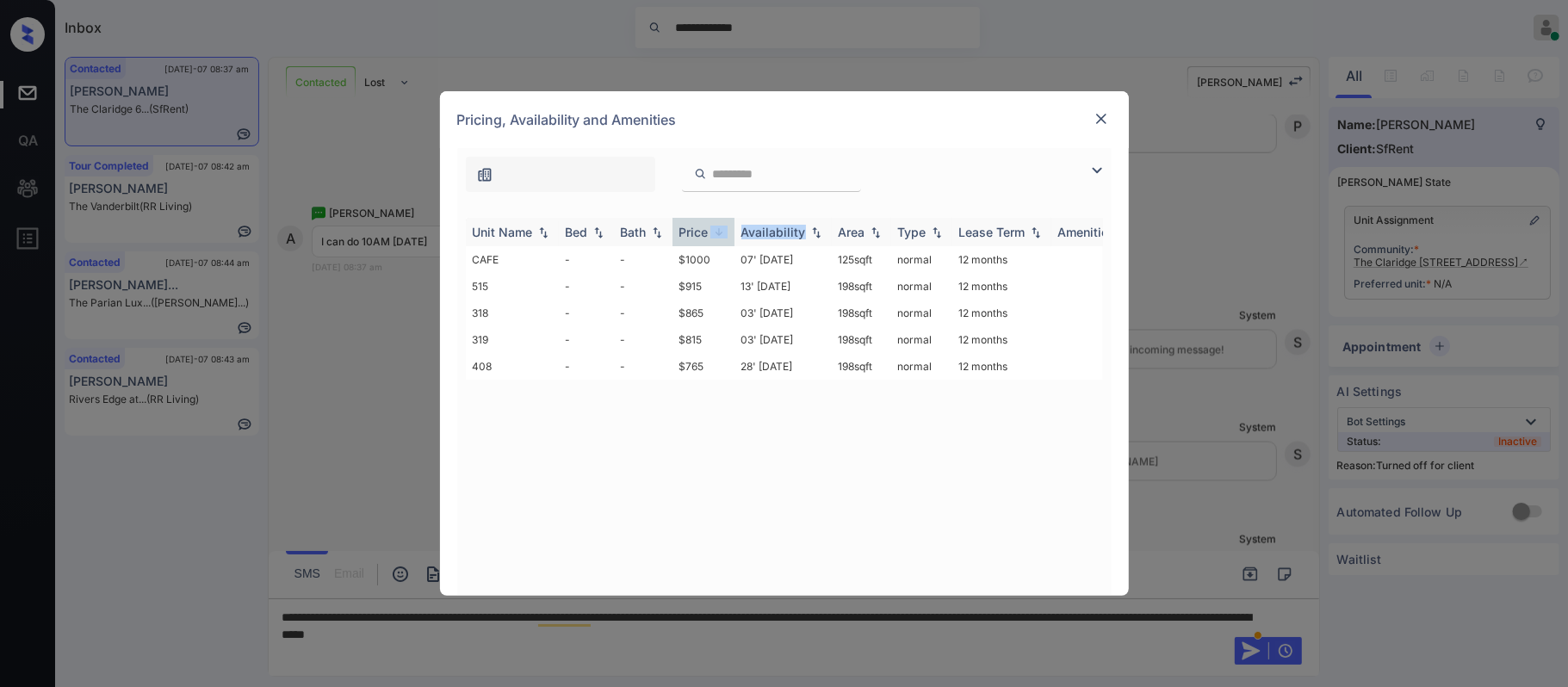 click on "Price" at bounding box center [703, 232] 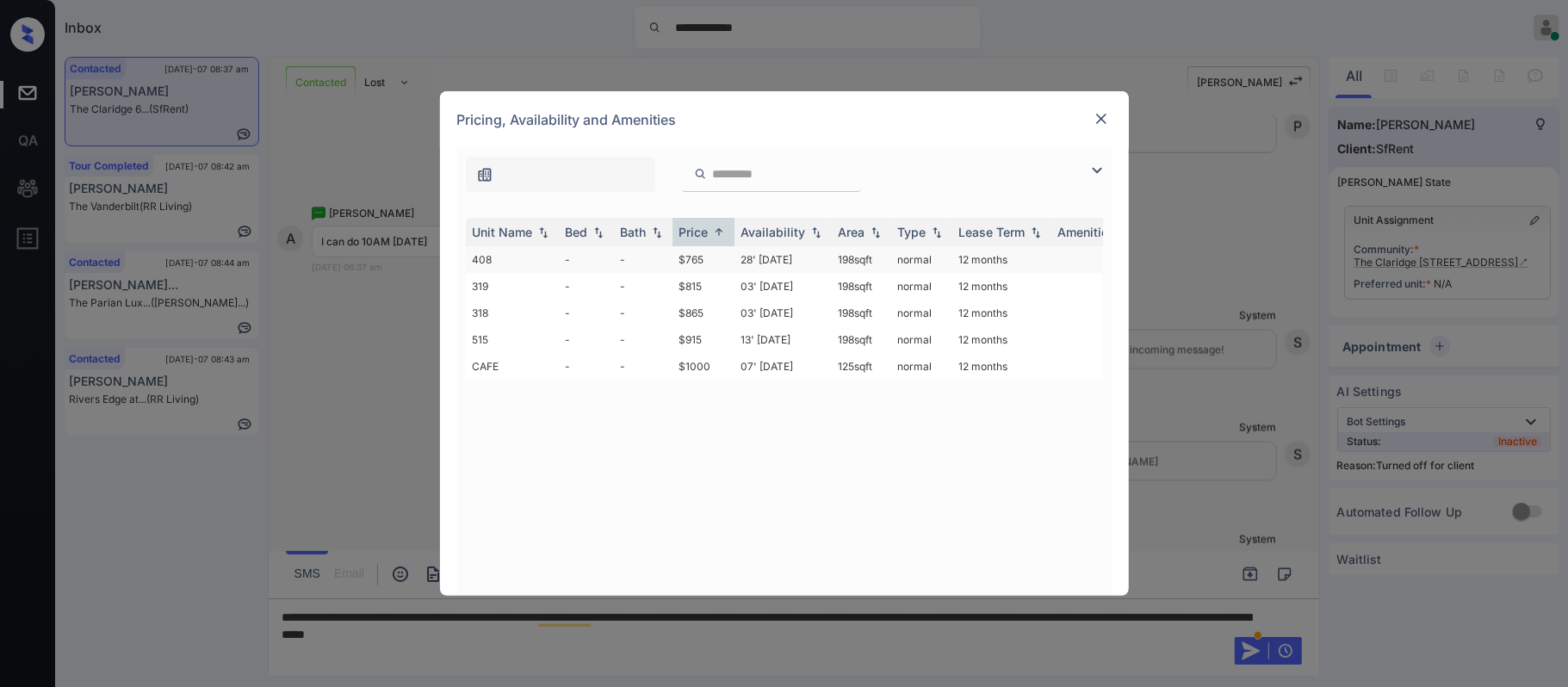 click on "$765" at bounding box center [703, 259] 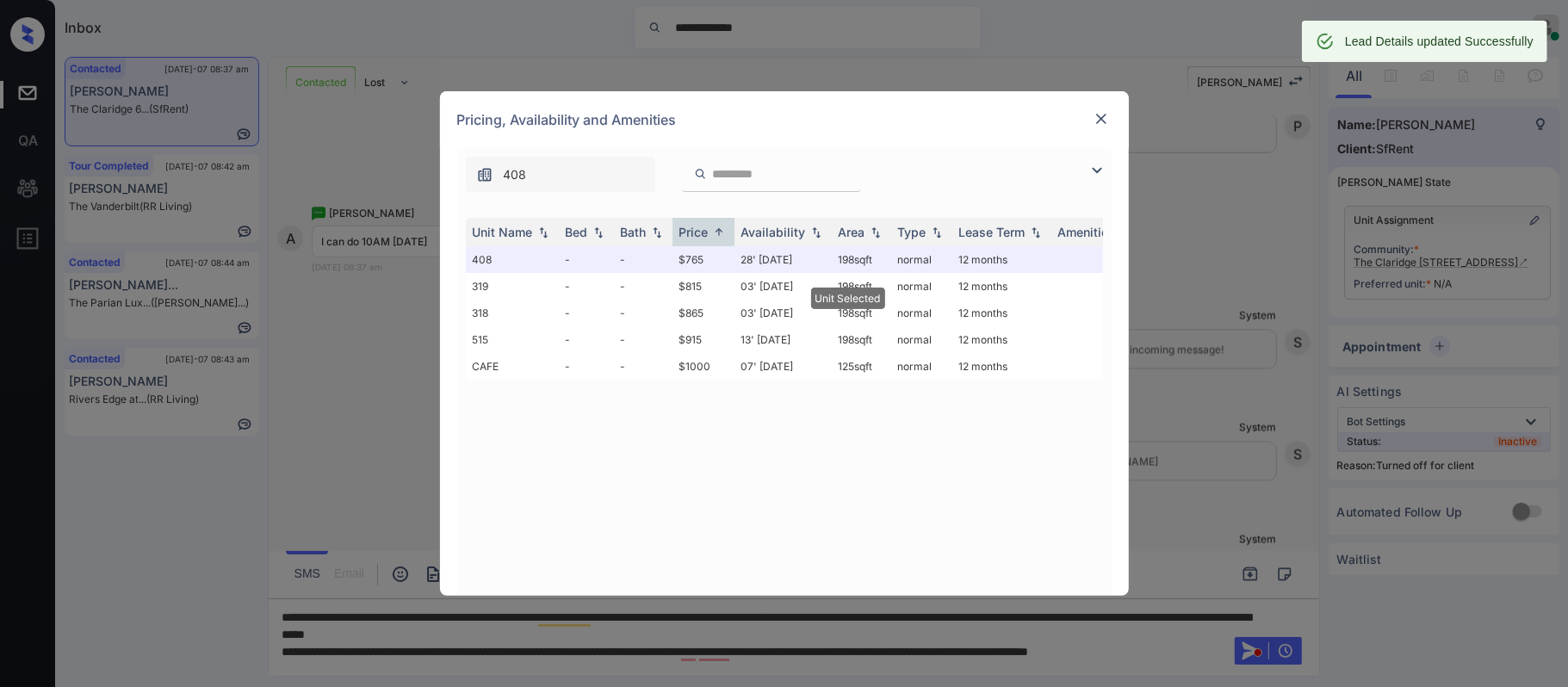 click at bounding box center [1101, 119] 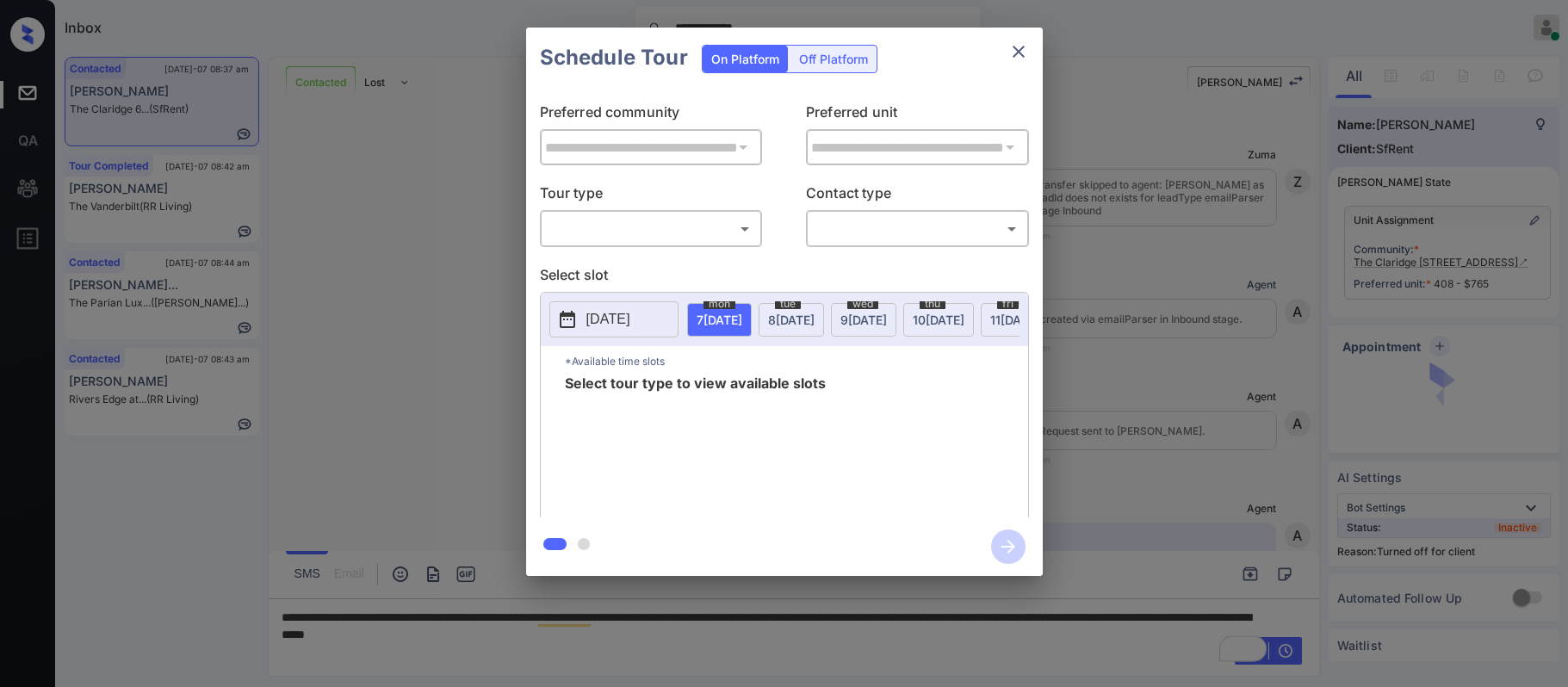 scroll, scrollTop: 0, scrollLeft: 0, axis: both 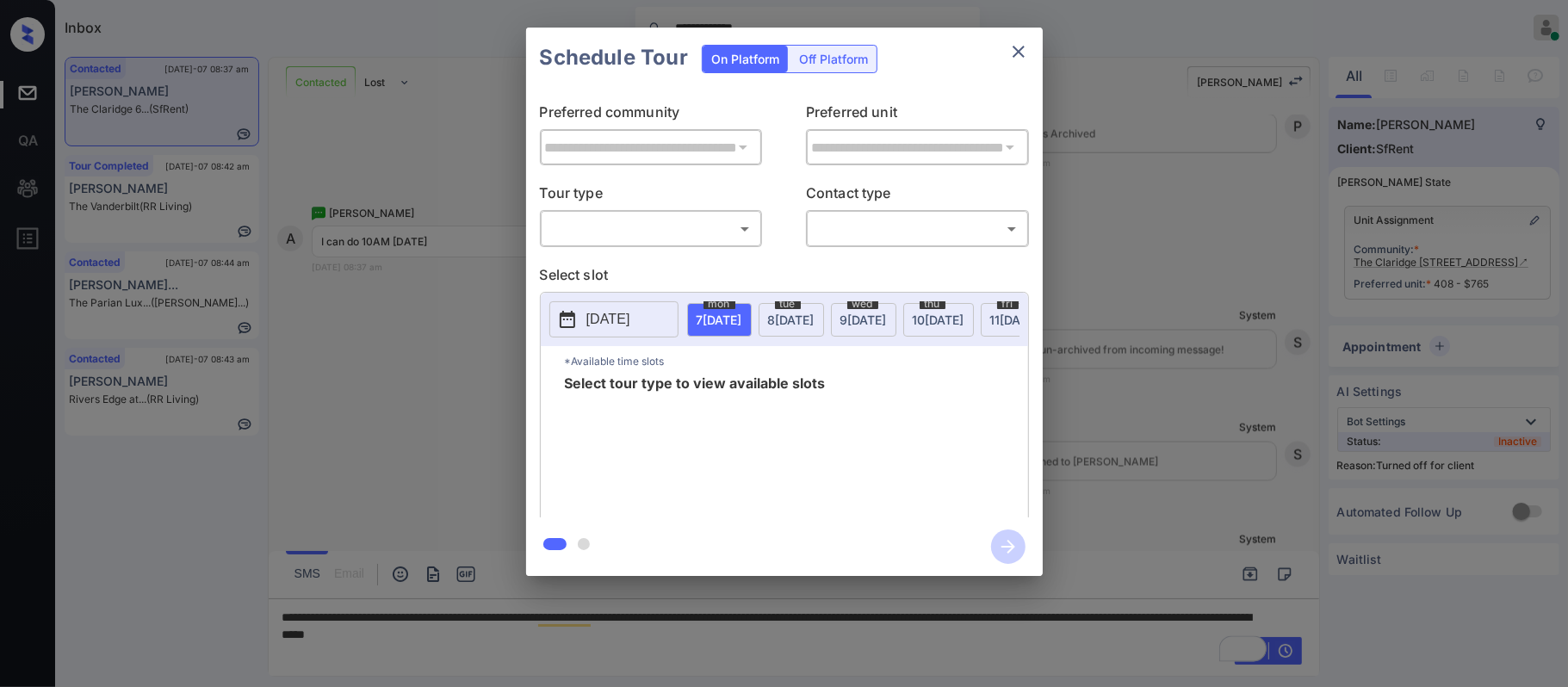 click on "Off Platform" at bounding box center (834, 59) 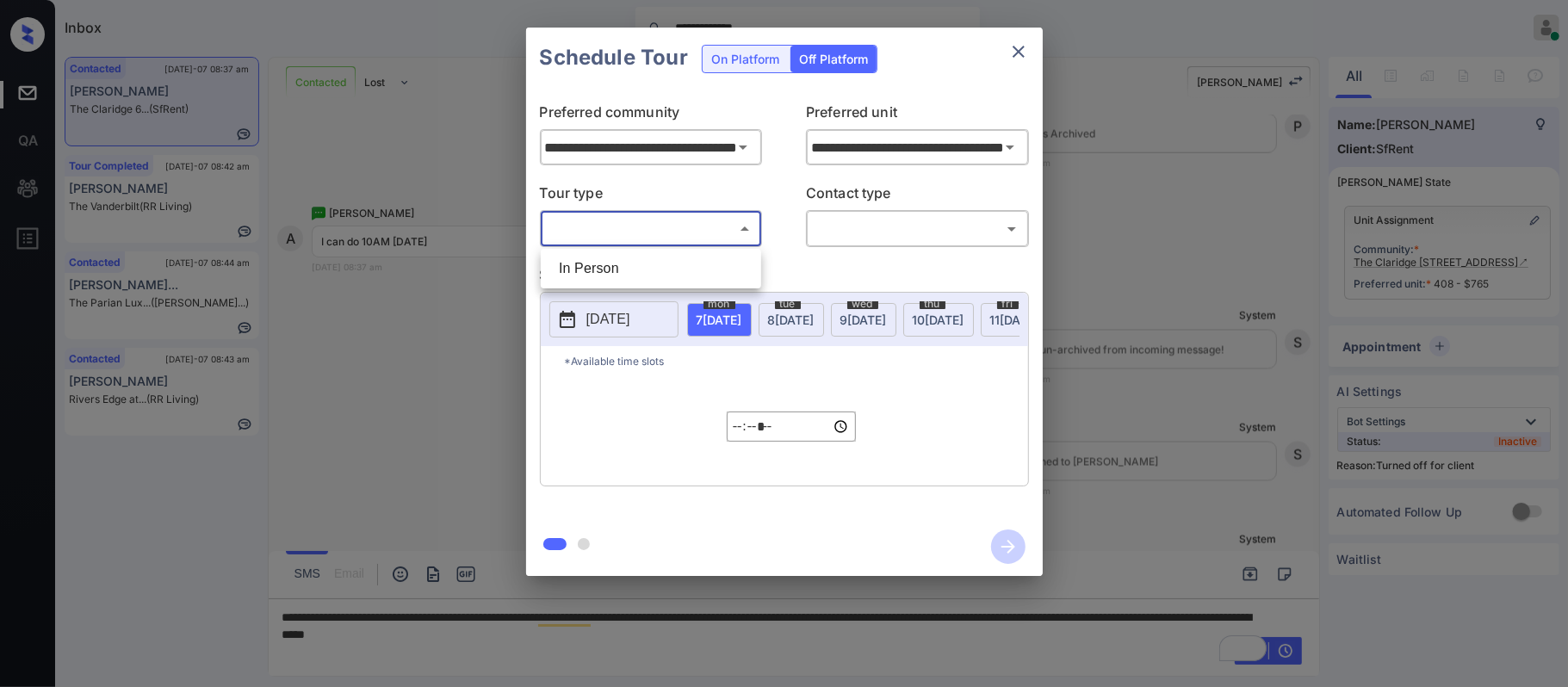 drag, startPoint x: 685, startPoint y: 221, endPoint x: 659, endPoint y: 283, distance: 67.23095 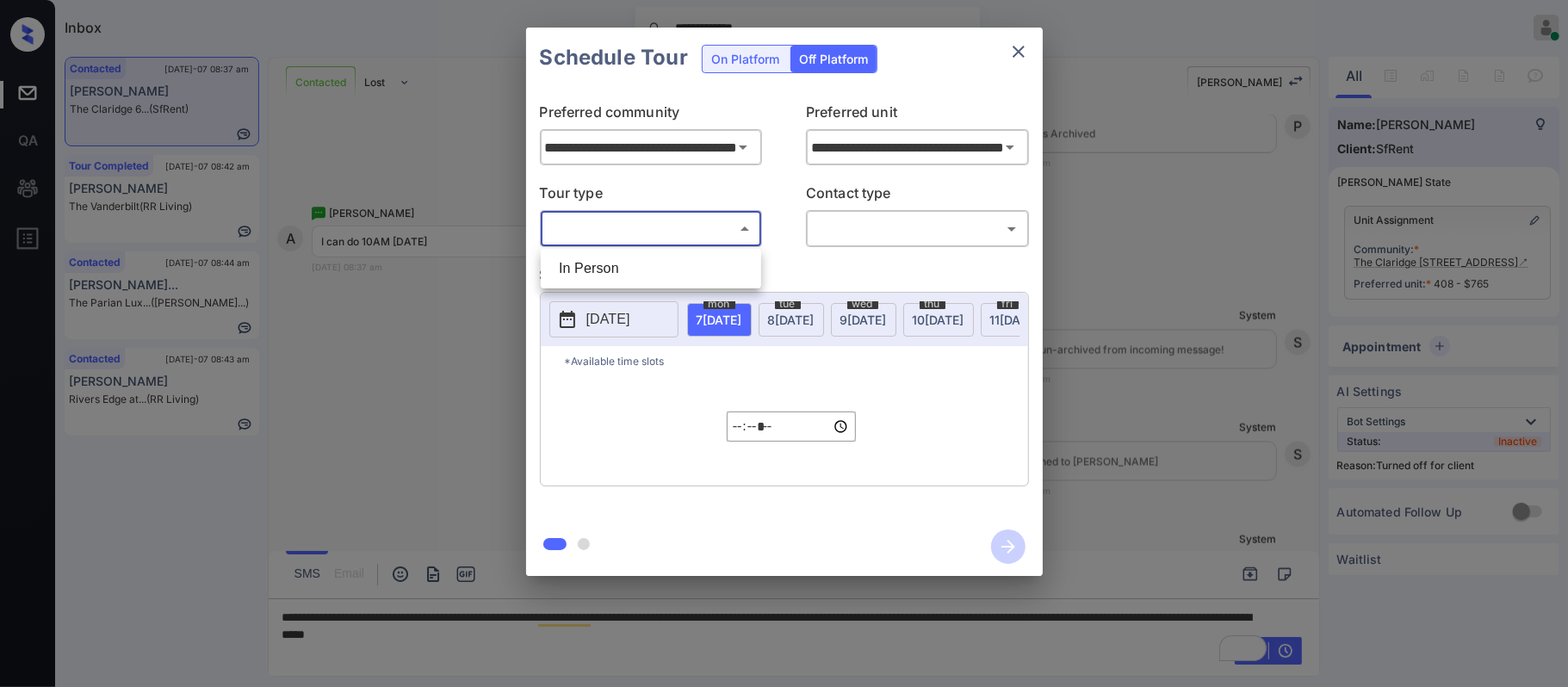 click on "**********" at bounding box center (784, 344) 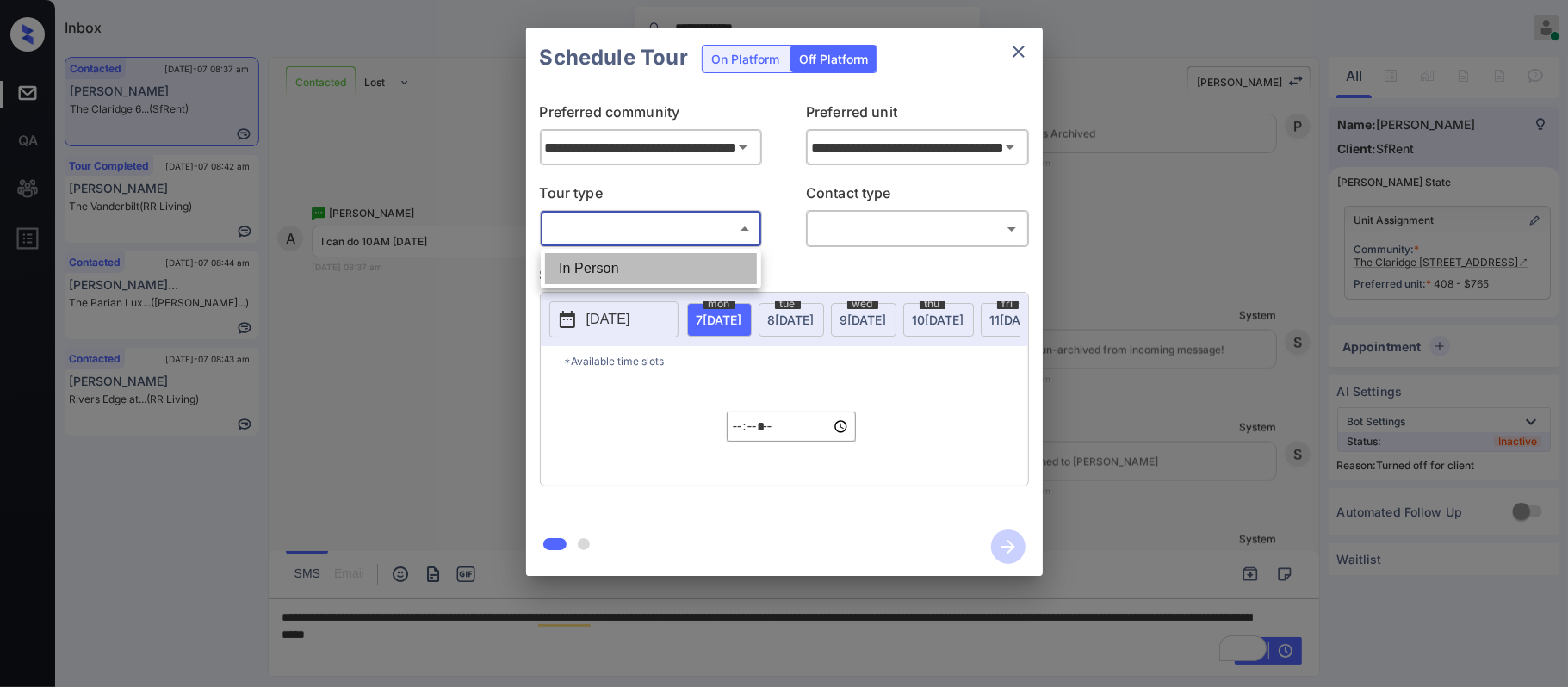 click on "In Person" at bounding box center (651, 269) 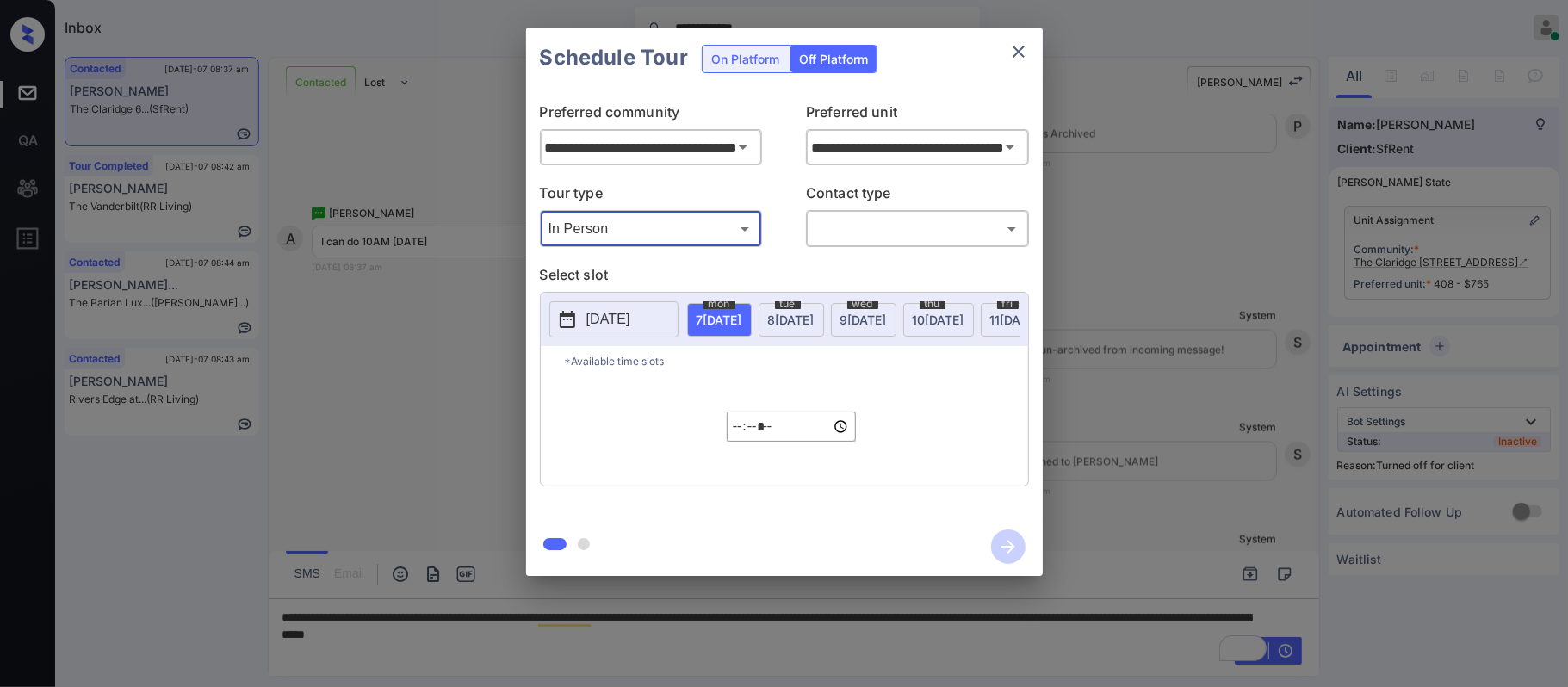 click on "**********" at bounding box center (784, 344) 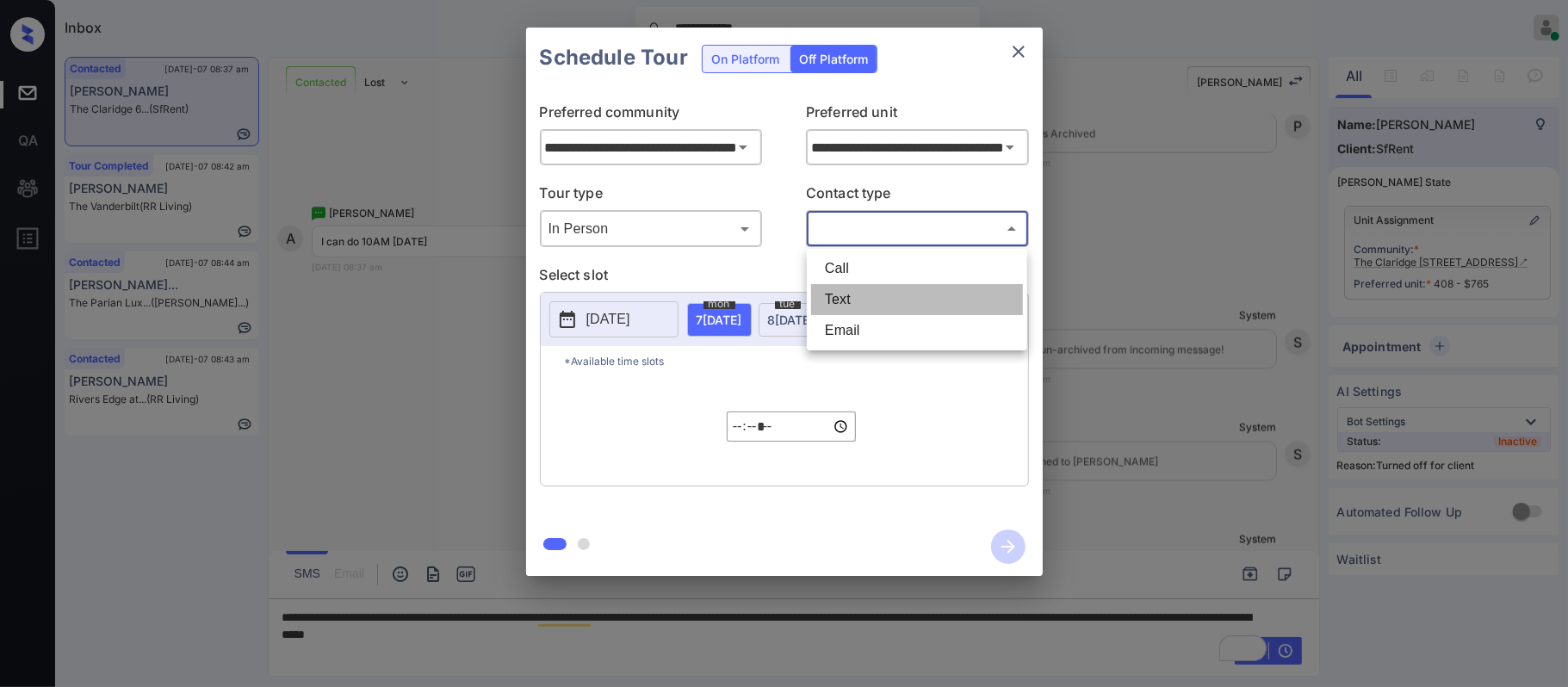 click on "Text" at bounding box center [917, 300] 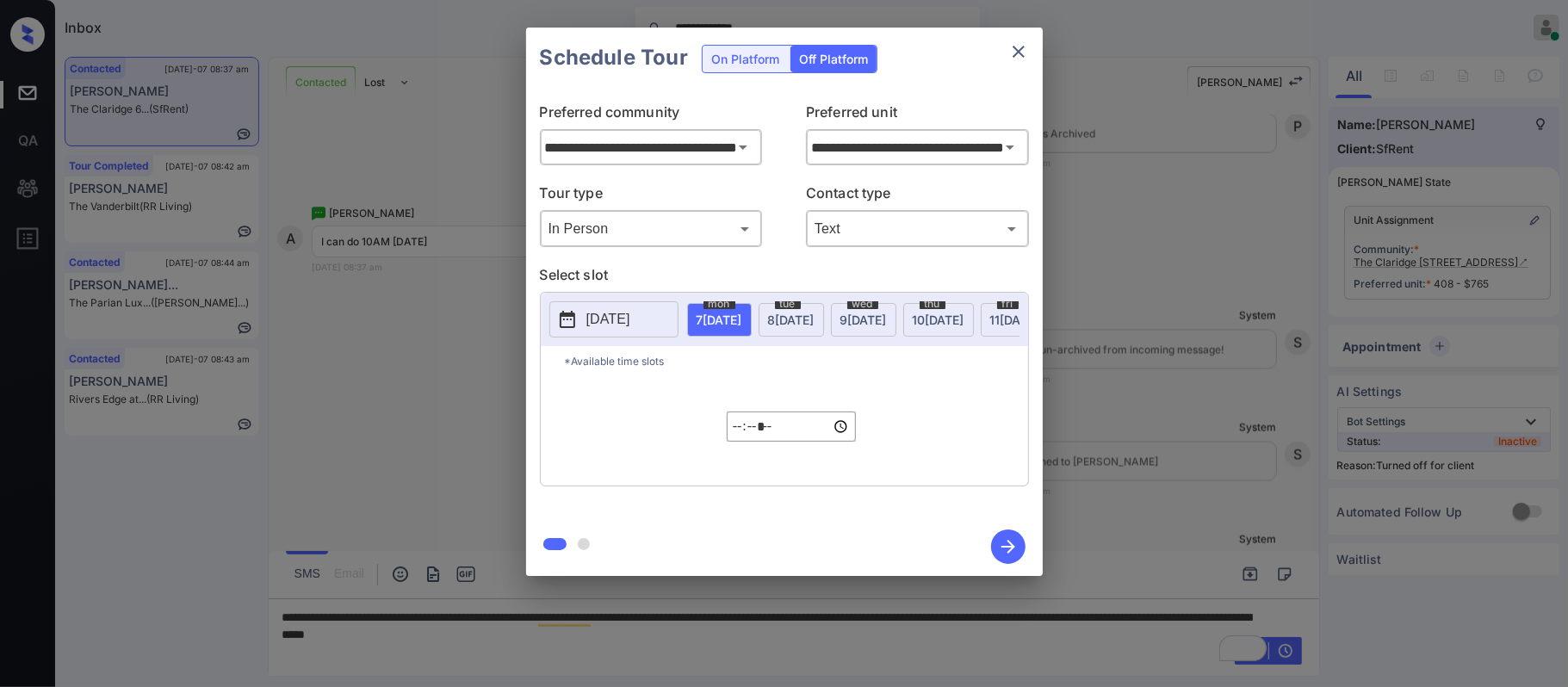 click on "2025-07-06" at bounding box center (608, 319) 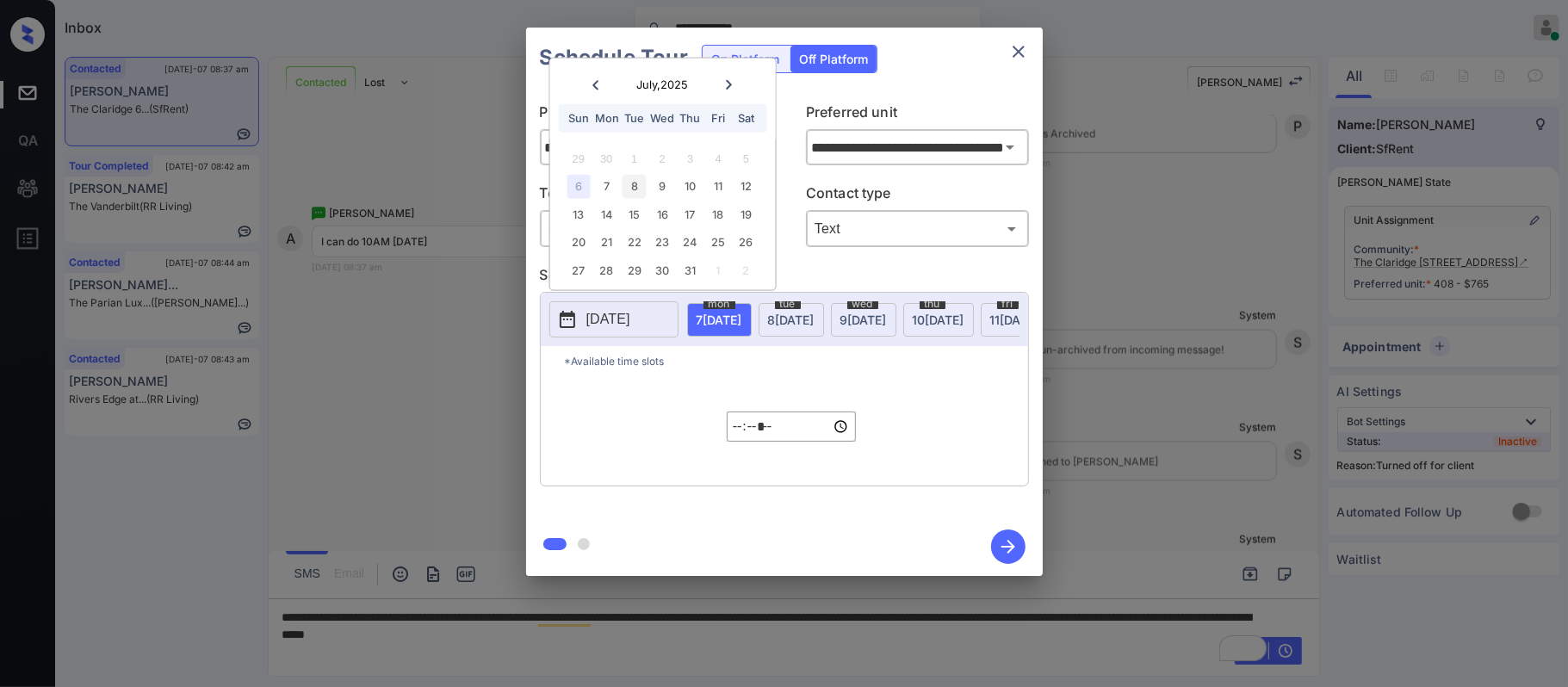 click on "8" at bounding box center (634, 186) 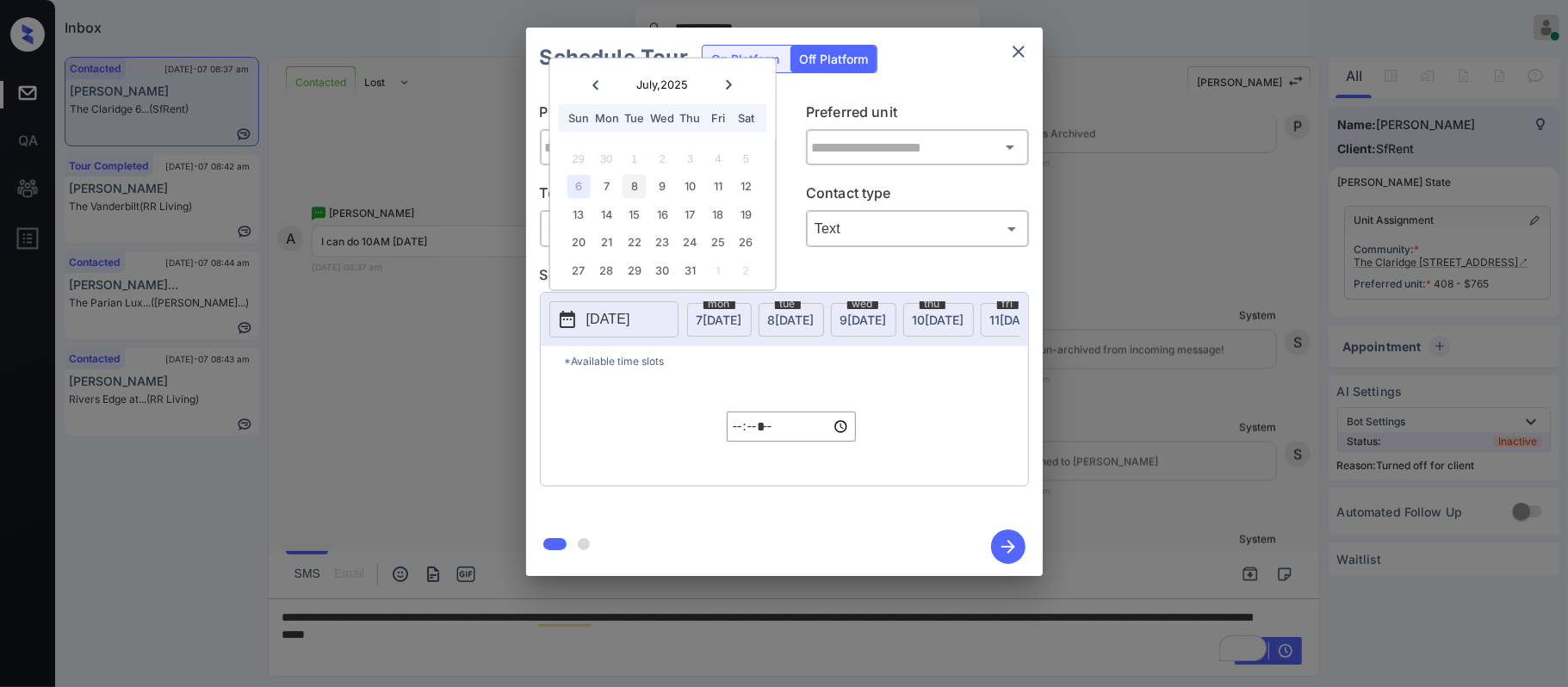type on "**********" 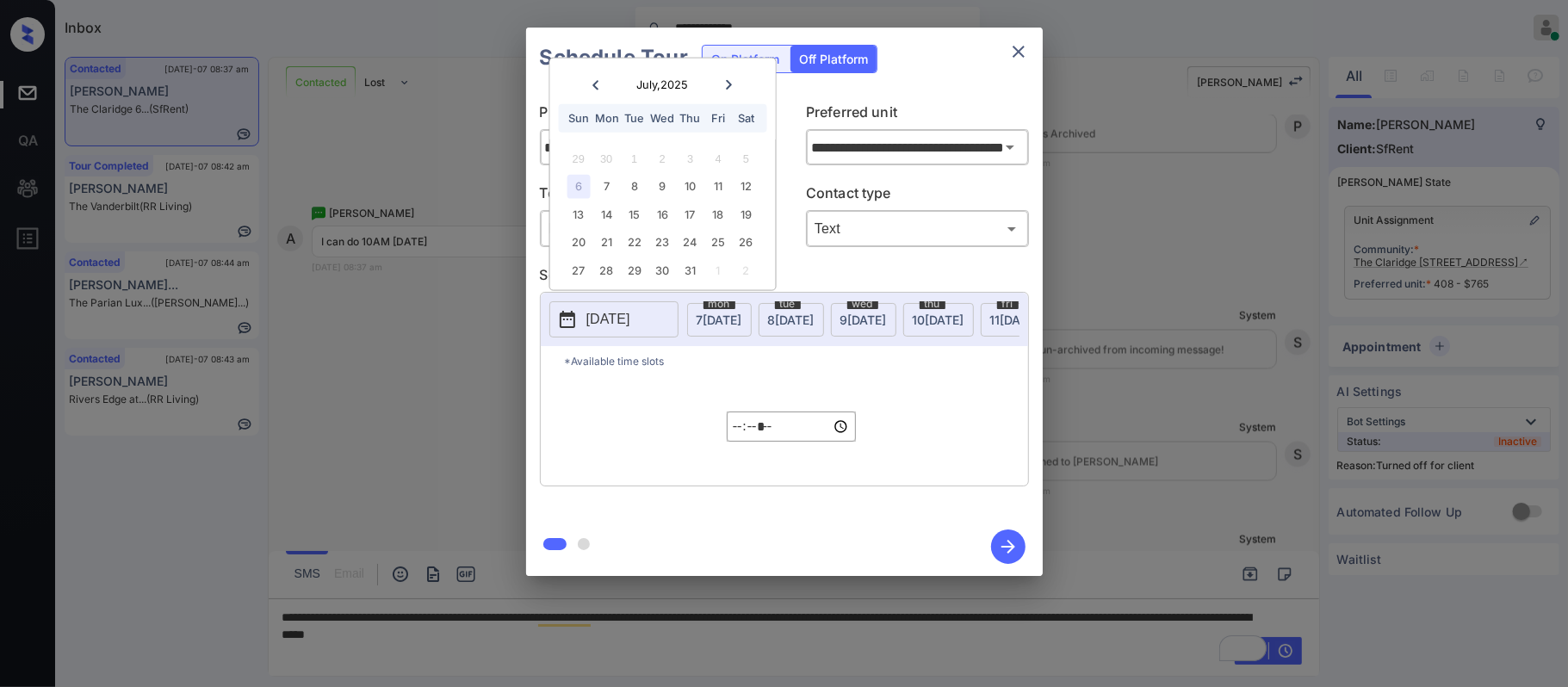 click on "*****" at bounding box center [791, 426] 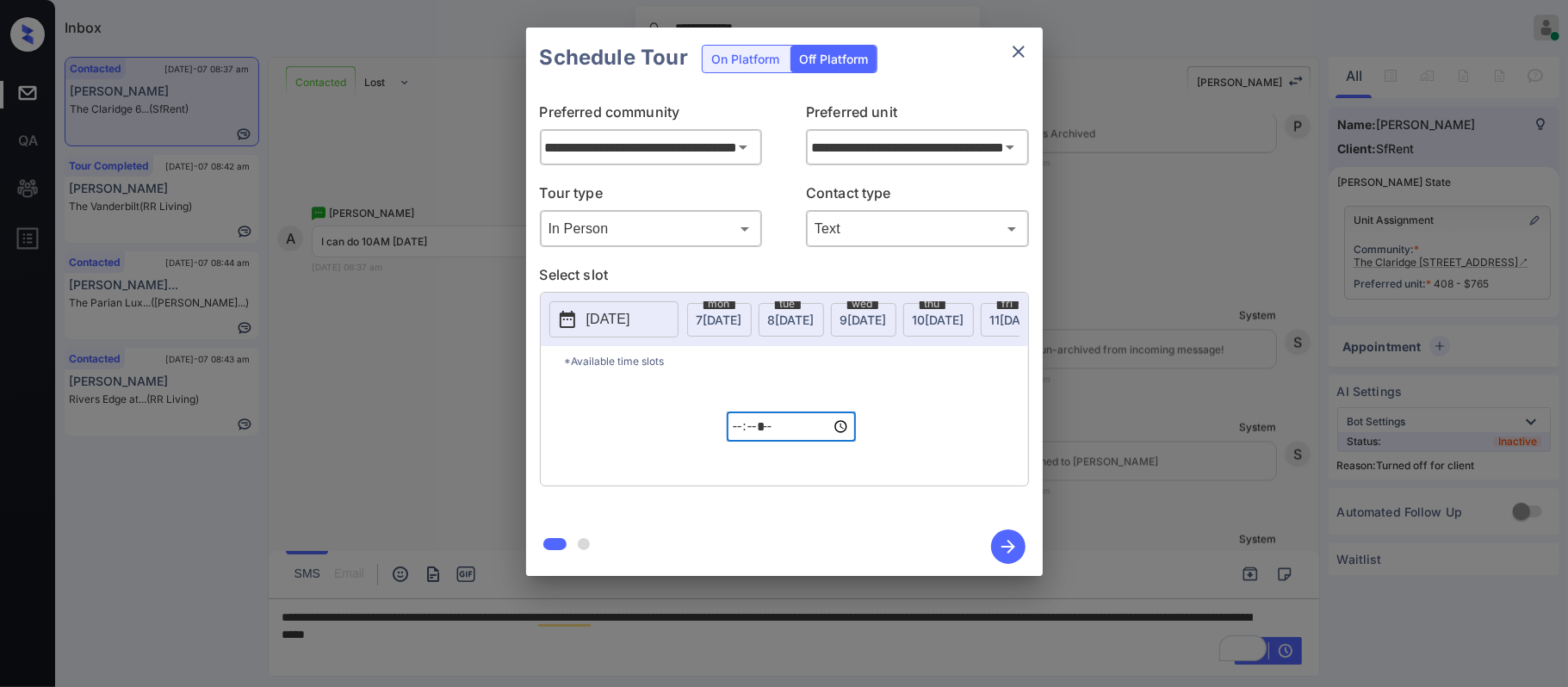 type on "*****" 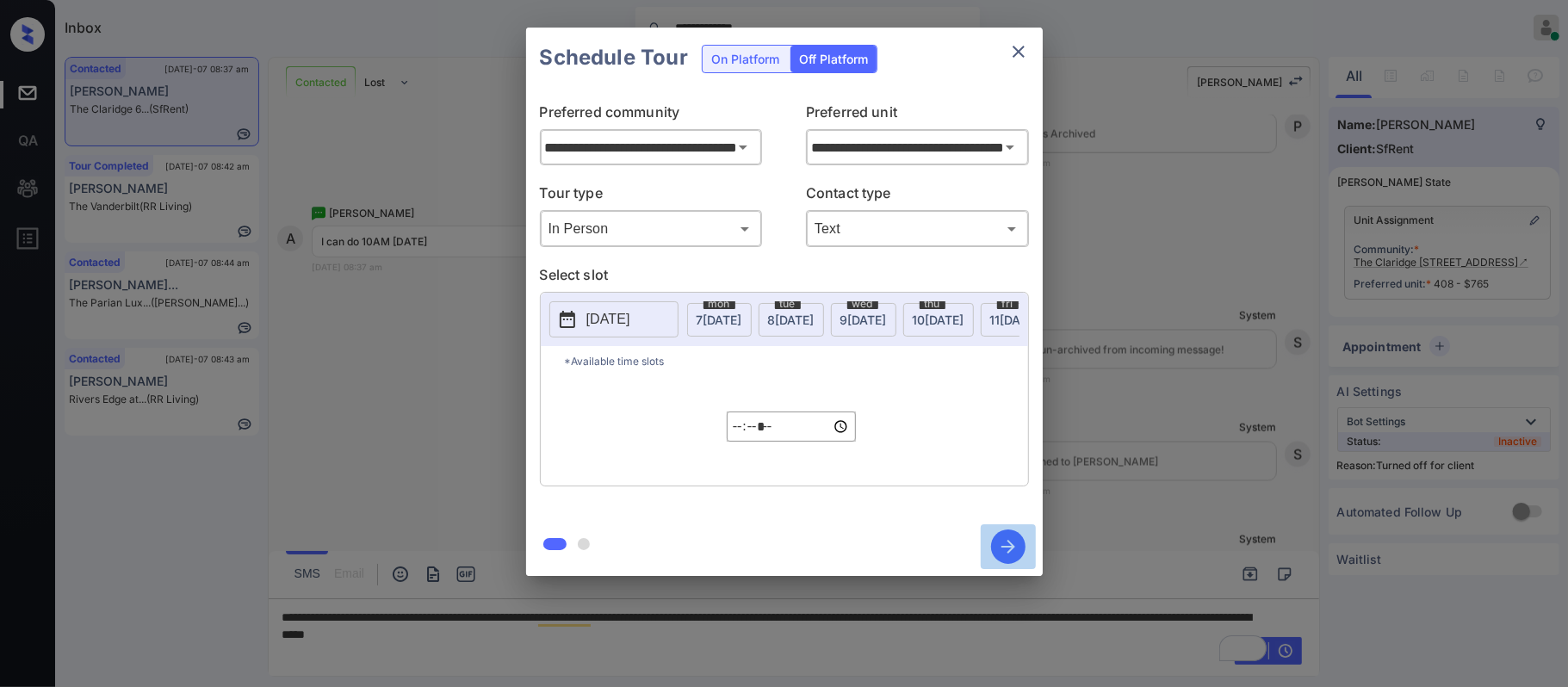 click 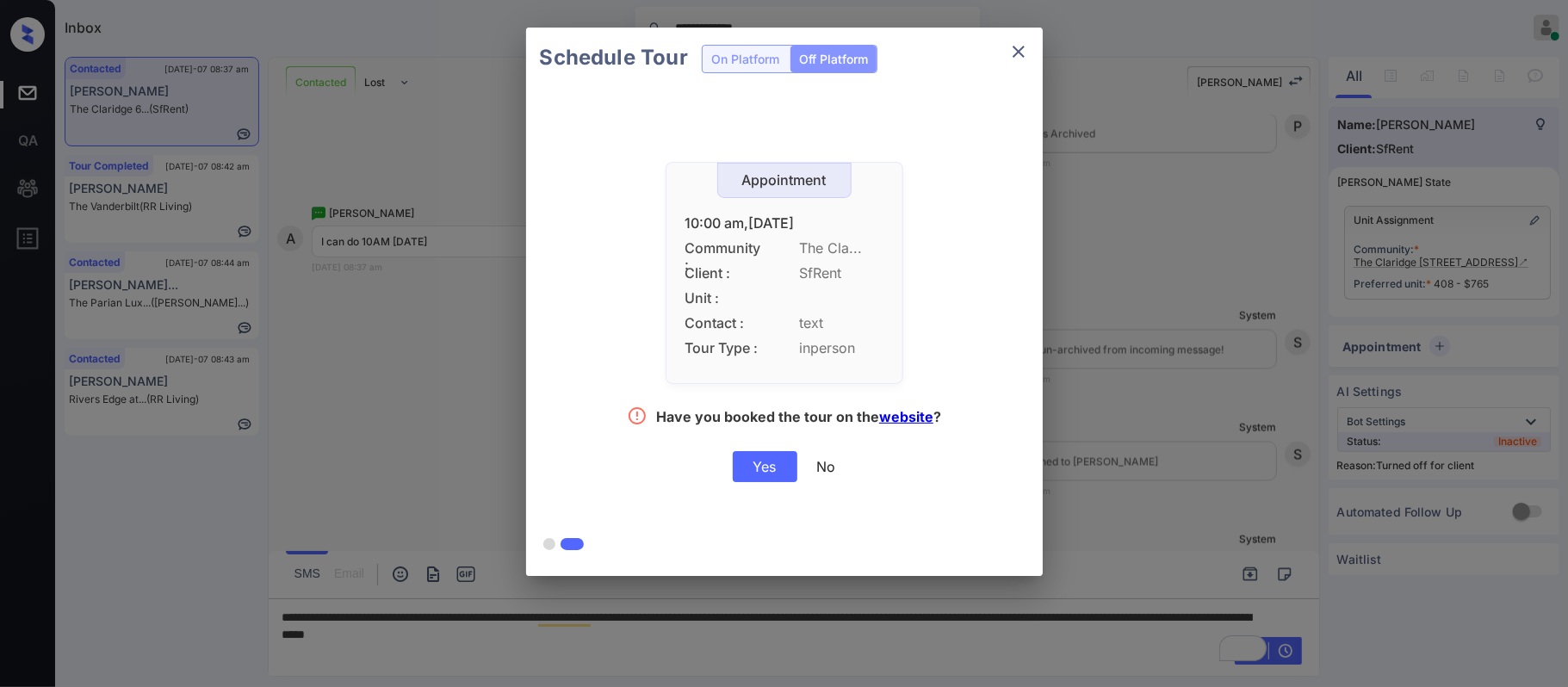 click on "Yes" at bounding box center (765, 467) 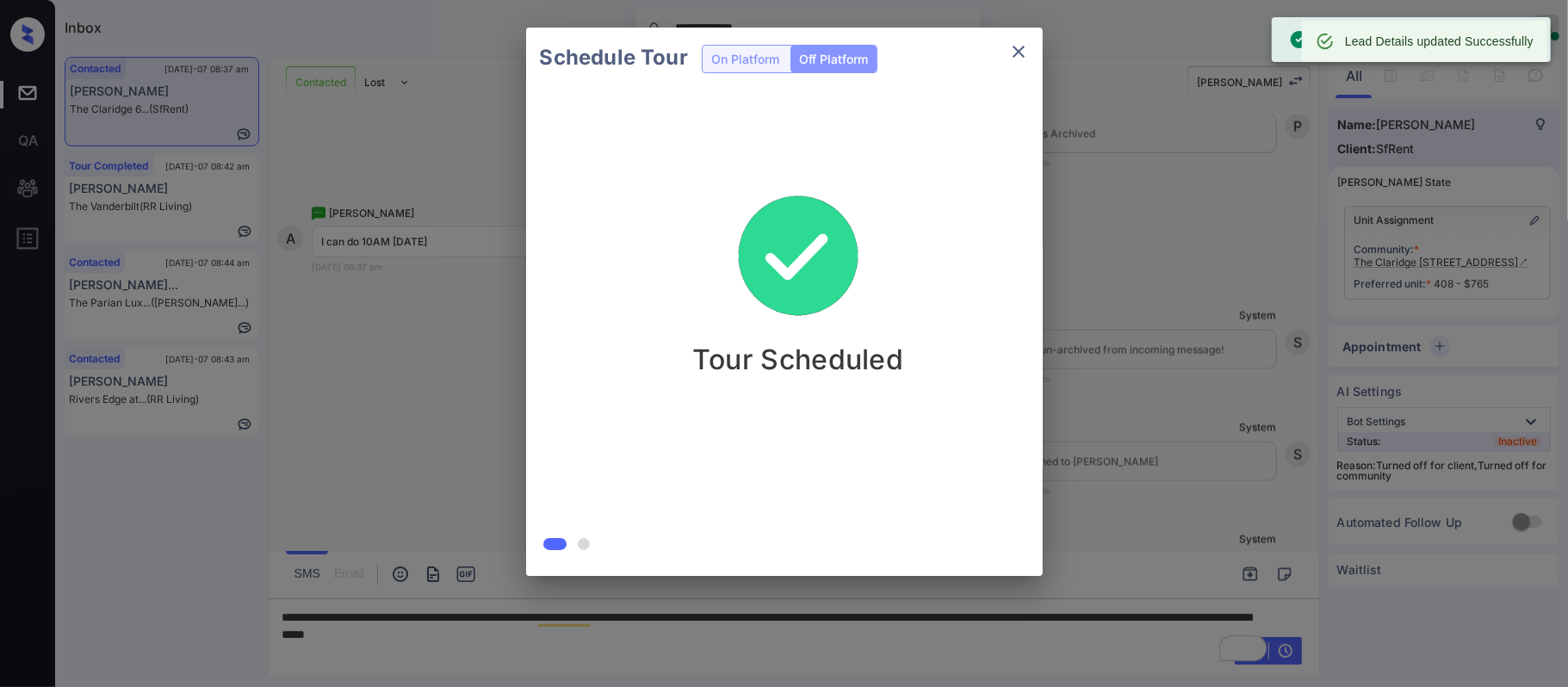 click on "Schedule Tour On Platform Off Platform Tour Scheduled" at bounding box center [784, 301] 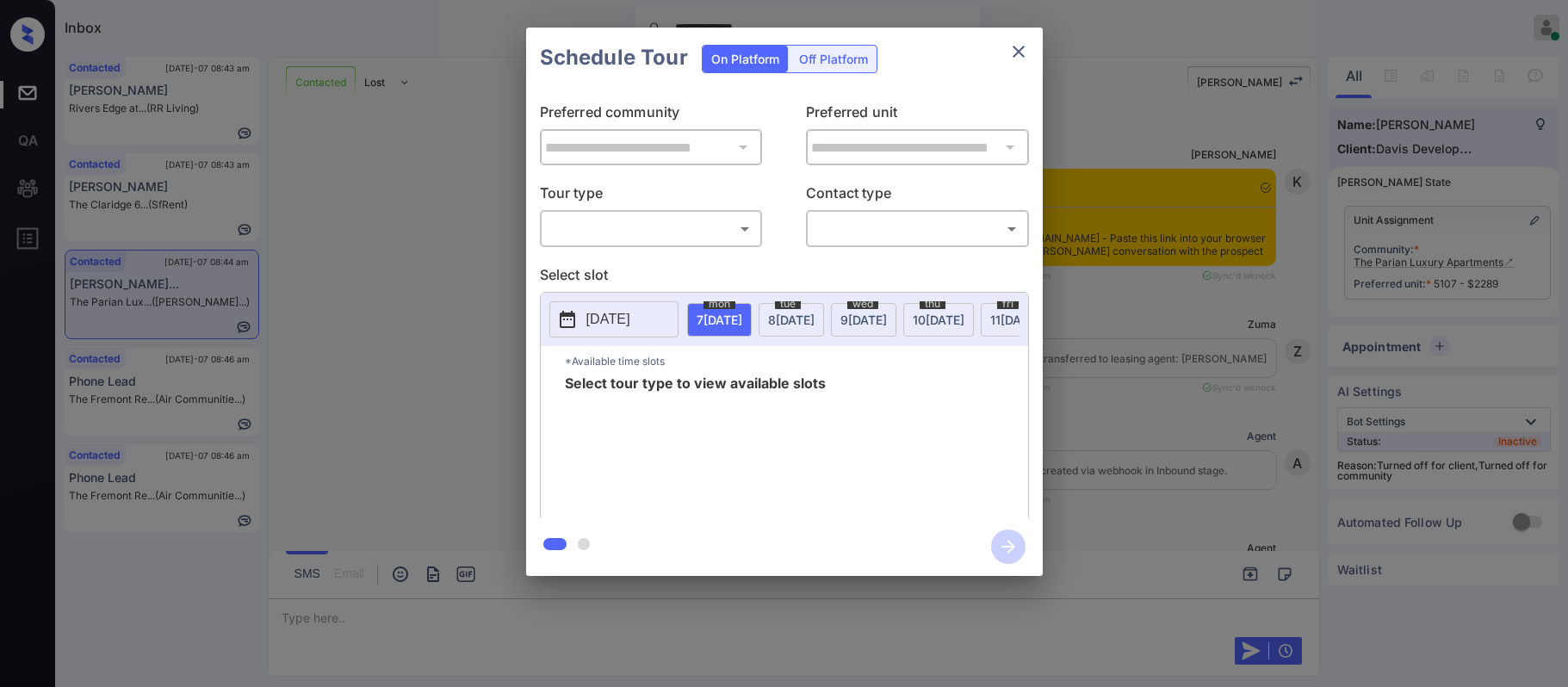 scroll, scrollTop: 0, scrollLeft: 0, axis: both 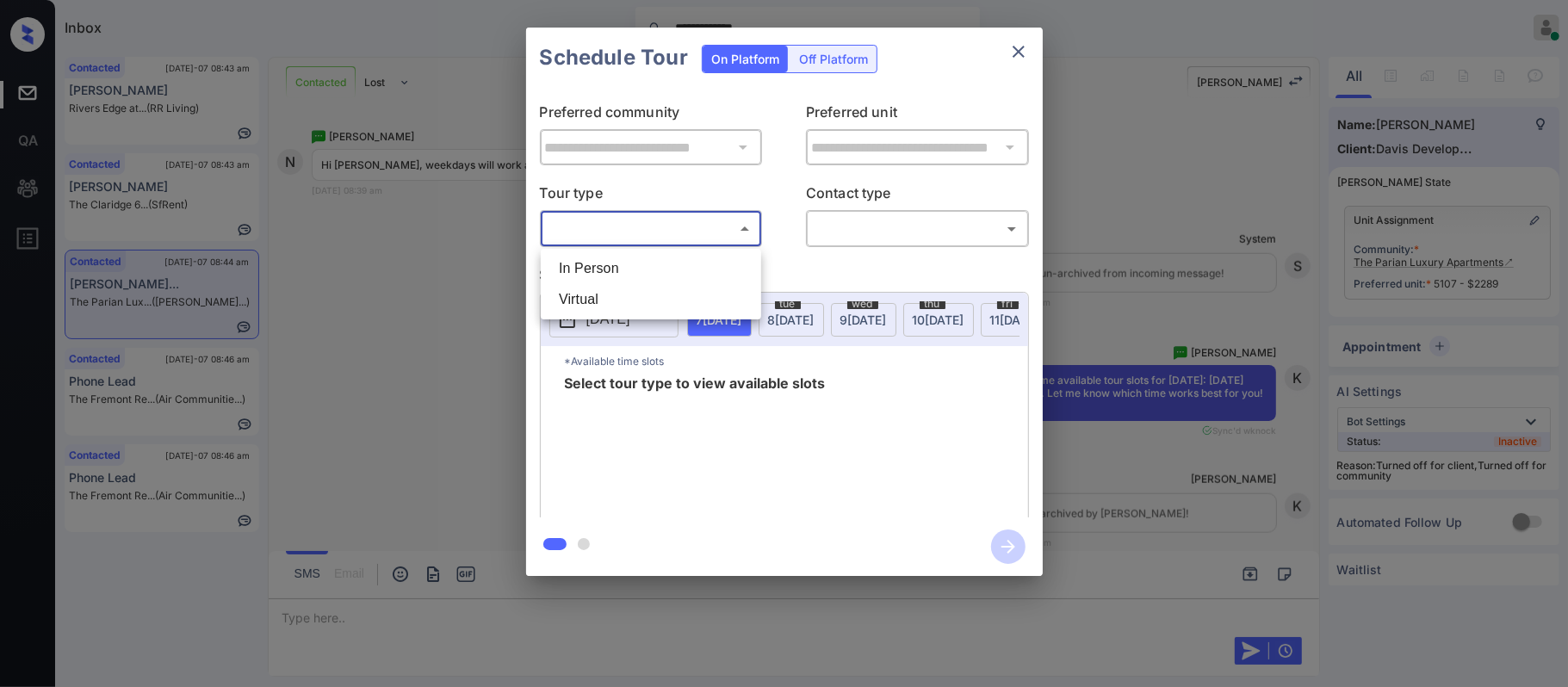 click on "**********" at bounding box center [784, 344] 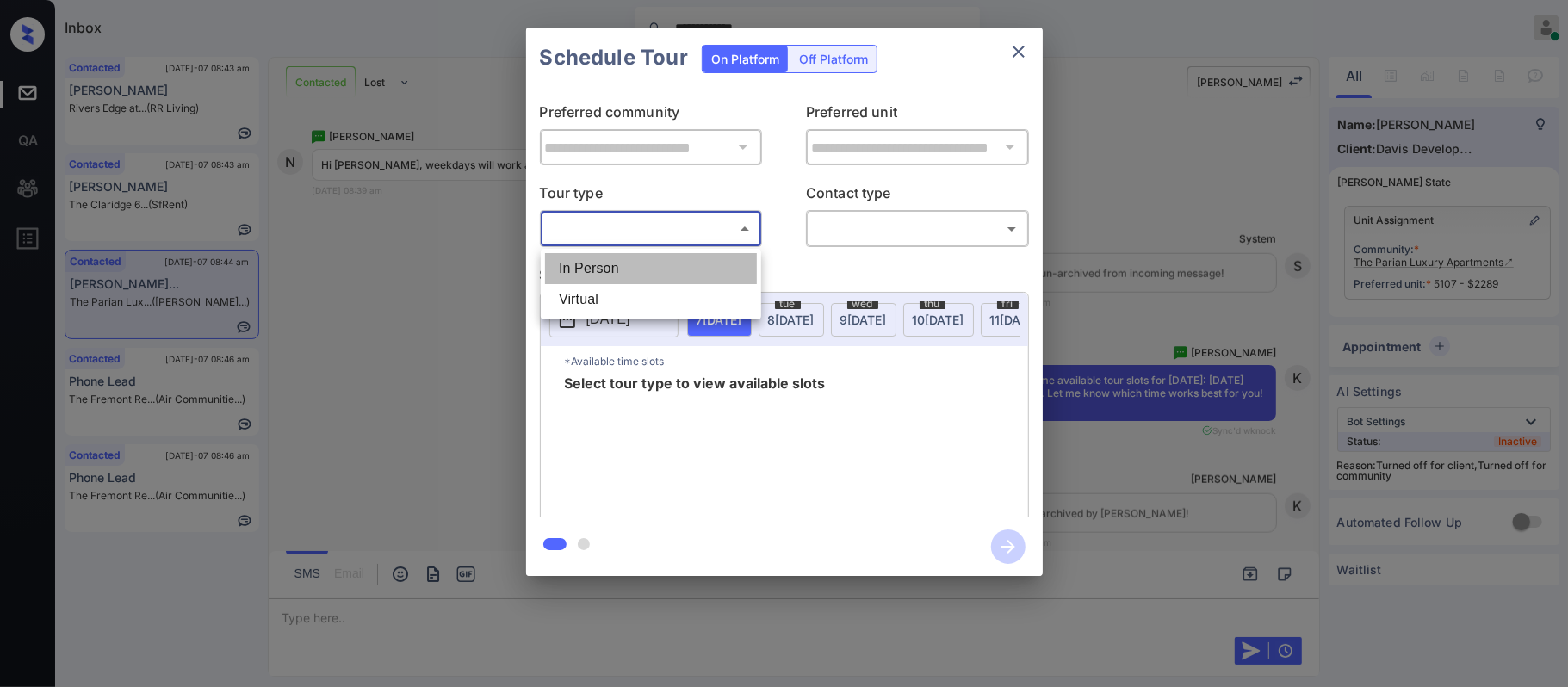 click on "In Person" at bounding box center [651, 269] 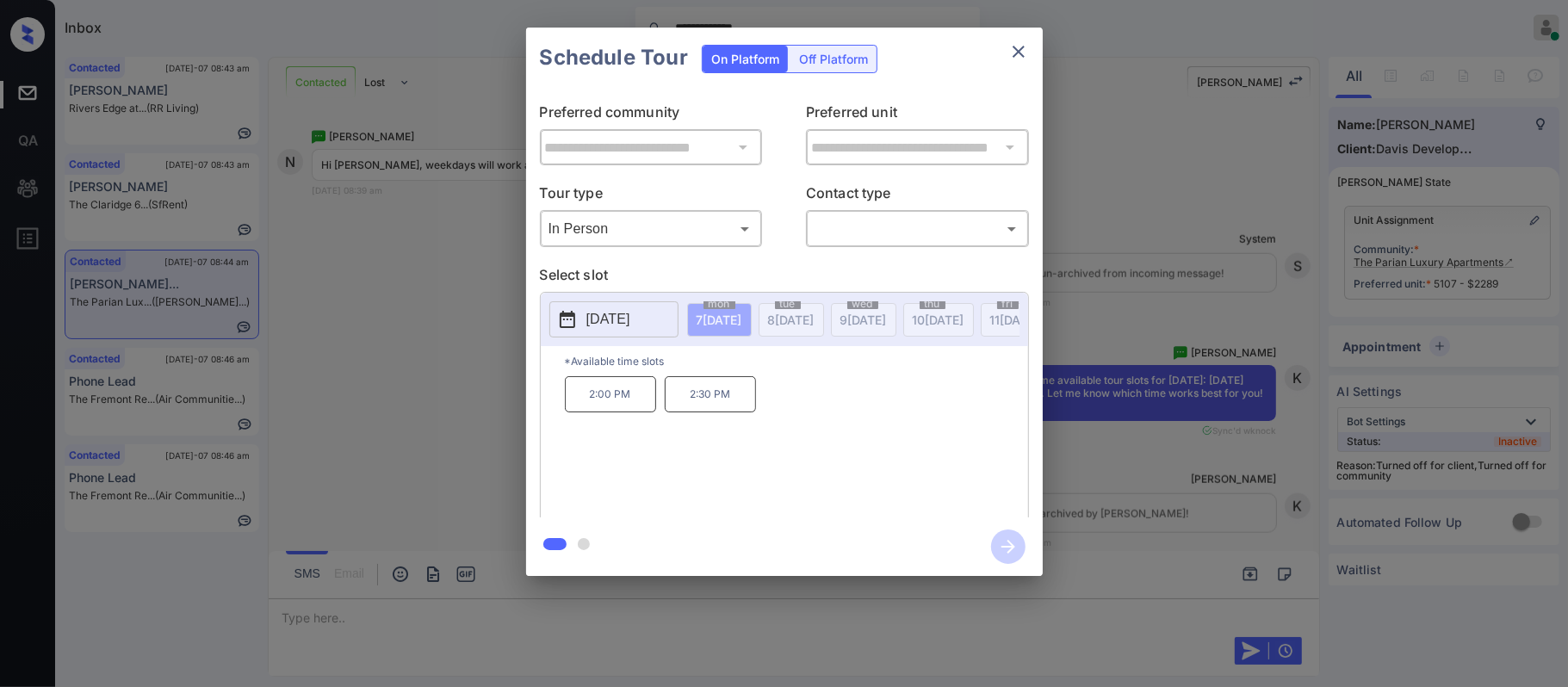 click on "[DATE]" at bounding box center (608, 319) 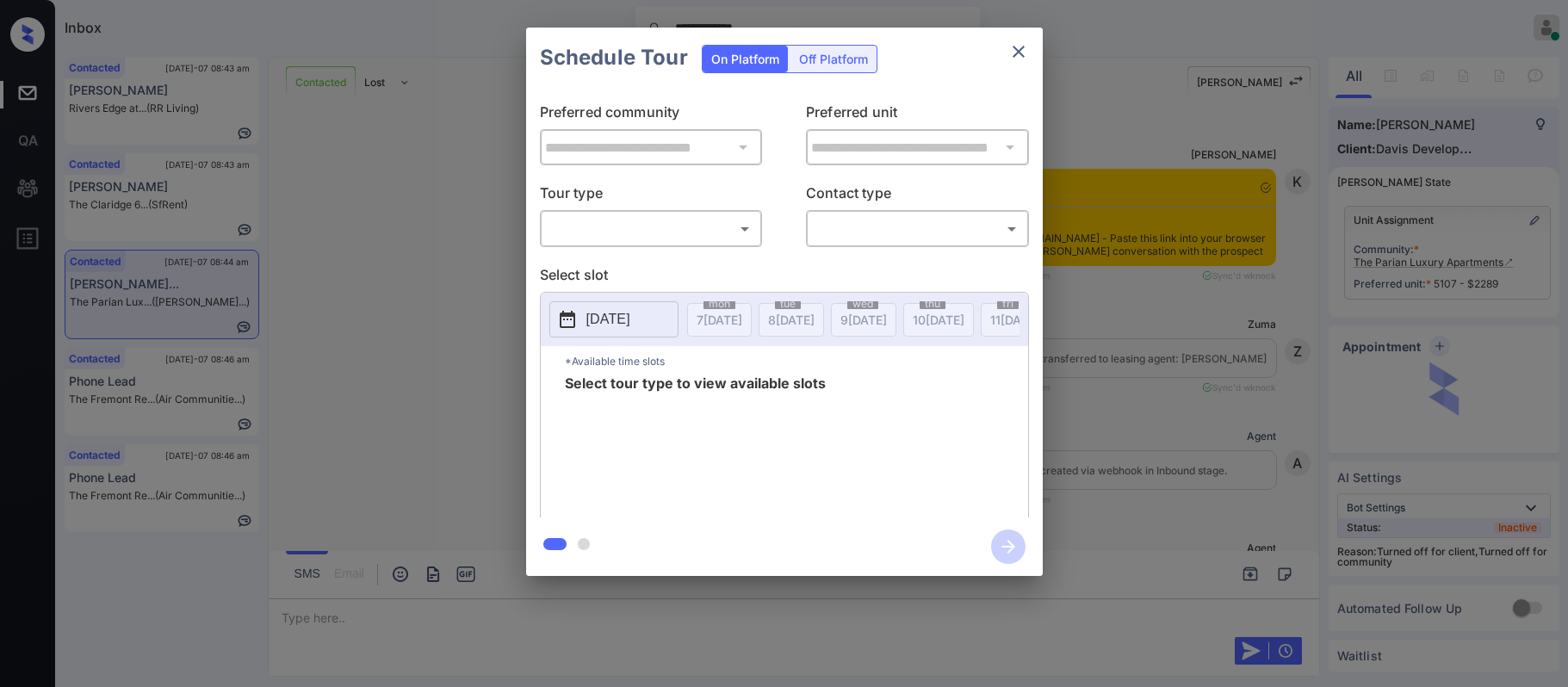 scroll, scrollTop: 0, scrollLeft: 0, axis: both 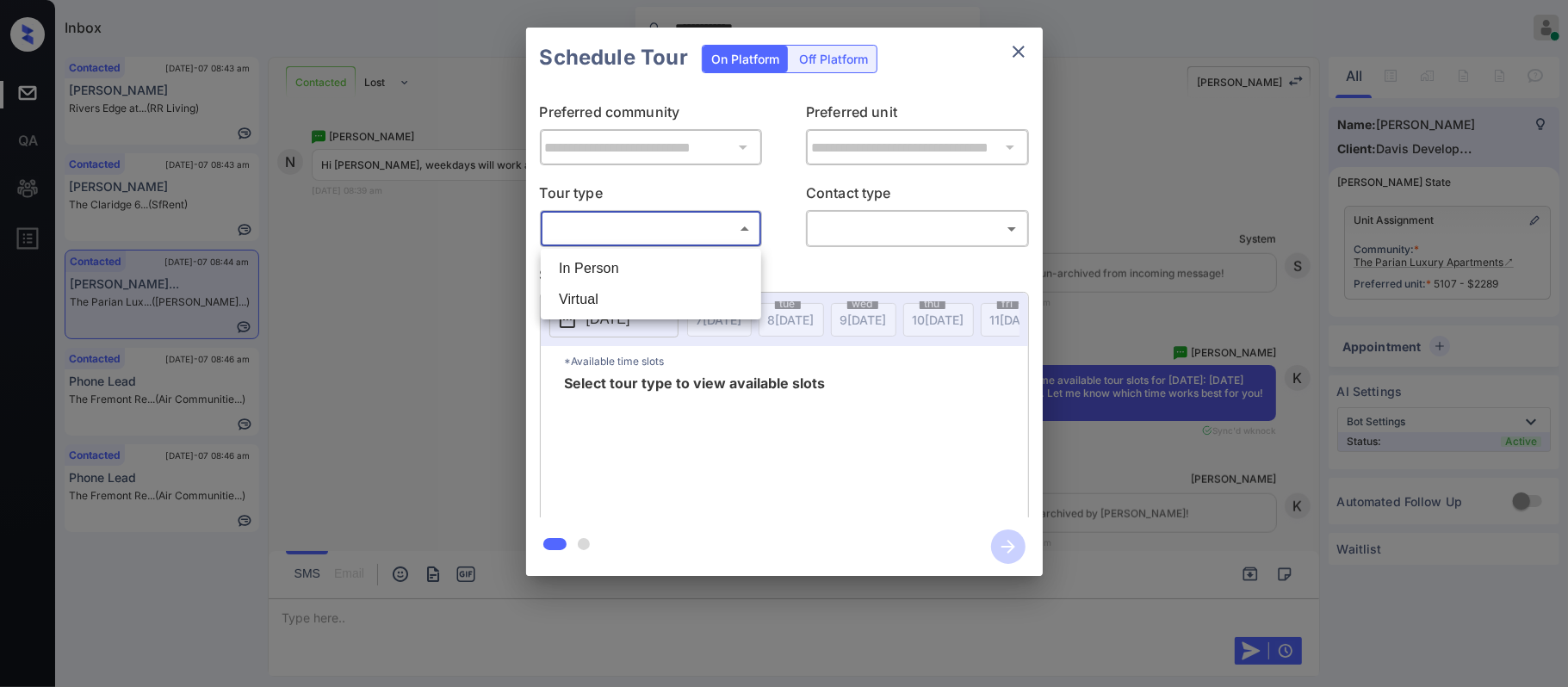 click on "**********" at bounding box center [784, 344] 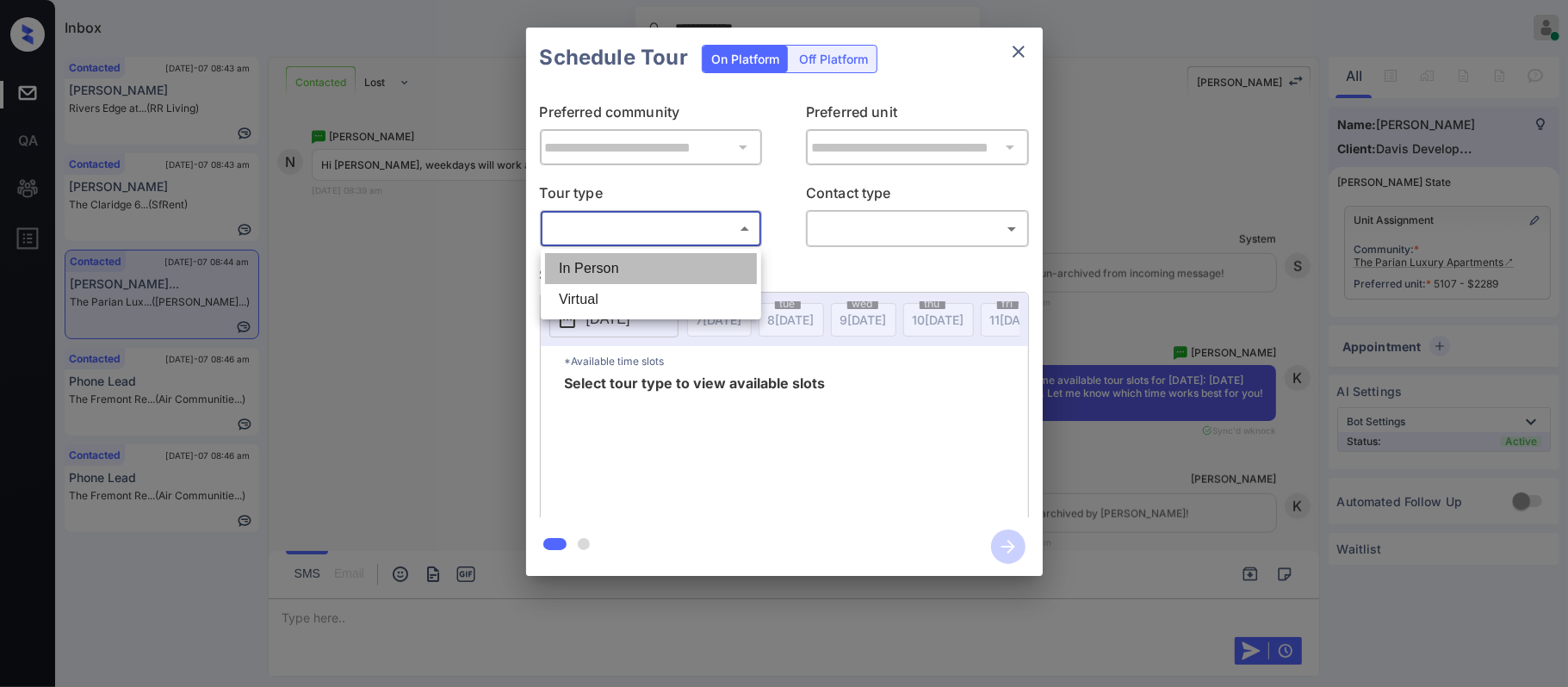 click on "In Person" at bounding box center [651, 269] 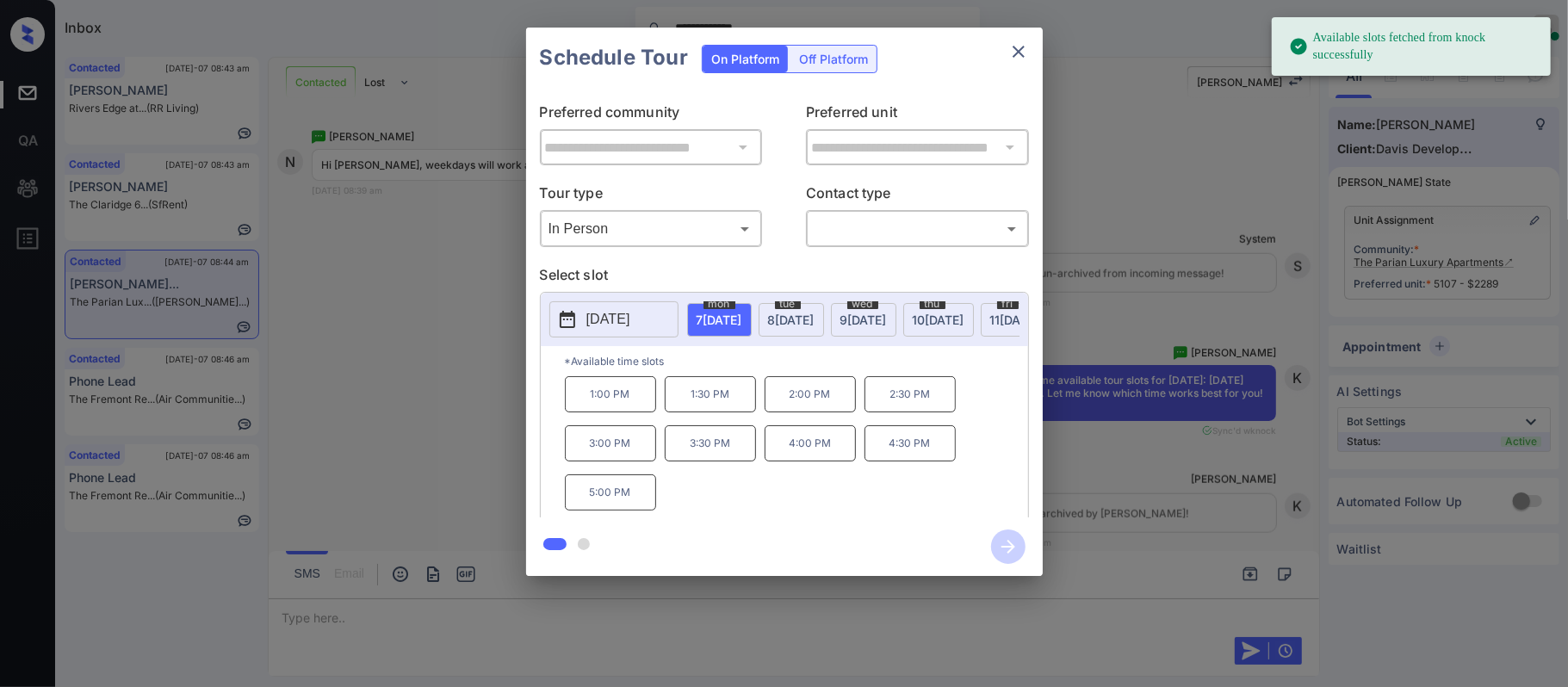 click on "tue 8 JUL" at bounding box center [791, 319] 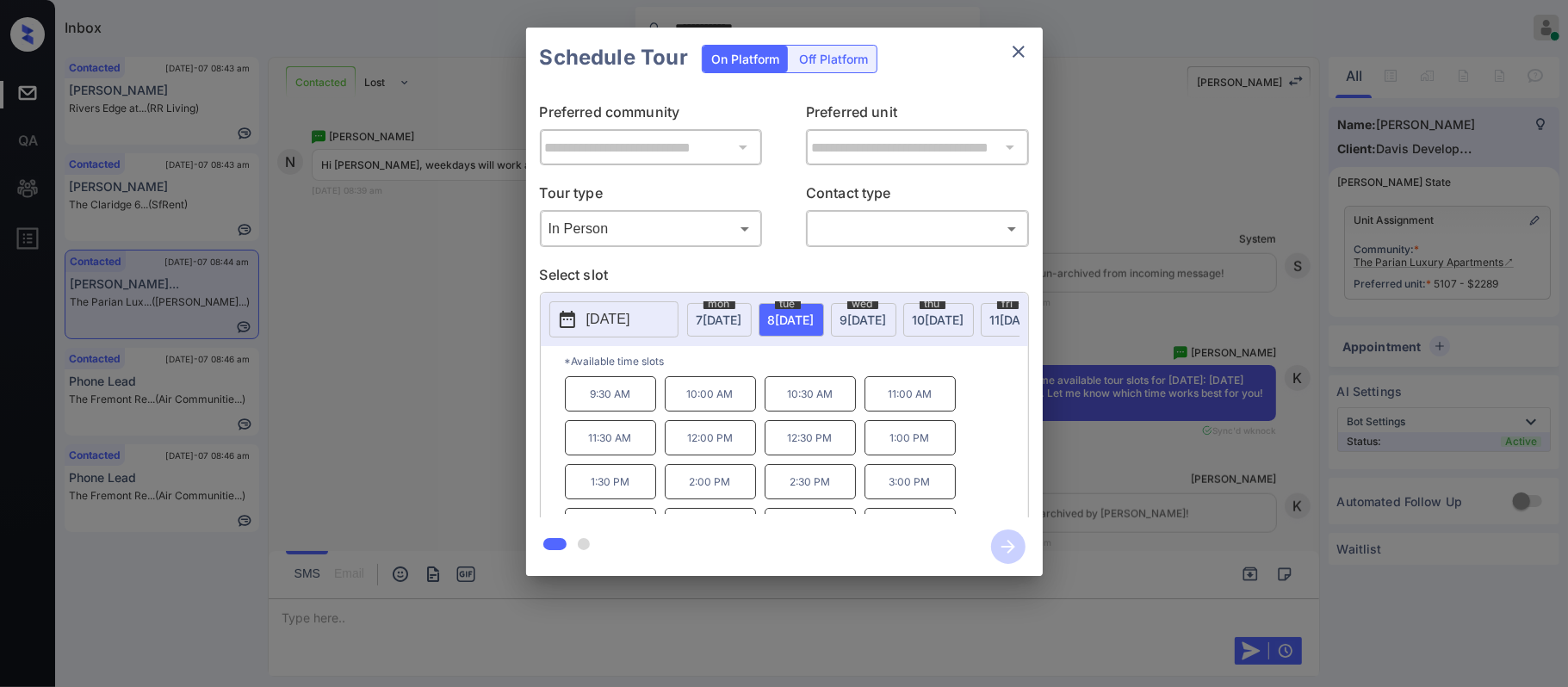 click on "mon 7 JUL" at bounding box center (719, 319) 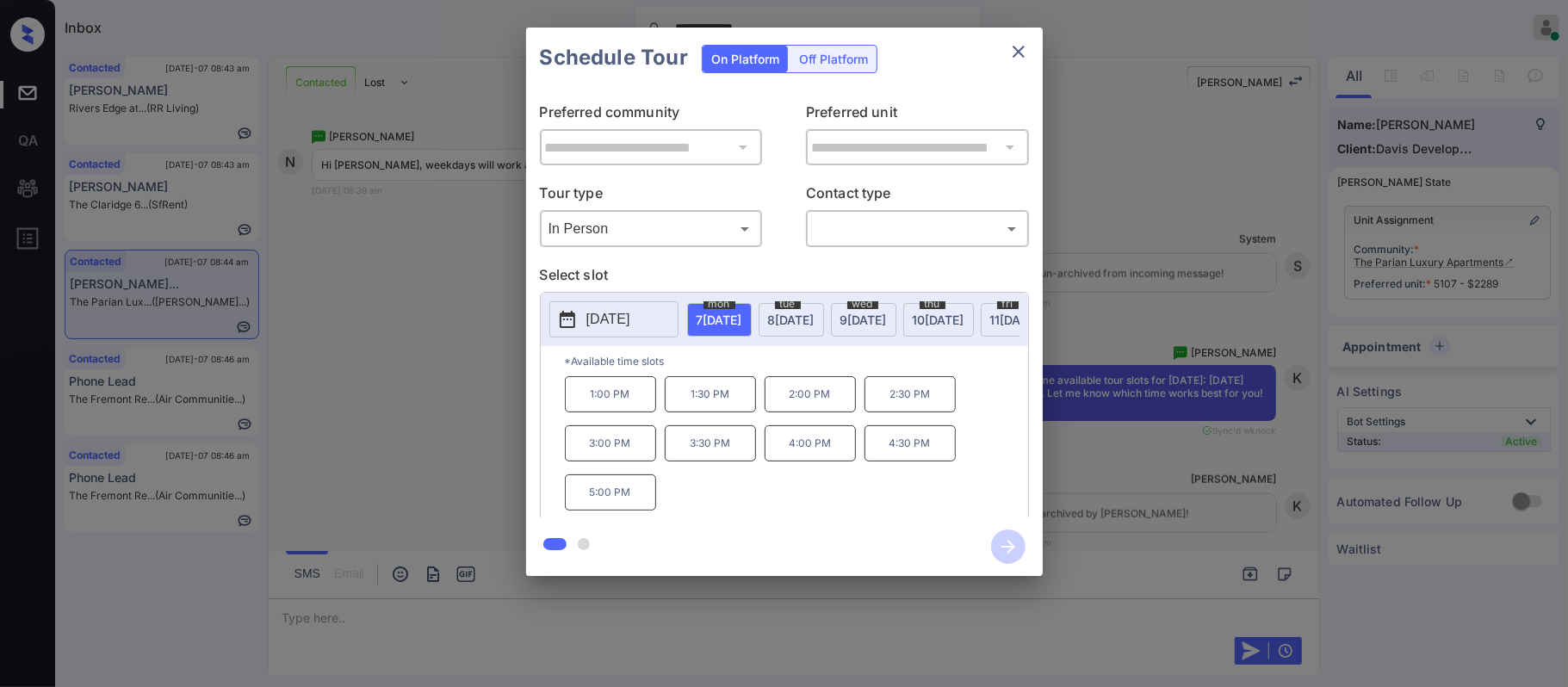 click on "8 JUL" at bounding box center [719, 319] 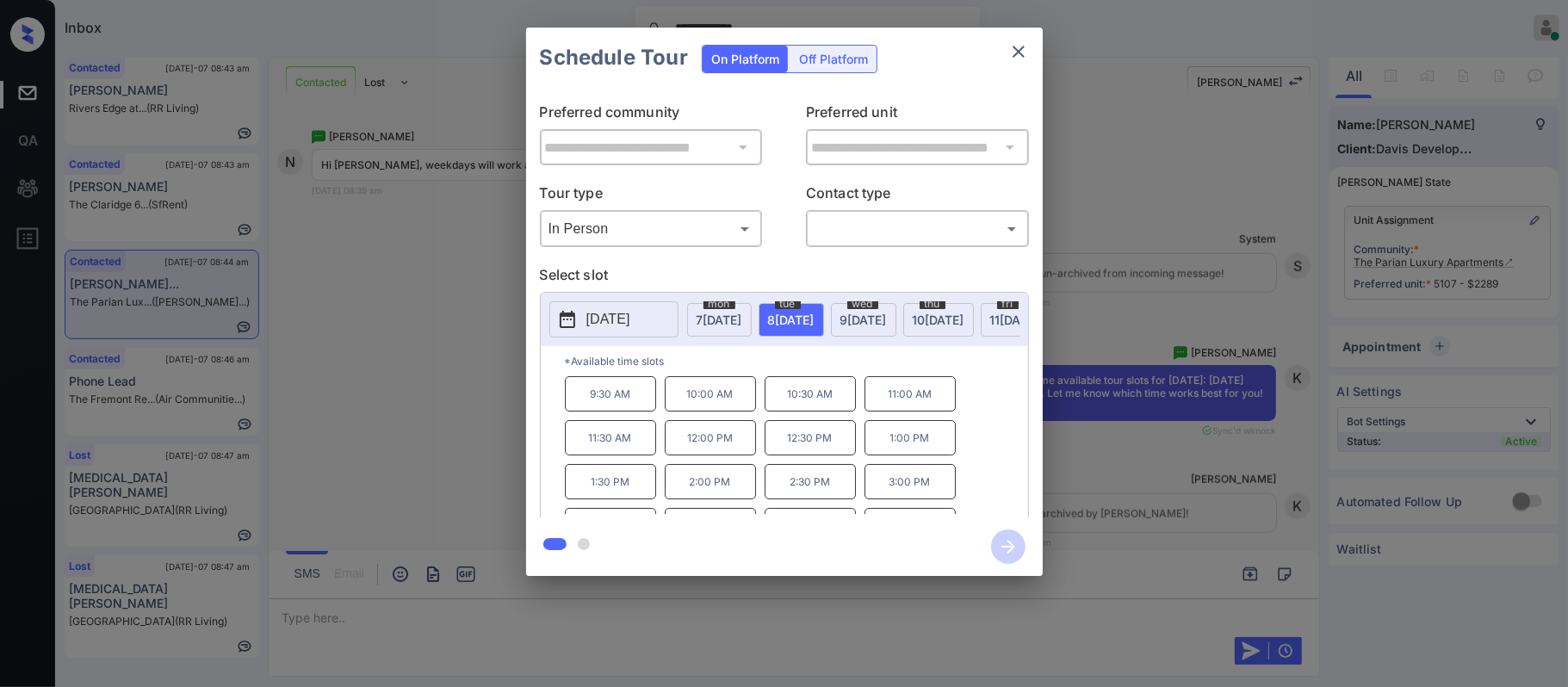 scroll, scrollTop: 31, scrollLeft: 0, axis: vertical 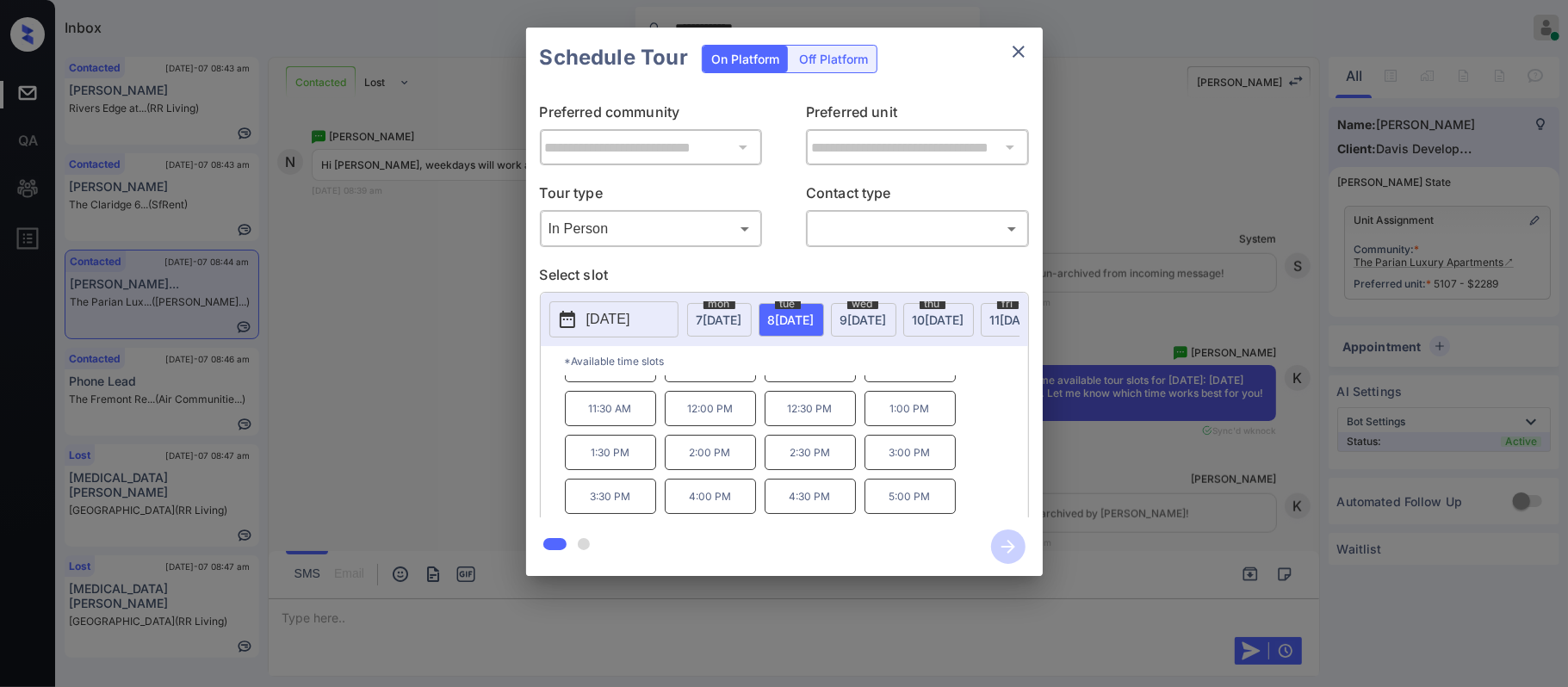 click on "wed 9 JUL" at bounding box center (864, 319) 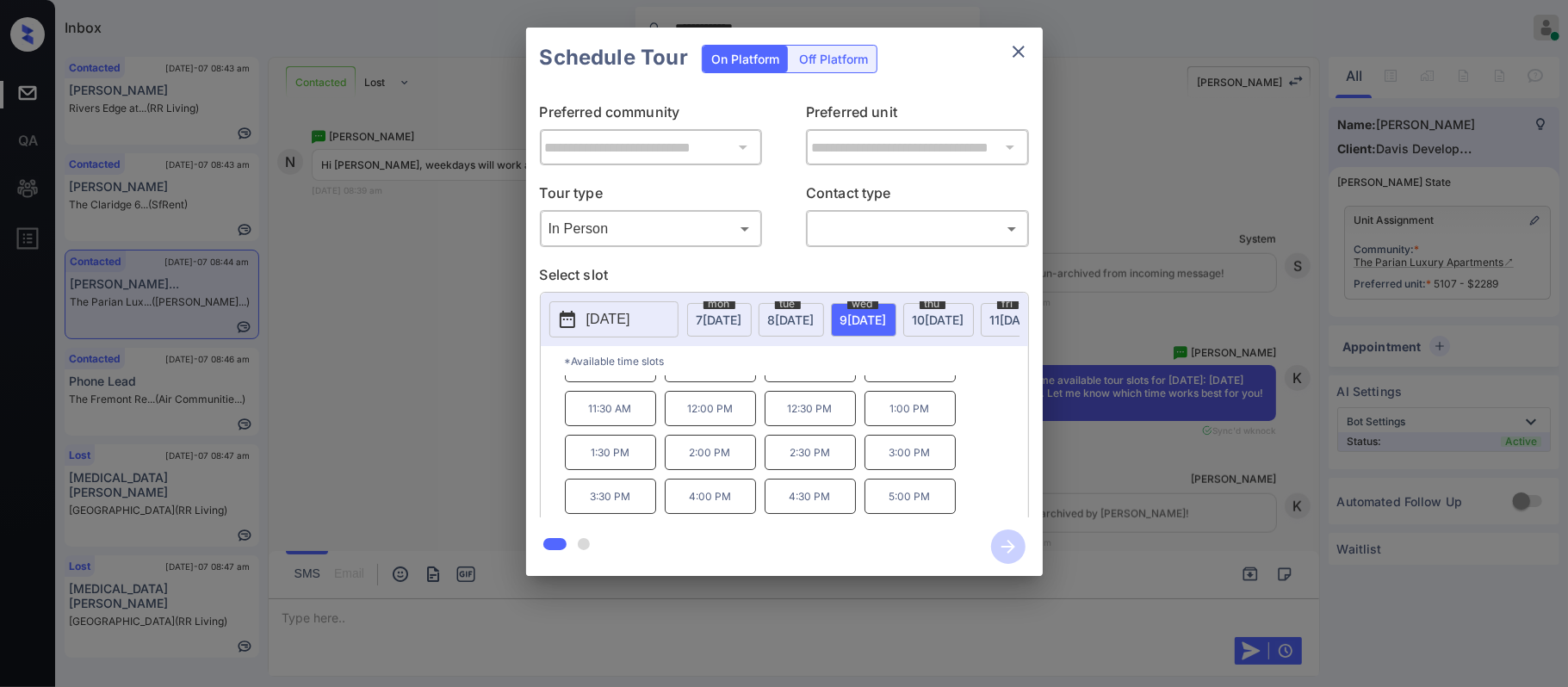 click on "thu 10 JUL" at bounding box center [939, 319] 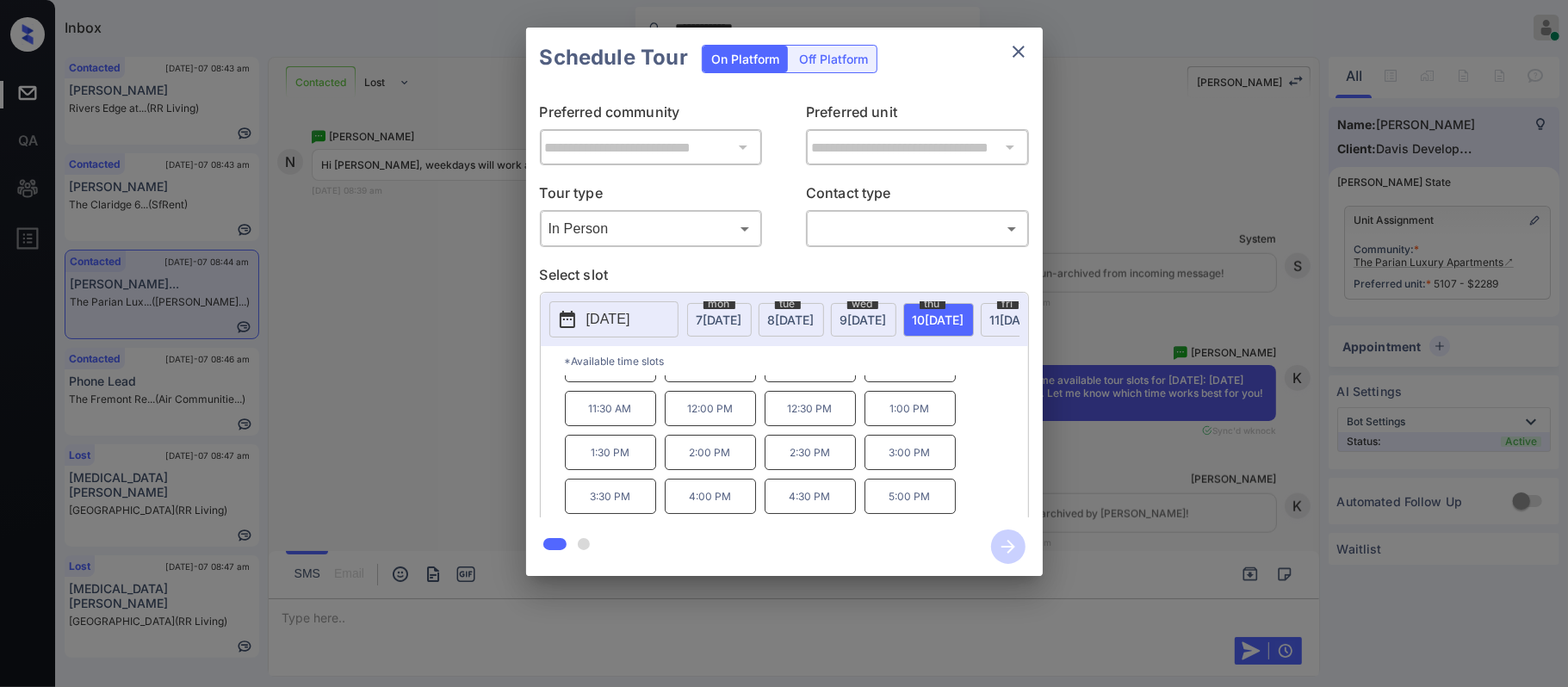 click on "fri 11 JUL" at bounding box center [1014, 319] 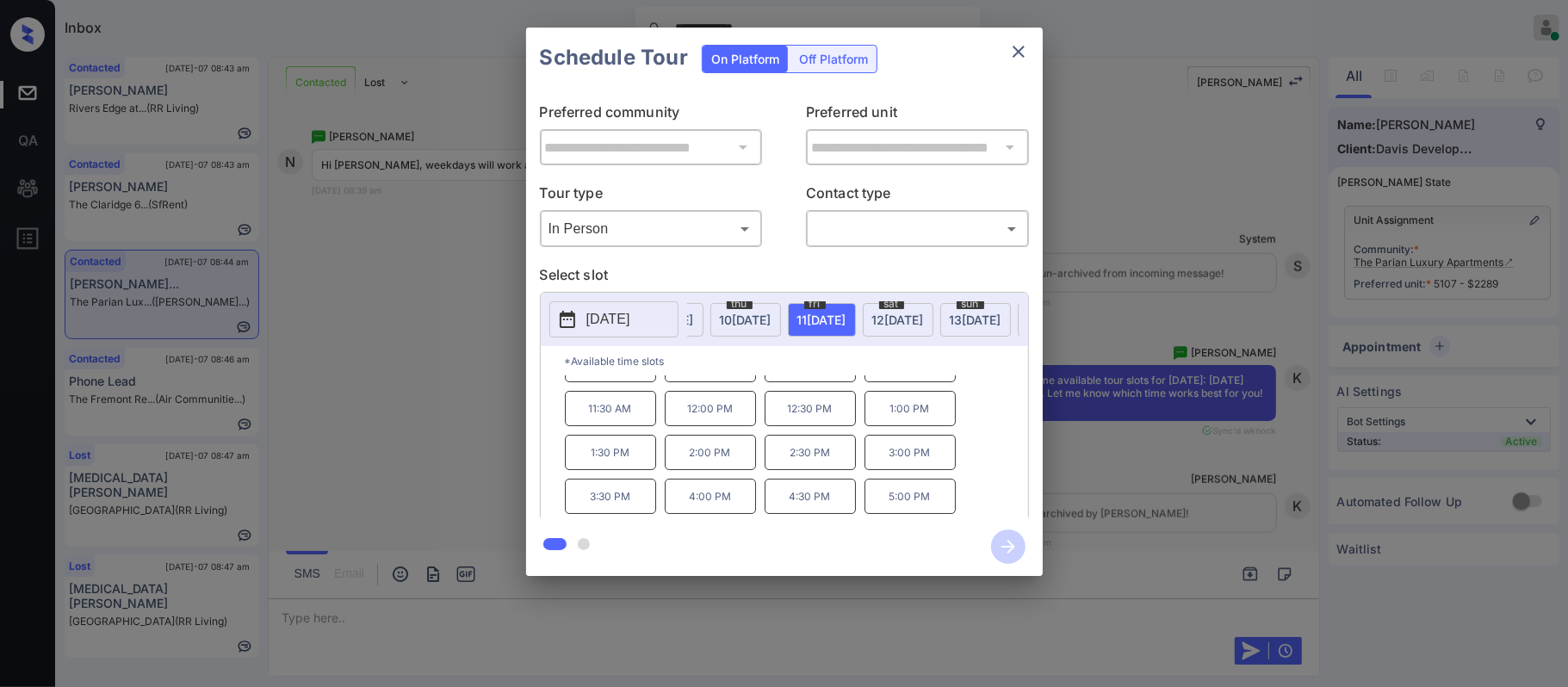 scroll, scrollTop: 0, scrollLeft: 274, axis: horizontal 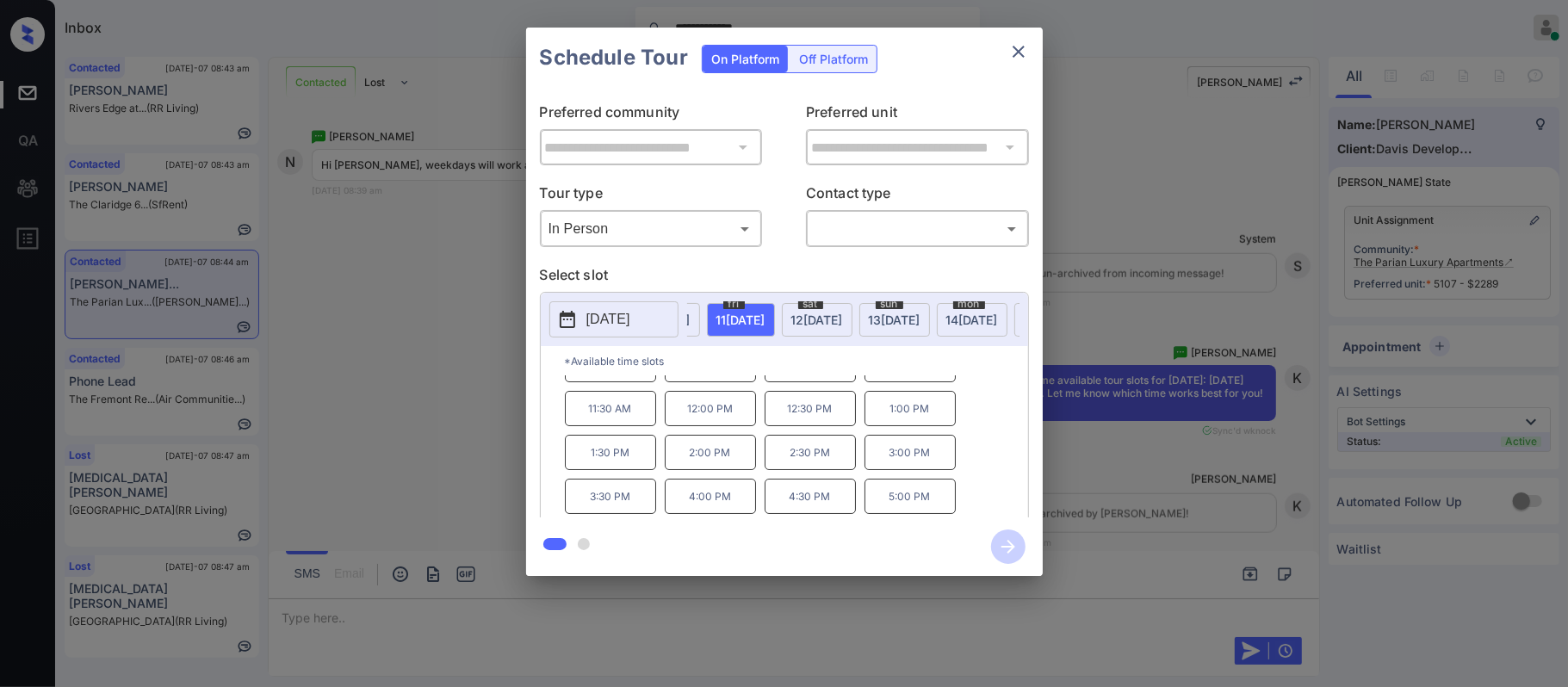 click on "sat 12 JUL" at bounding box center [817, 319] 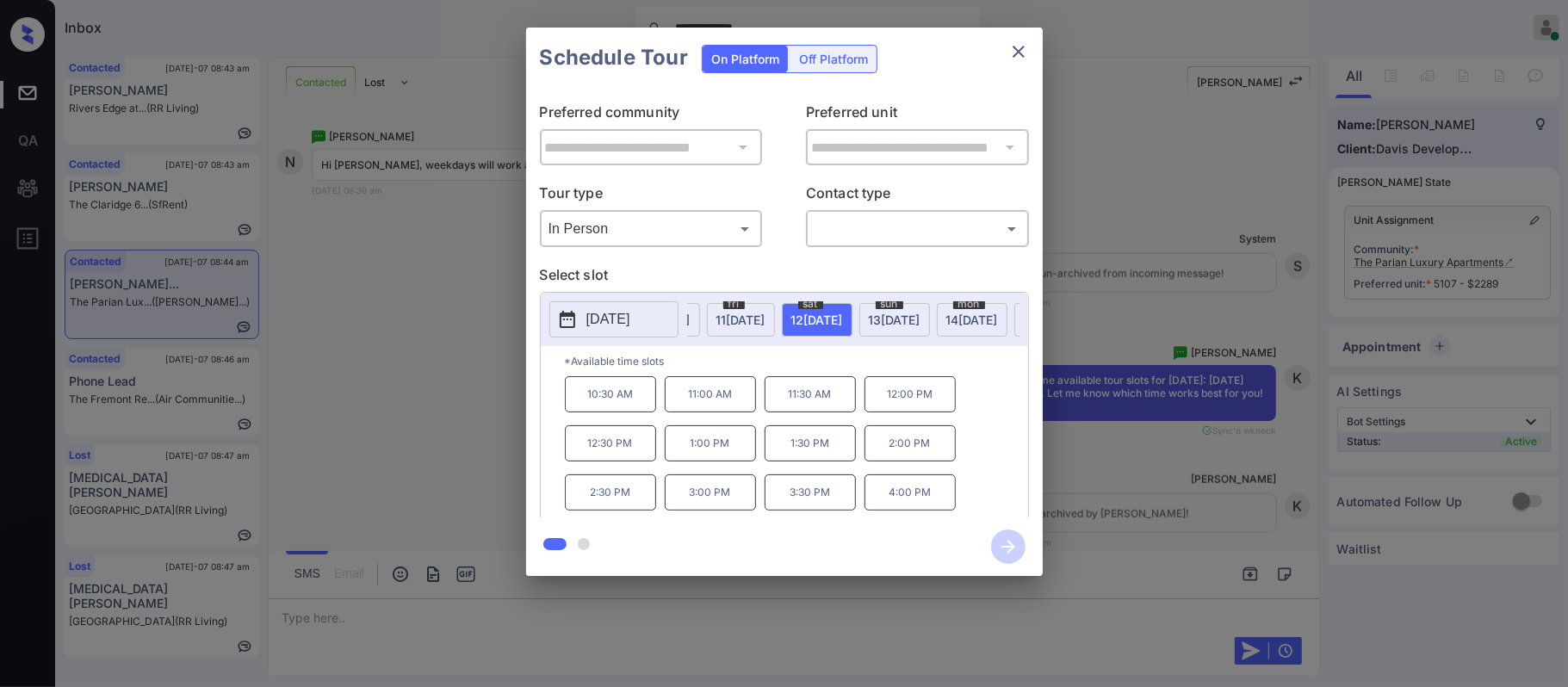 scroll, scrollTop: 0, scrollLeft: 0, axis: both 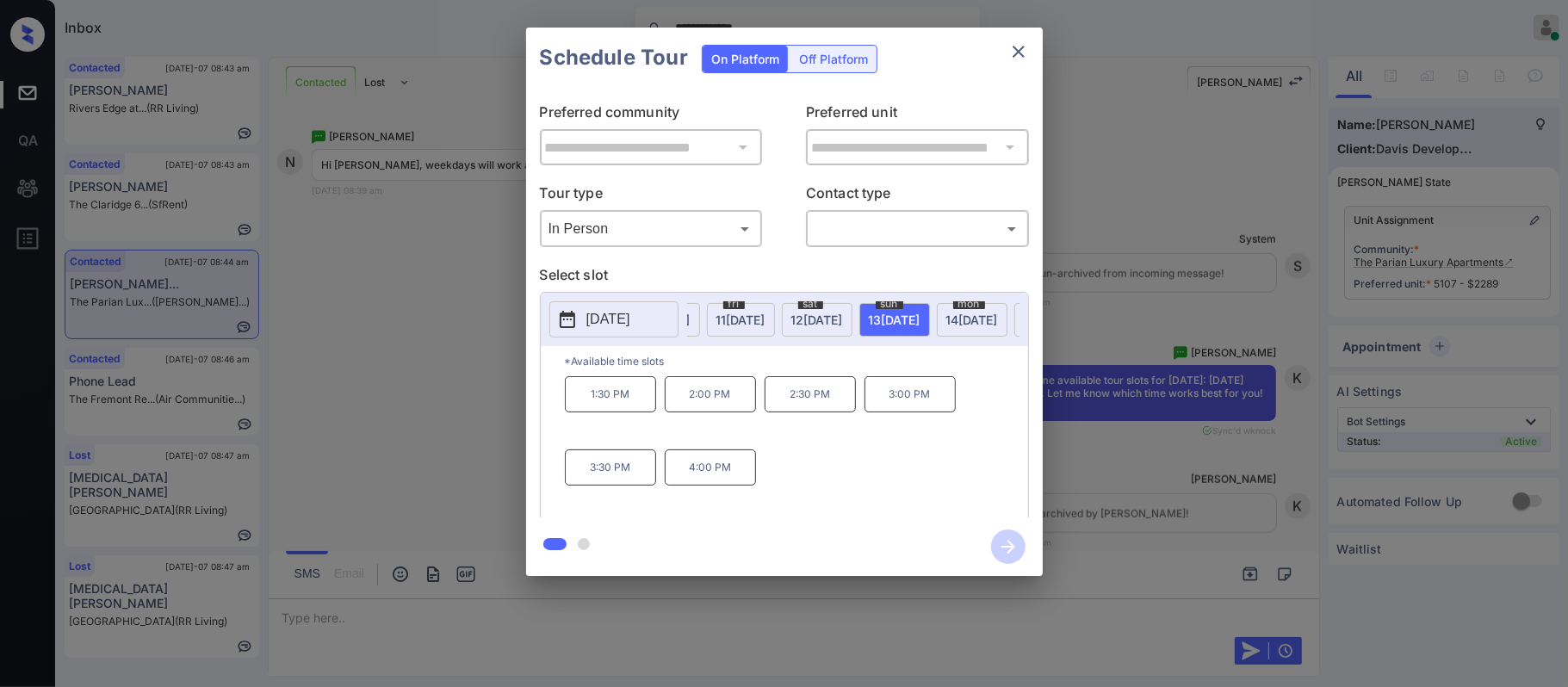 click on "mon 14 JUL" at bounding box center [972, 319] 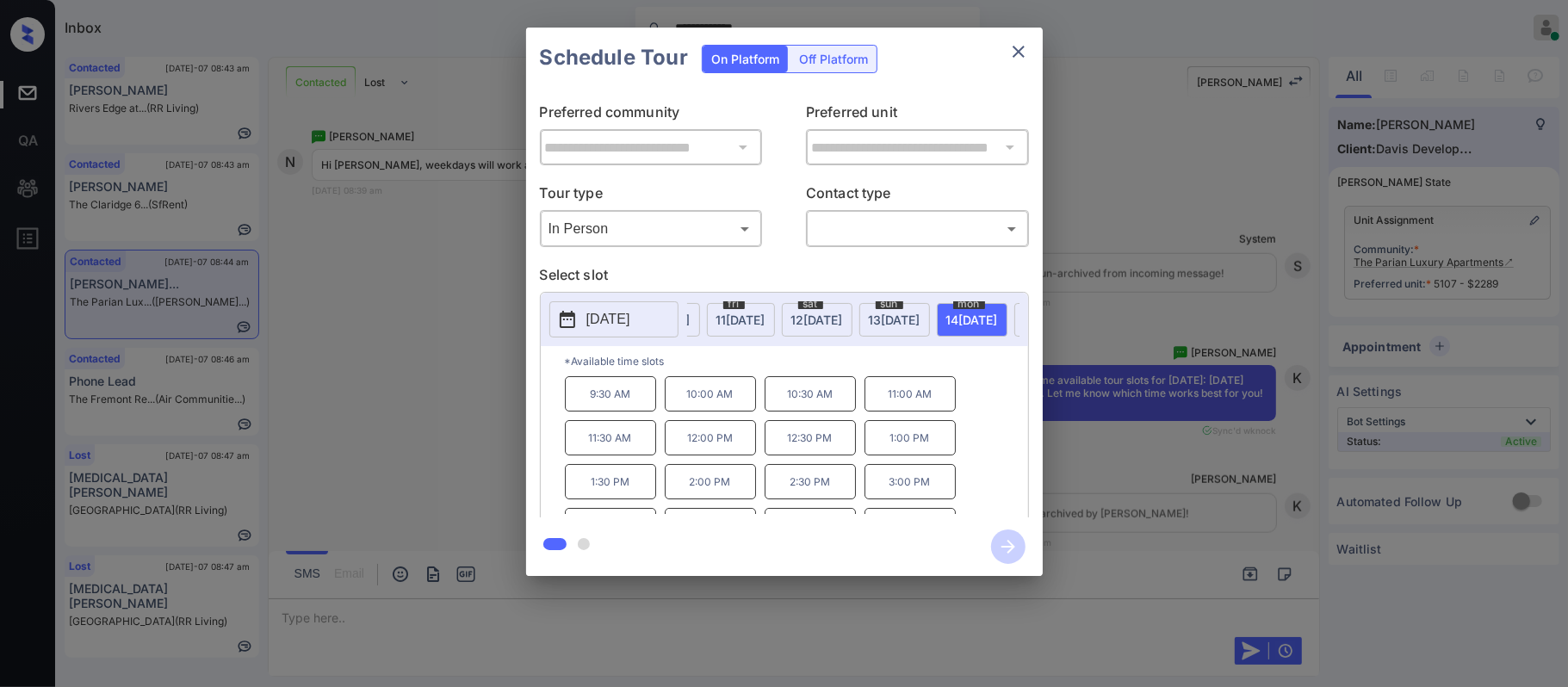 click on "**********" at bounding box center [784, 301] 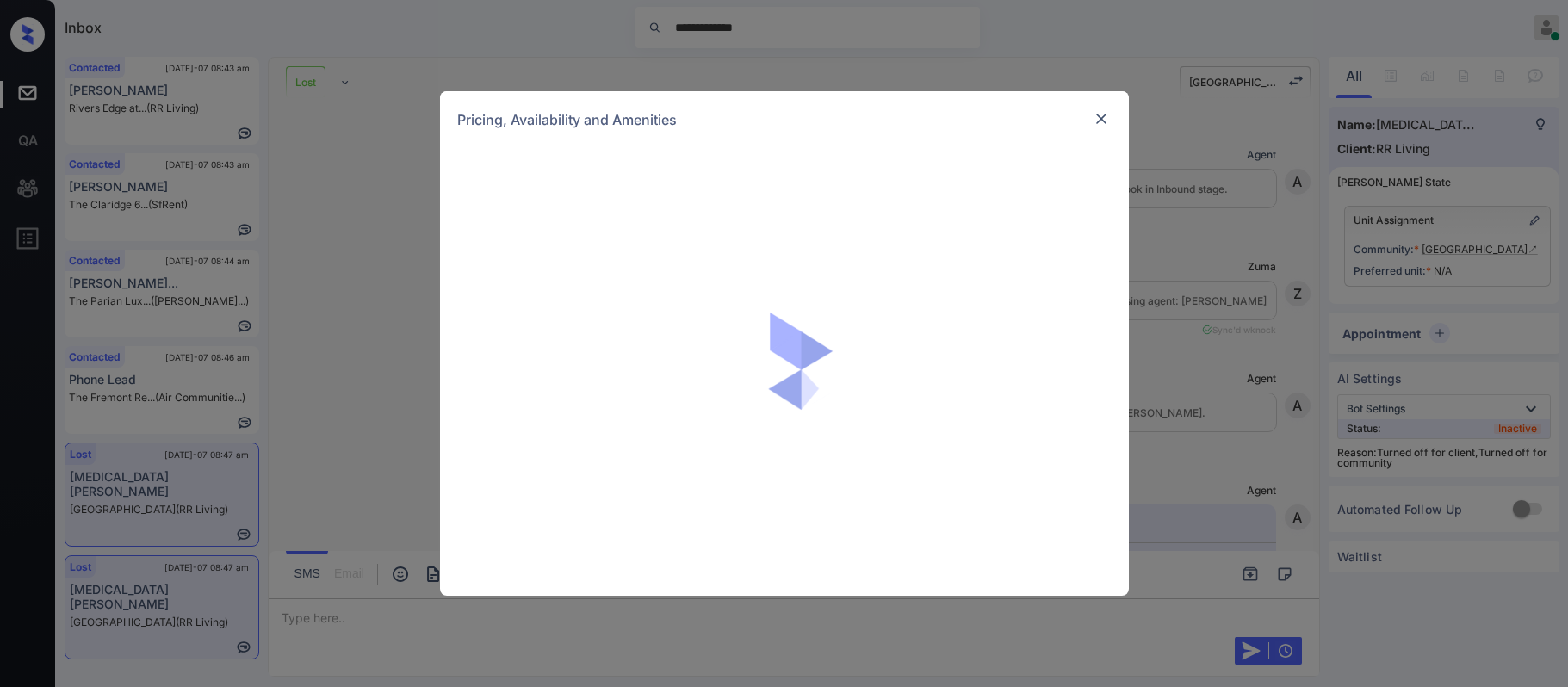 scroll, scrollTop: 0, scrollLeft: 0, axis: both 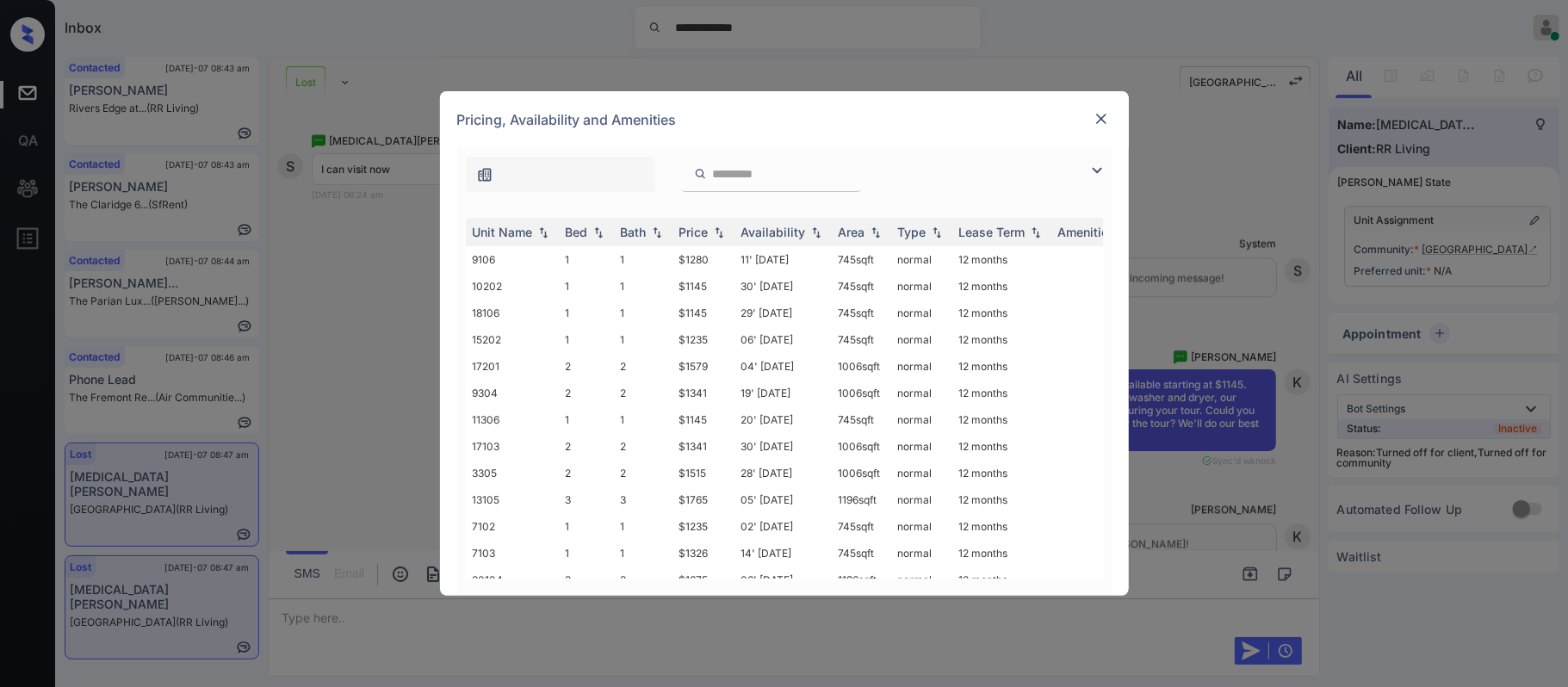 click on "Availability" at bounding box center [783, 232] 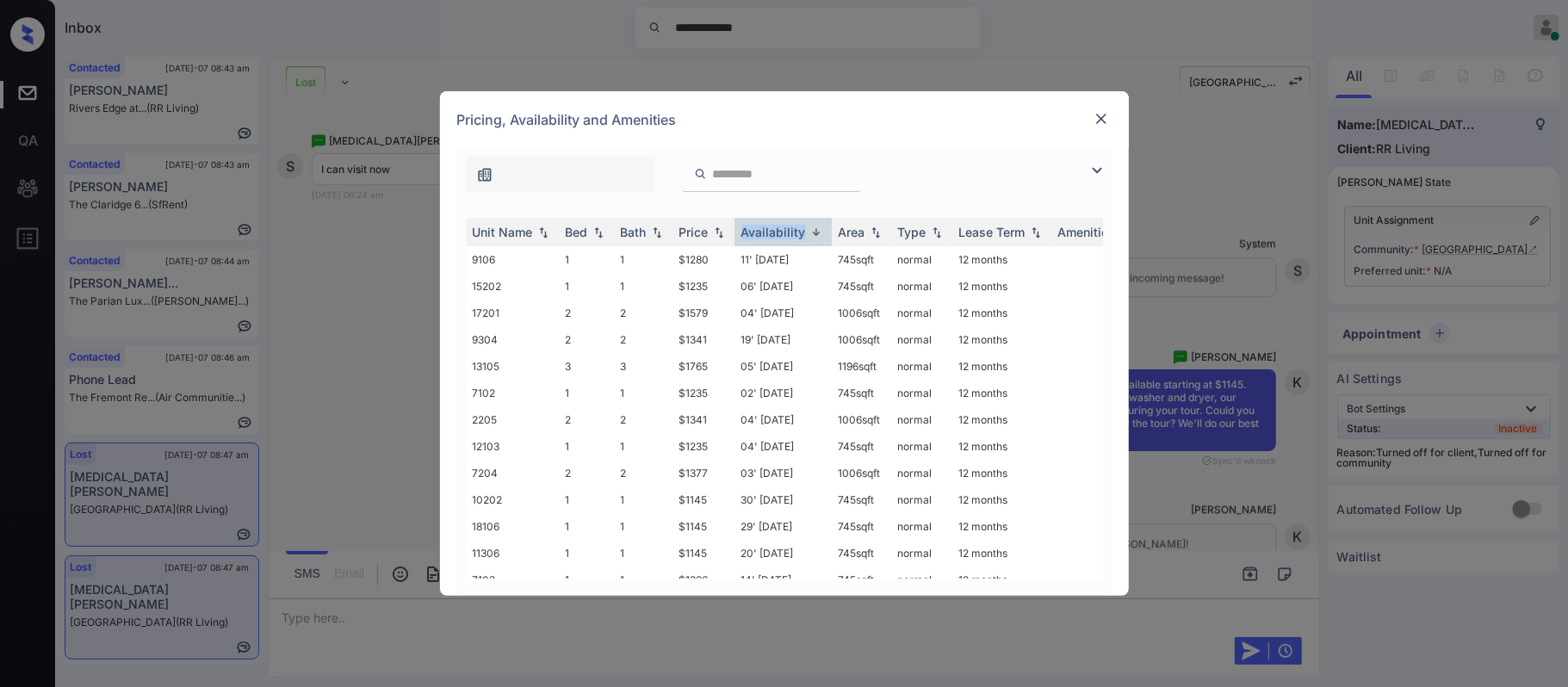 click on "Availability" at bounding box center [783, 232] 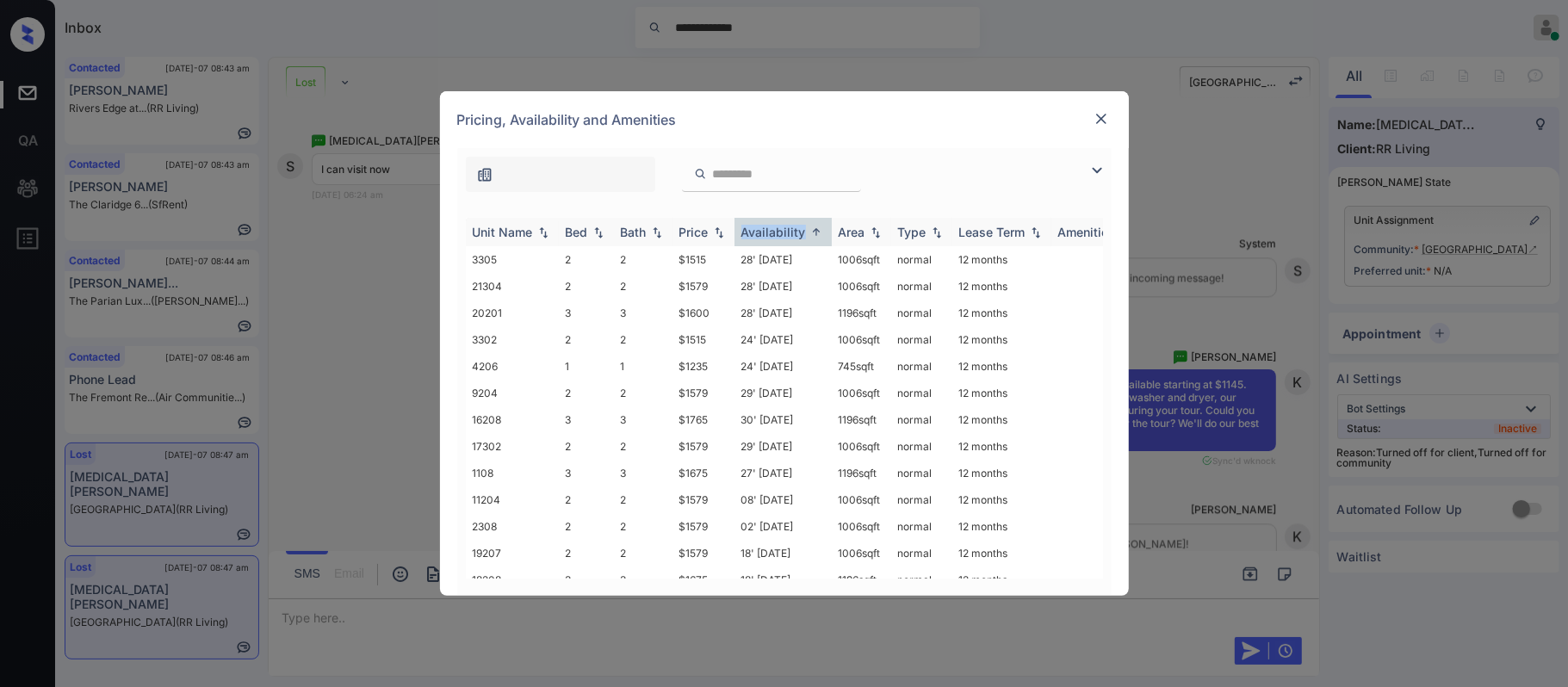 click at bounding box center [719, 232] 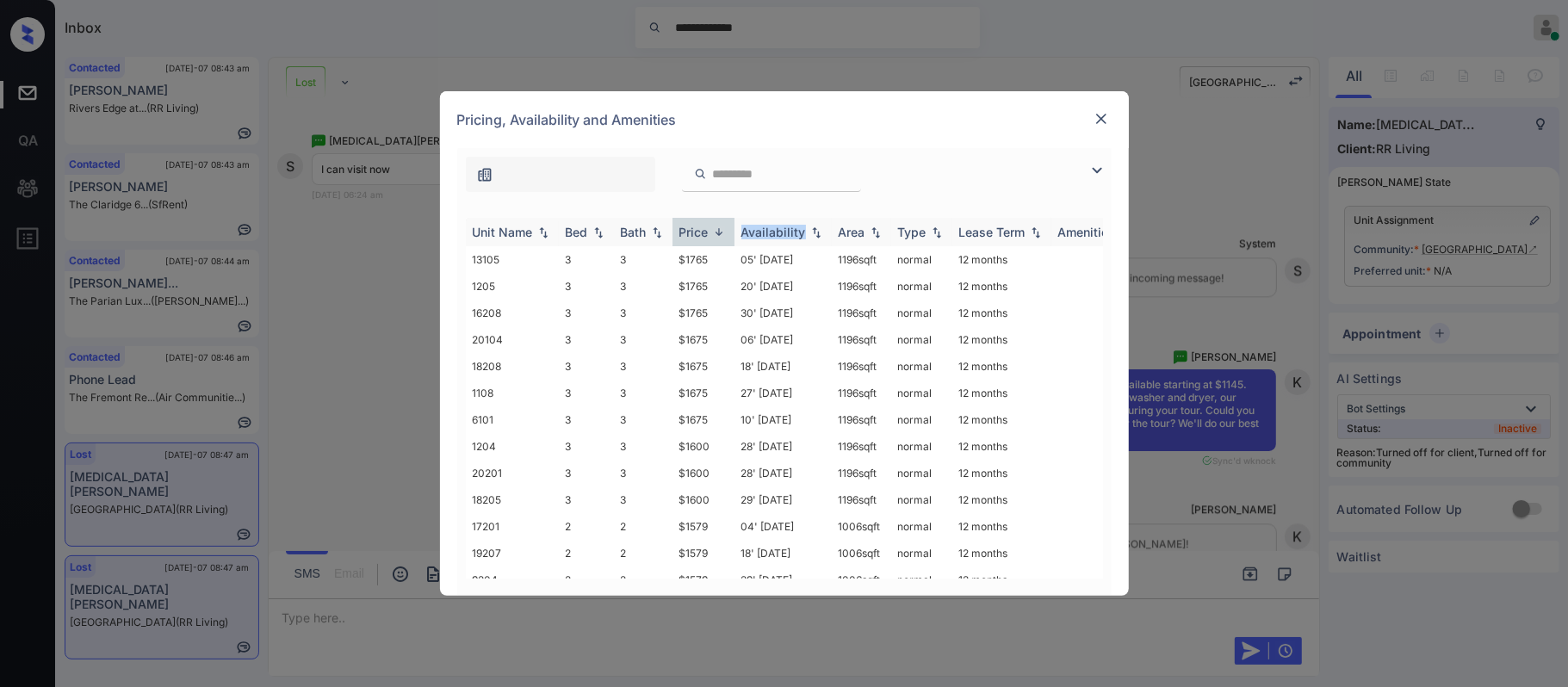 click at bounding box center [719, 232] 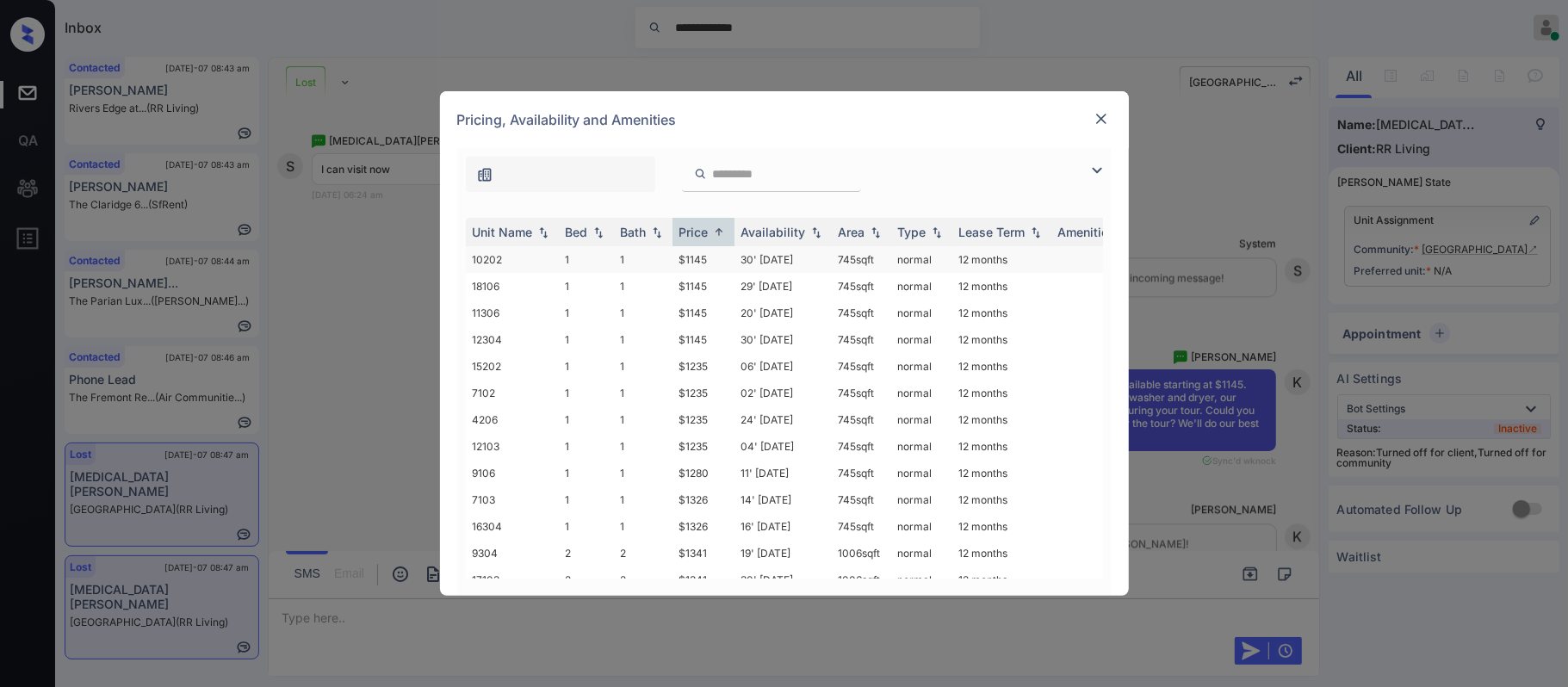 click on "$1145" at bounding box center (703, 259) 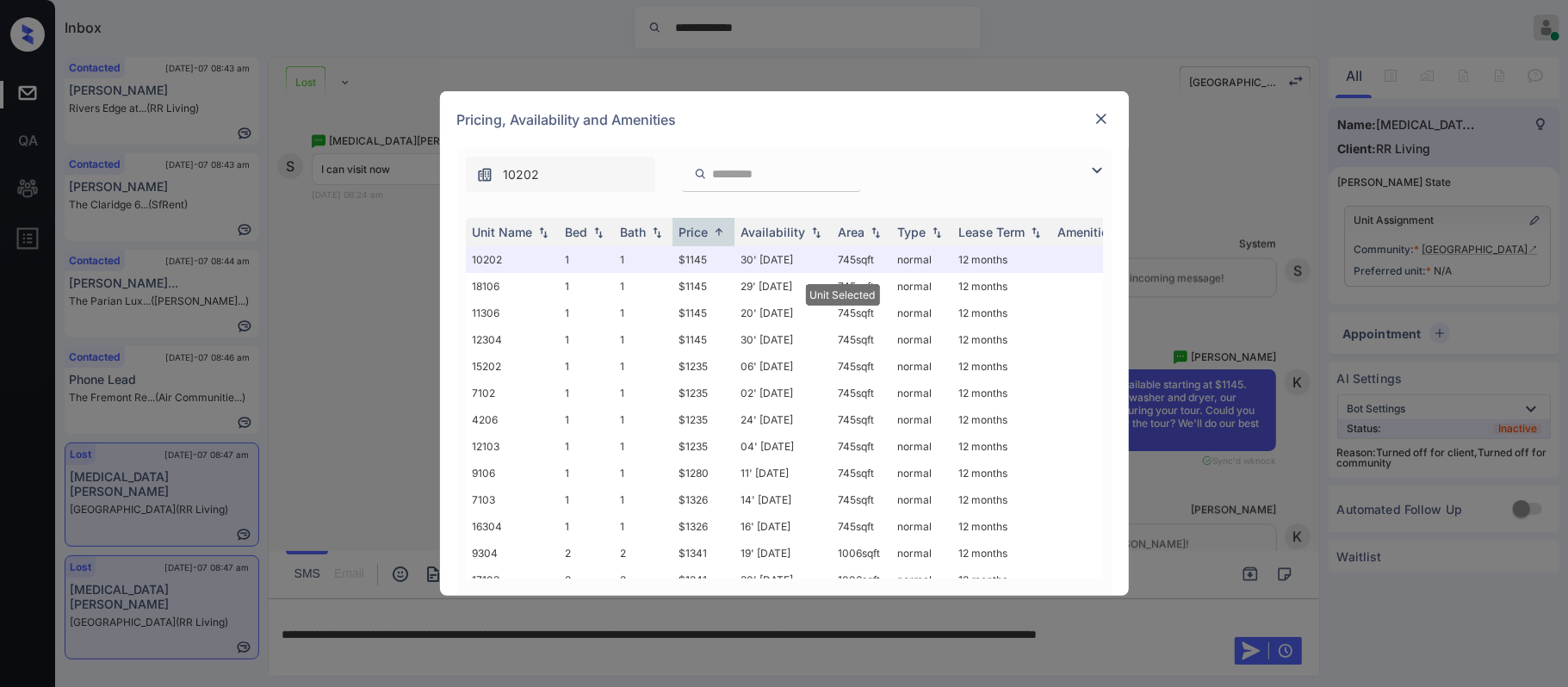 click at bounding box center (1101, 119) 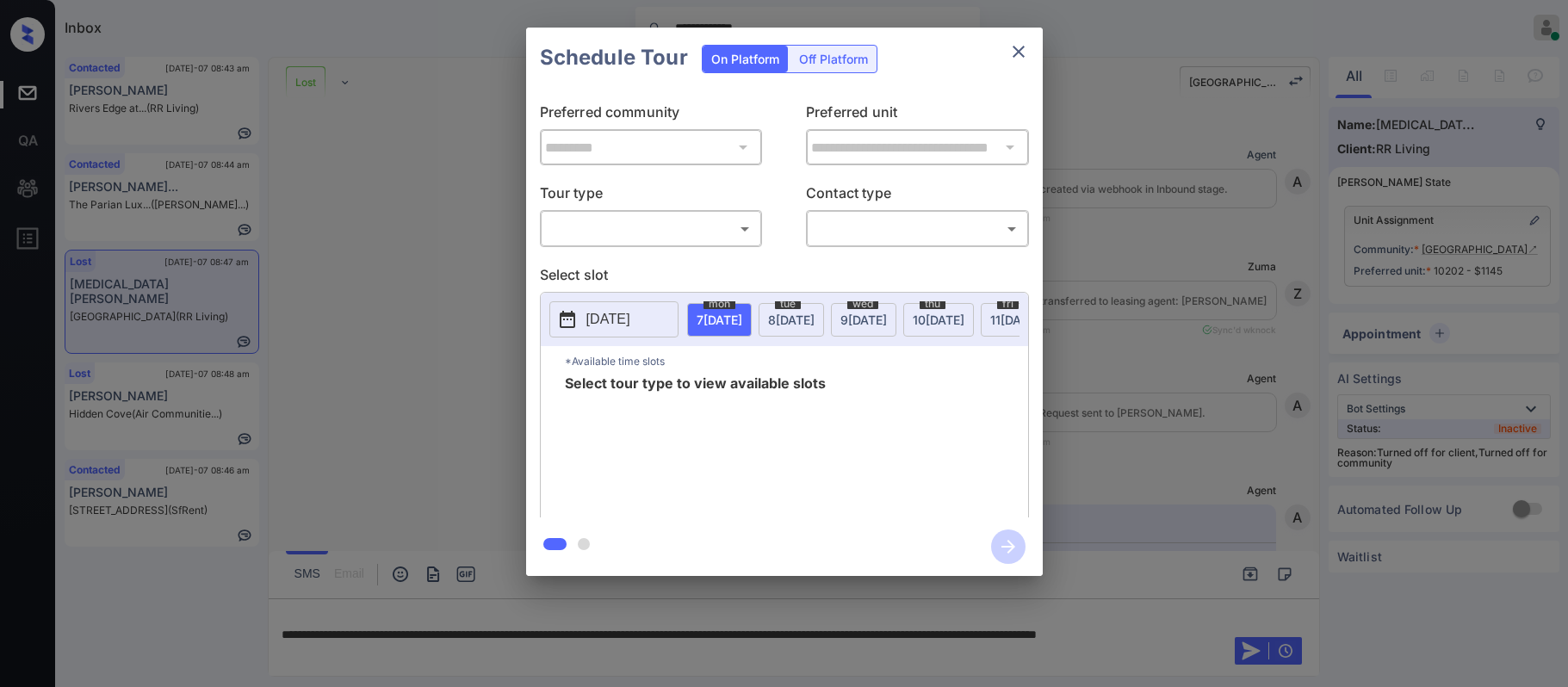 scroll, scrollTop: 0, scrollLeft: 0, axis: both 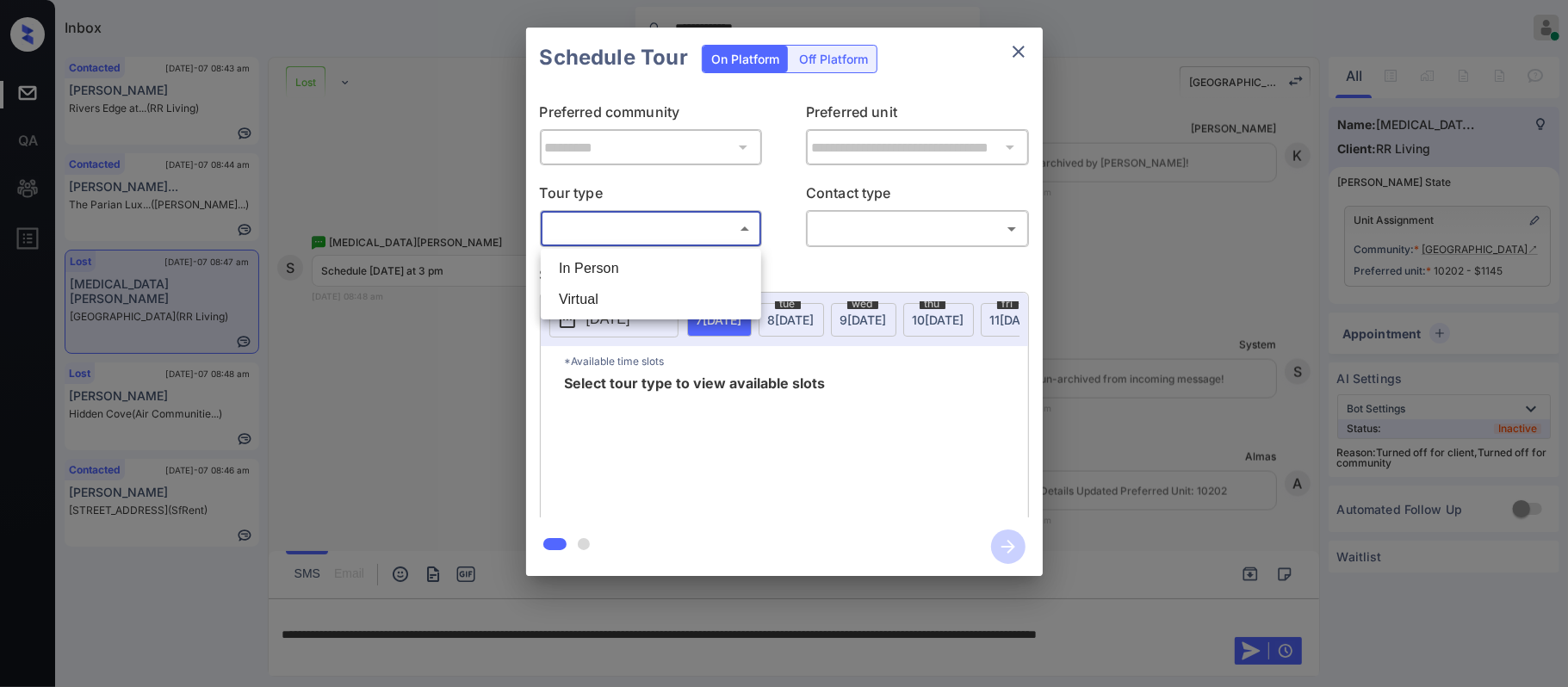 click on "**********" at bounding box center (784, 344) 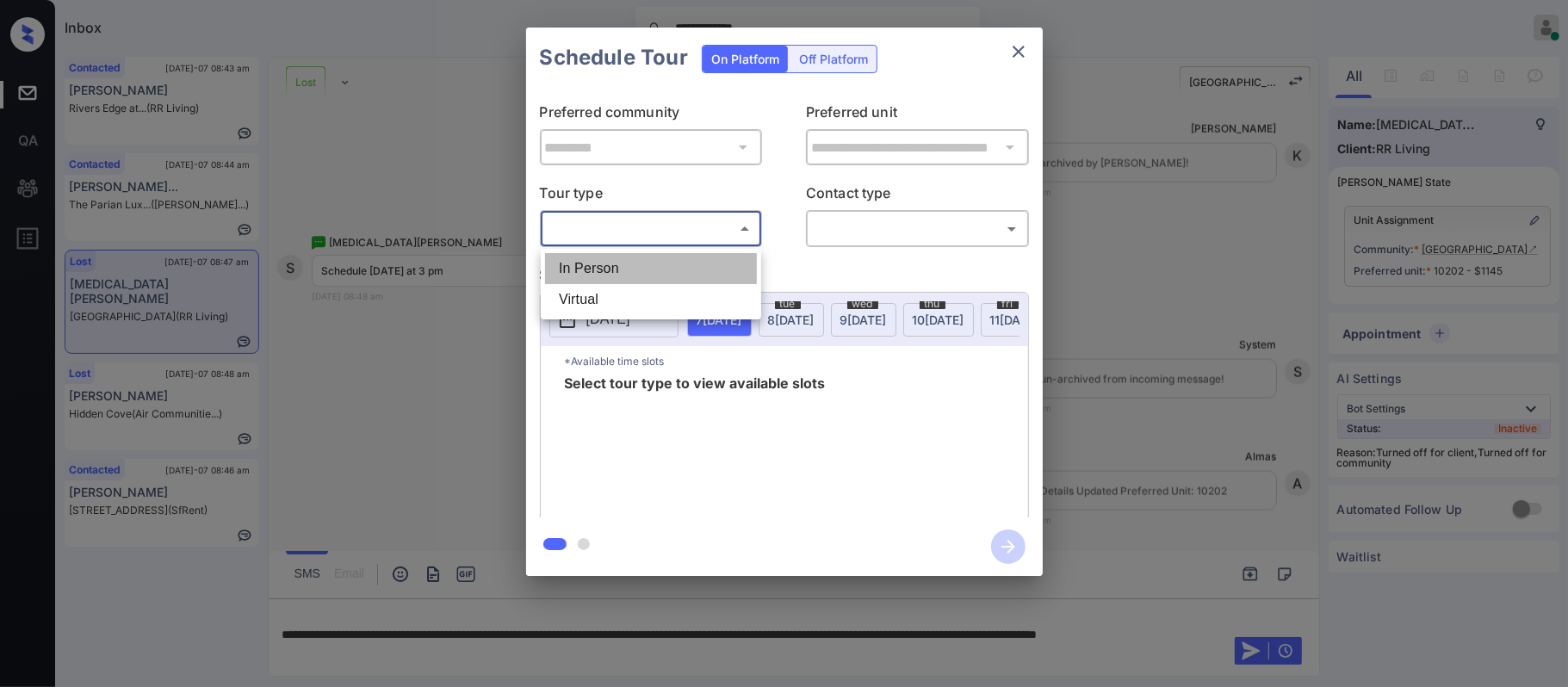 click on "In Person" at bounding box center [651, 269] 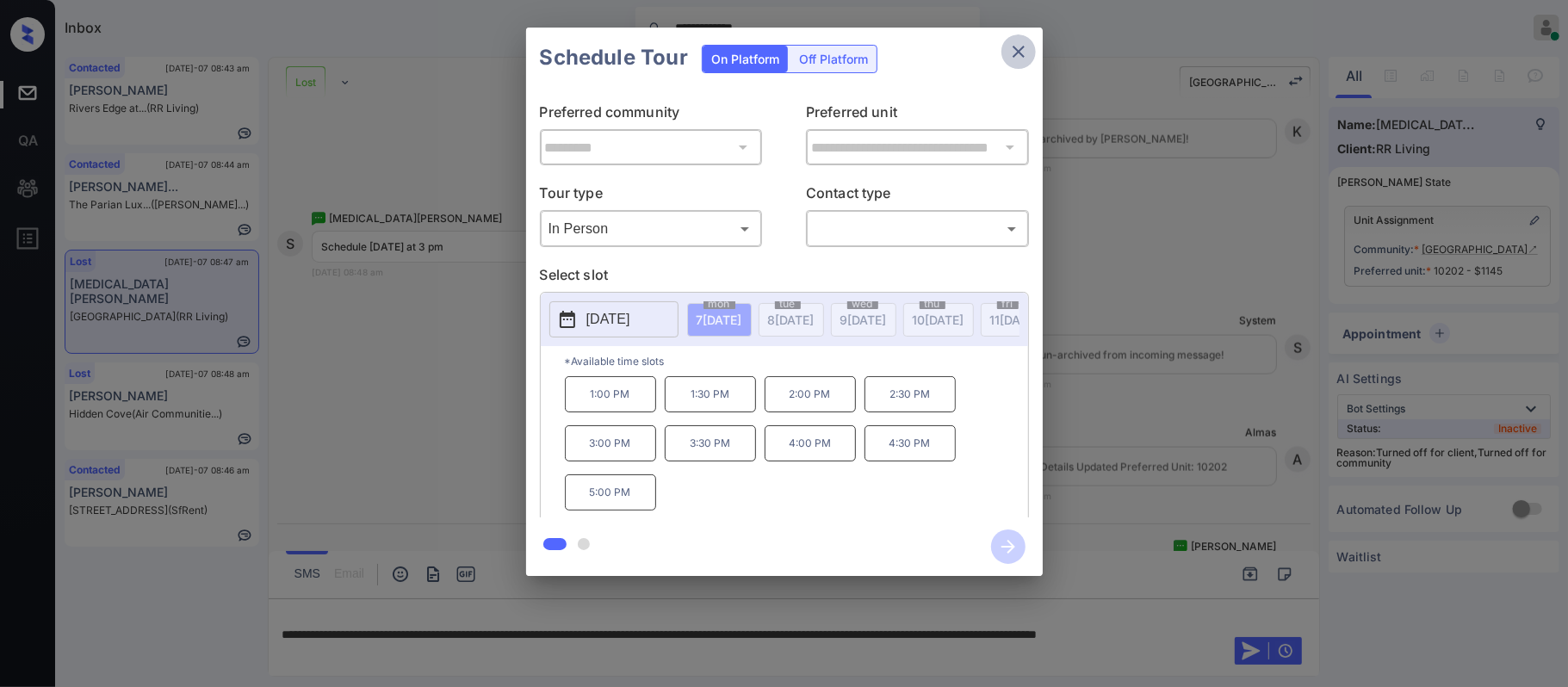 click 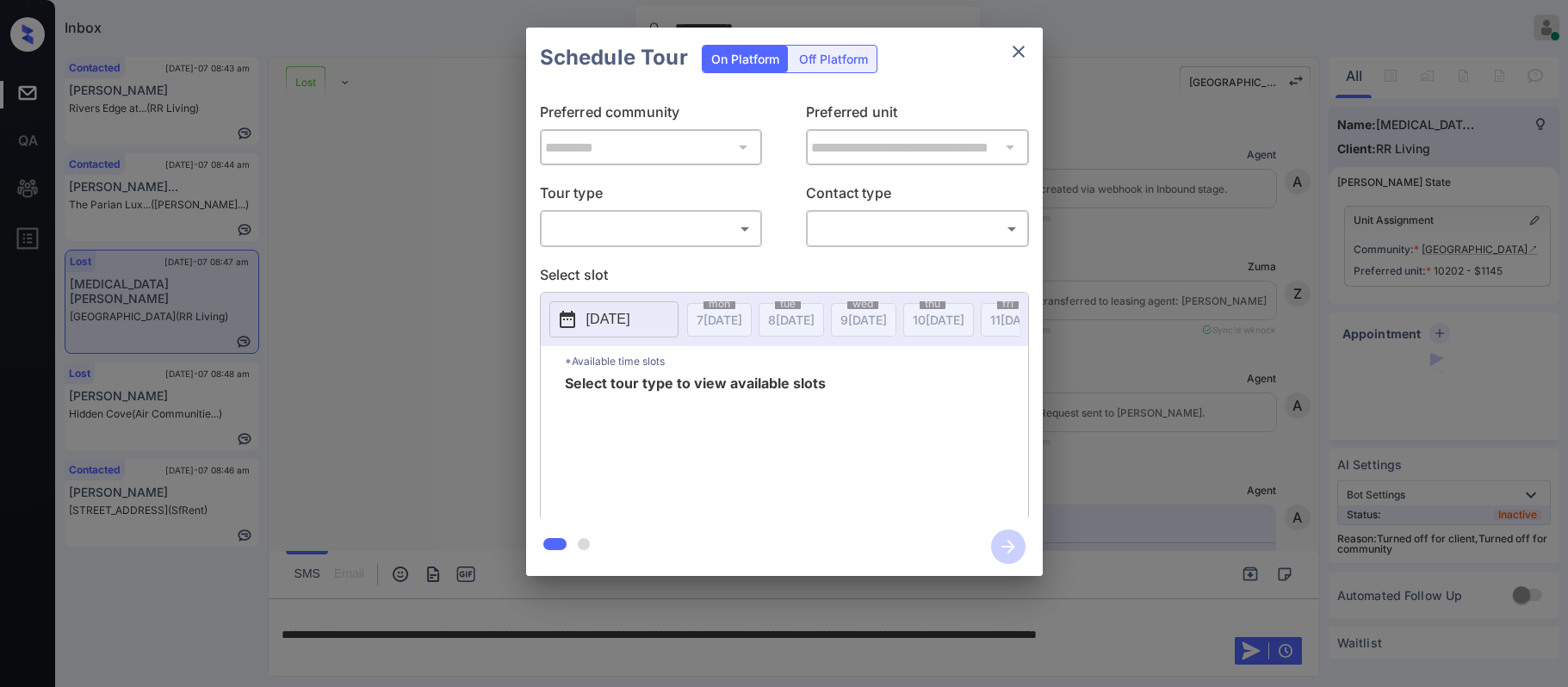 scroll, scrollTop: 0, scrollLeft: 0, axis: both 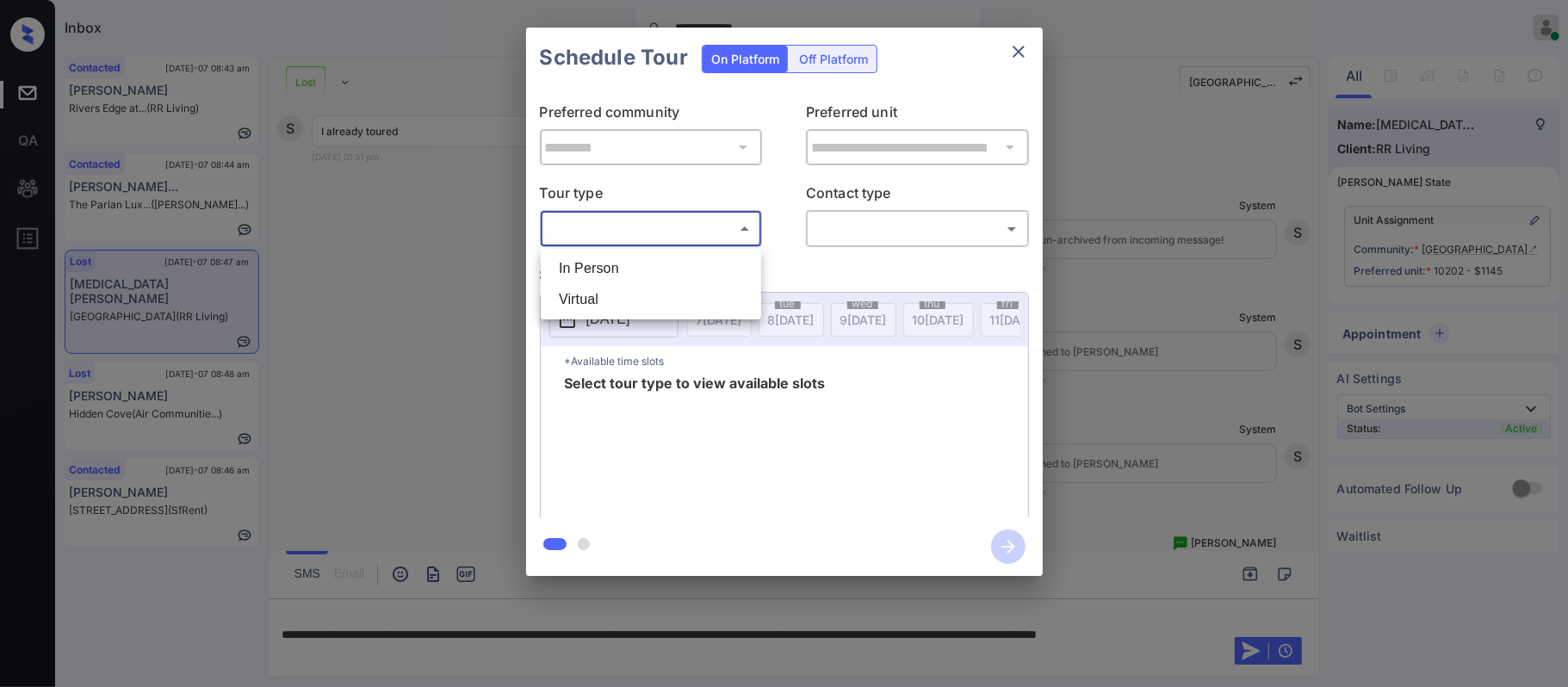 click on "**********" at bounding box center (784, 344) 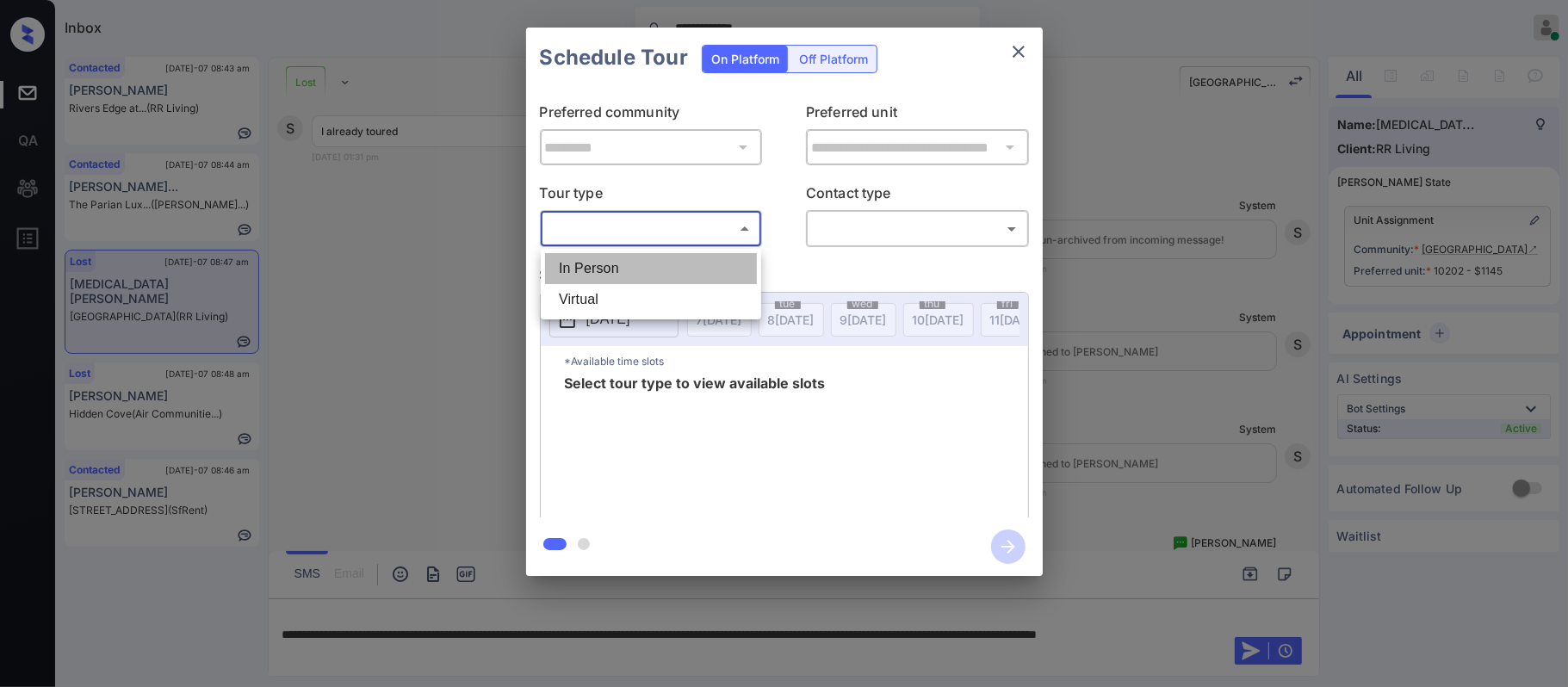 click on "In Person" at bounding box center (651, 269) 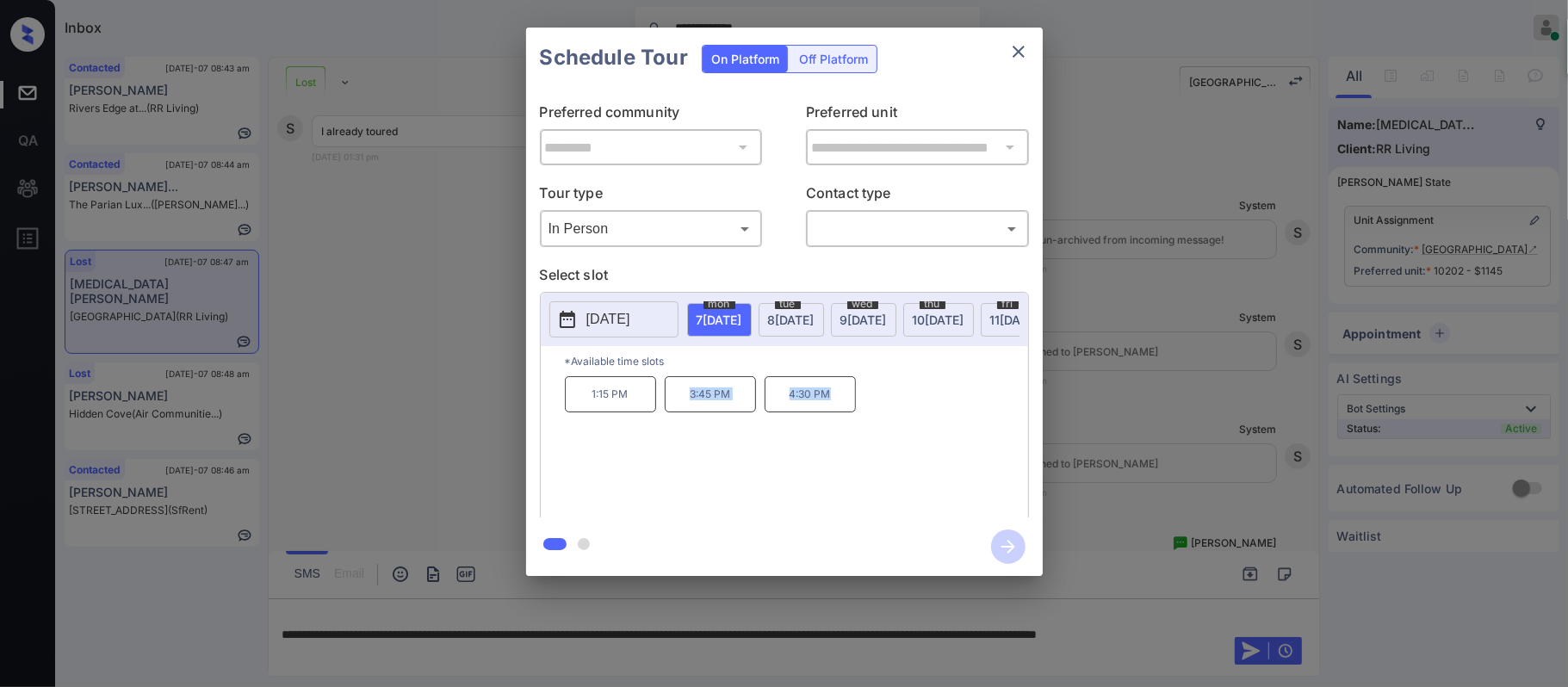 drag, startPoint x: 682, startPoint y: 411, endPoint x: 839, endPoint y: 411, distance: 157 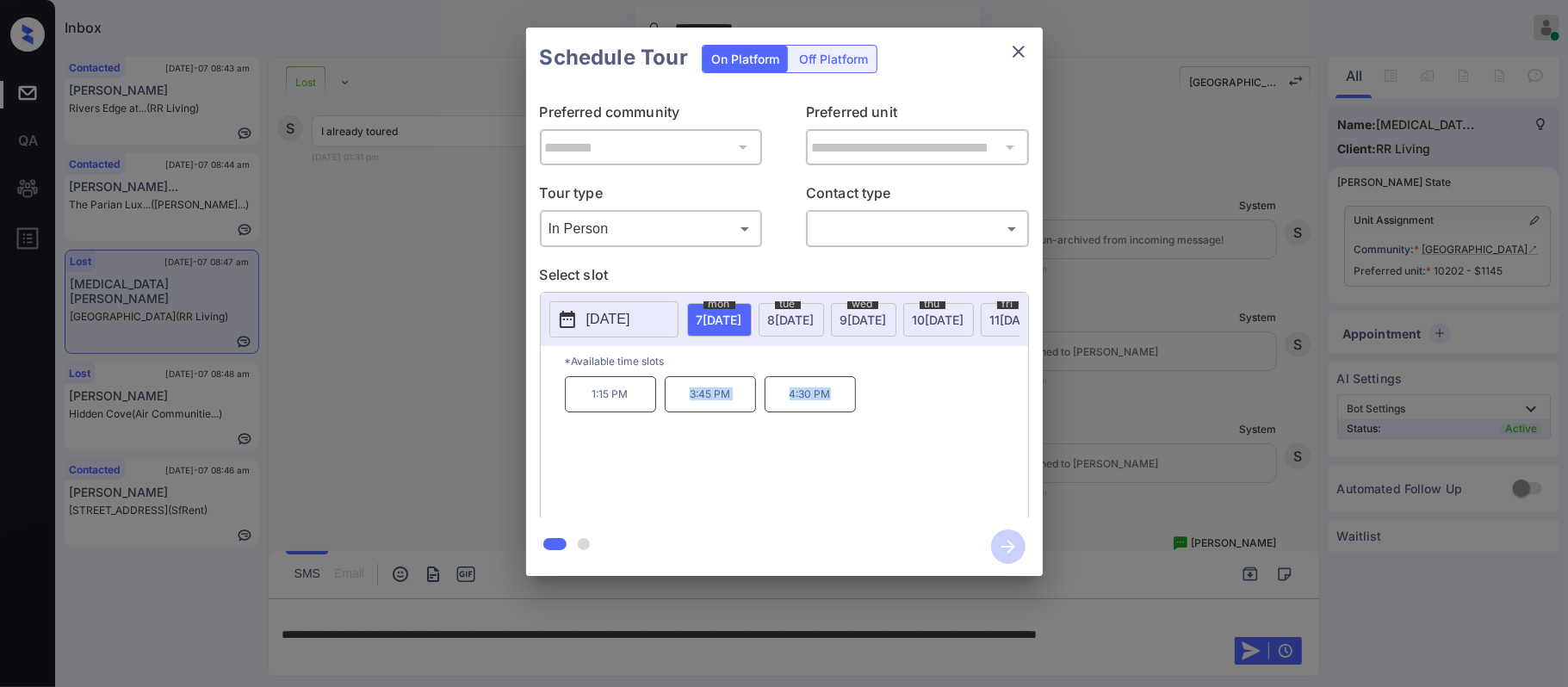 click on "4:30 PM" at bounding box center [810, 394] 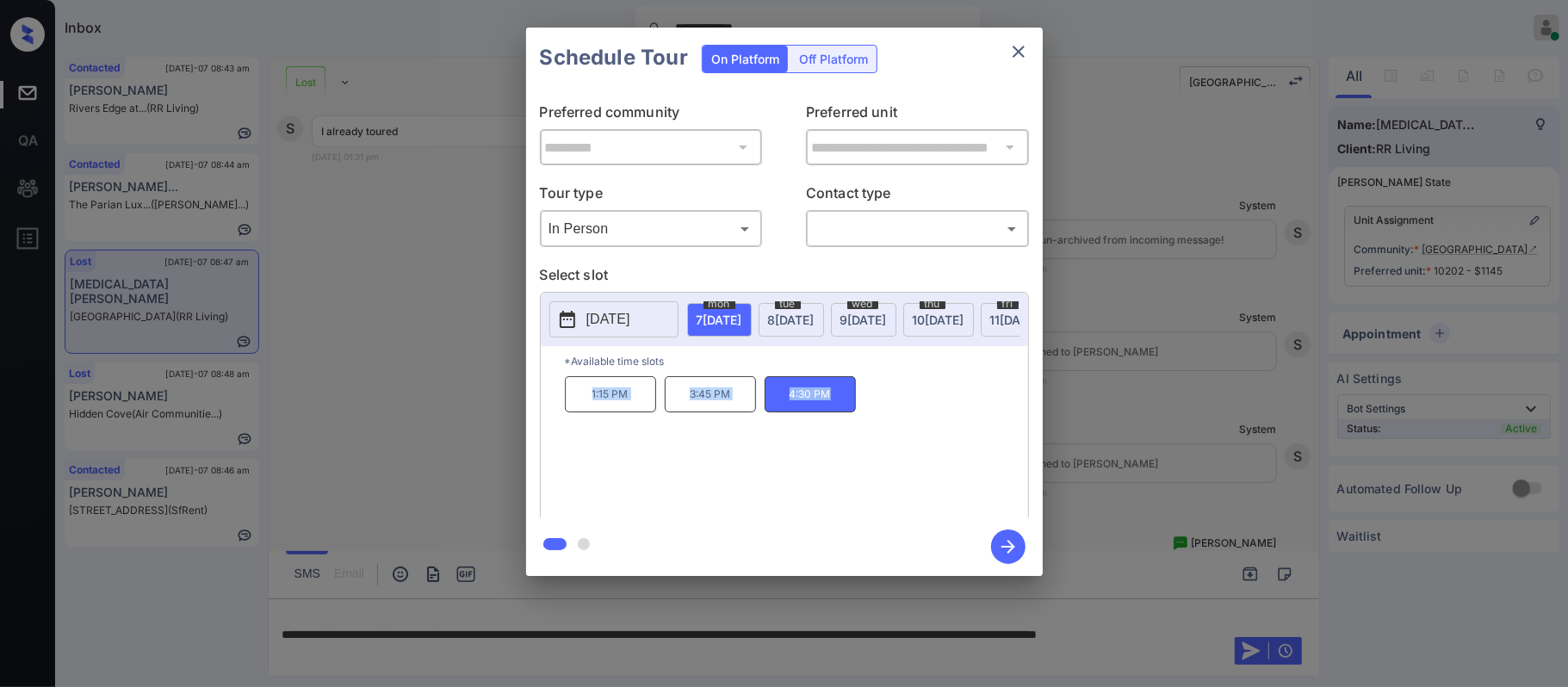 drag, startPoint x: 839, startPoint y: 411, endPoint x: 584, endPoint y: 418, distance: 255.0961 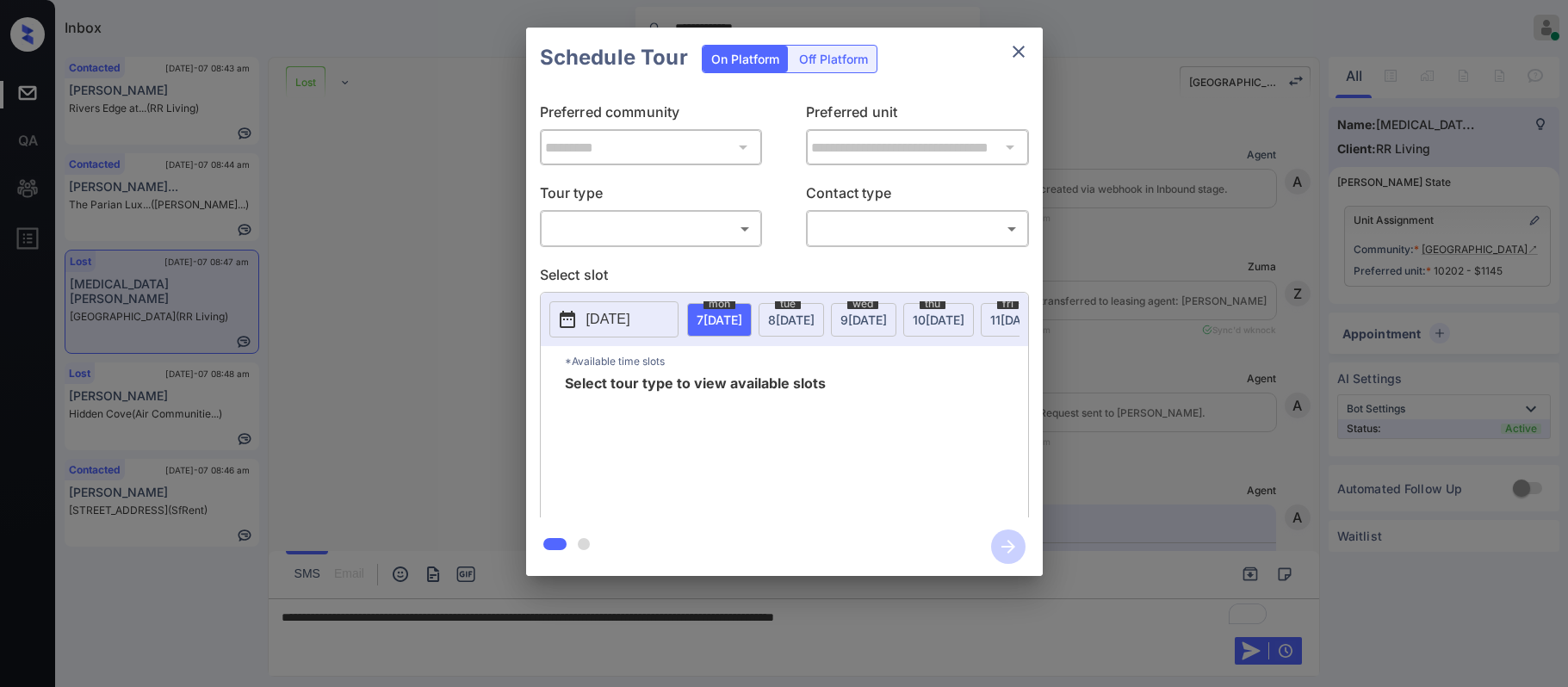 click on "**********" at bounding box center [784, 344] 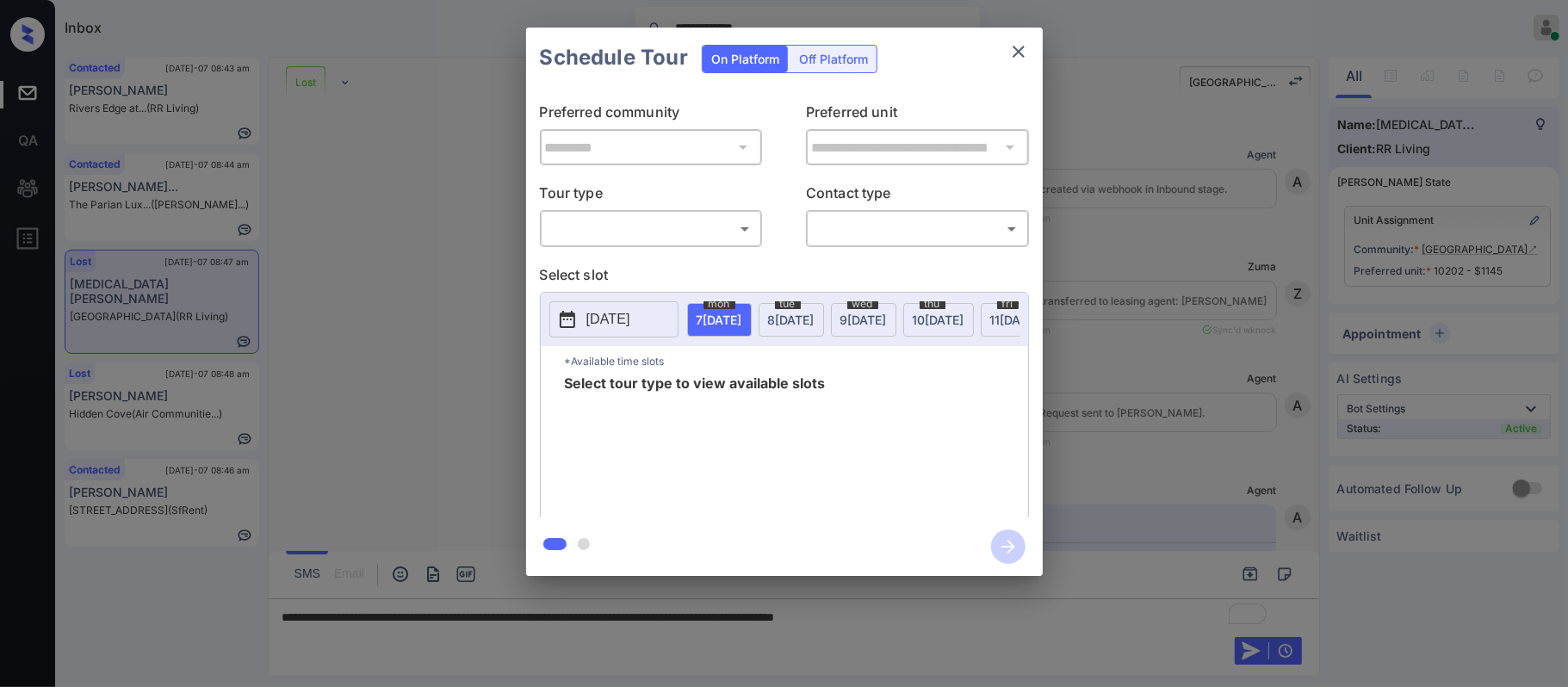 scroll, scrollTop: 7132, scrollLeft: 0, axis: vertical 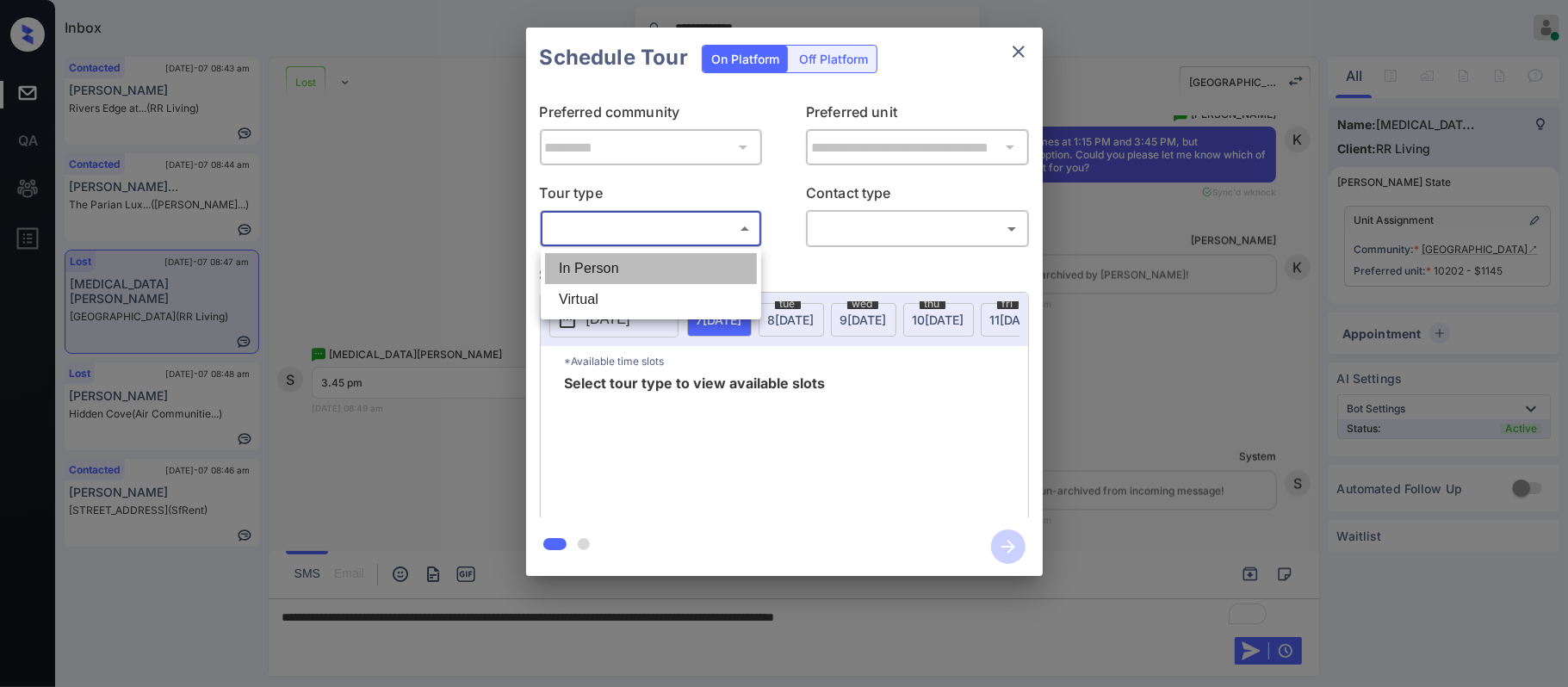 click on "In Person" at bounding box center (651, 269) 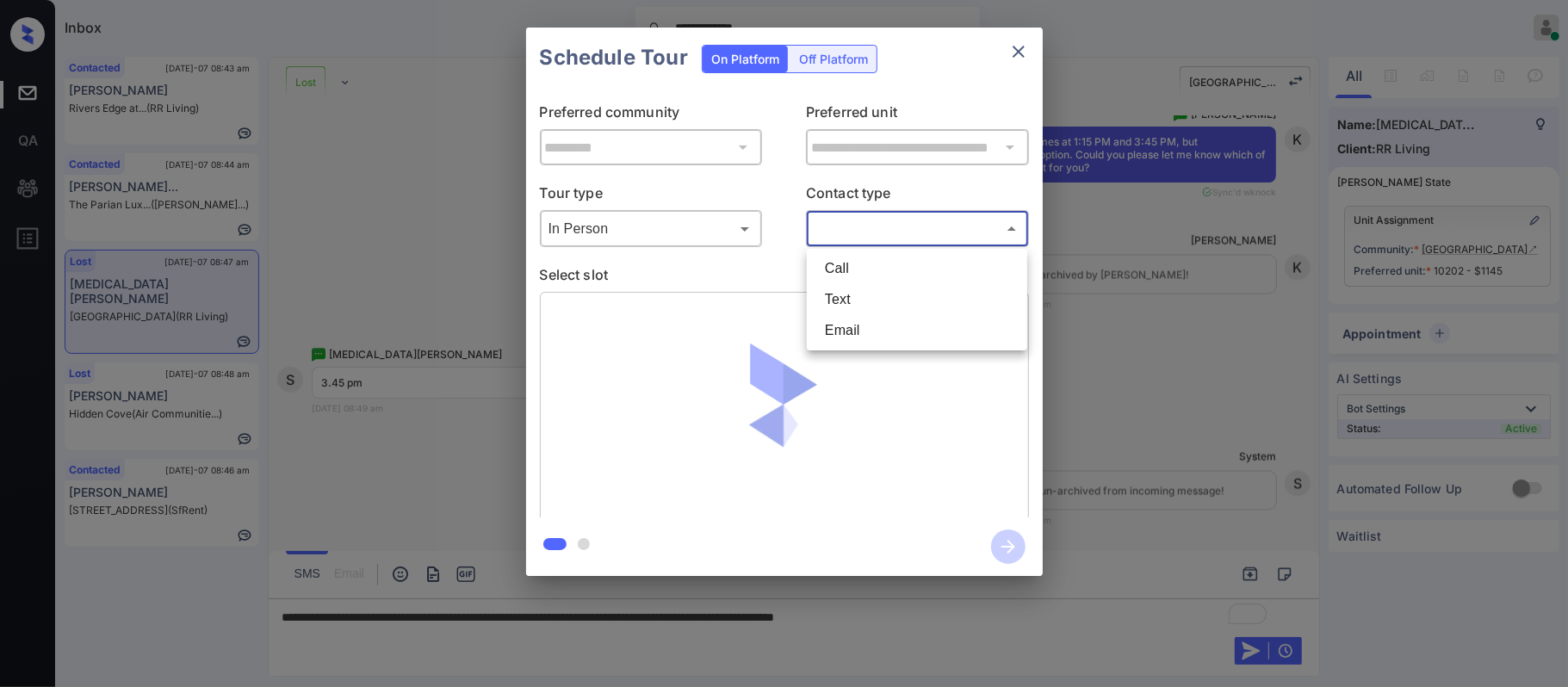 click on "**********" at bounding box center [784, 344] 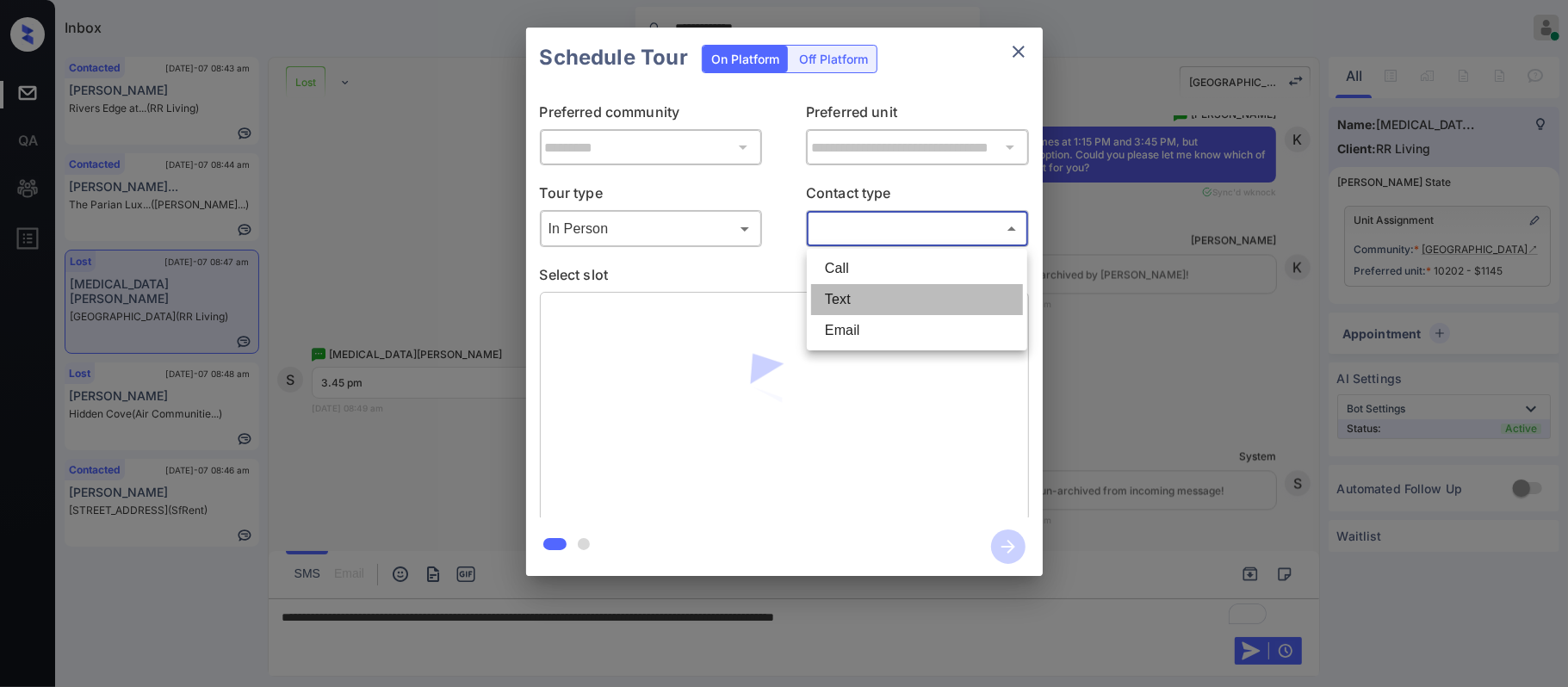 click on "Text" at bounding box center [917, 300] 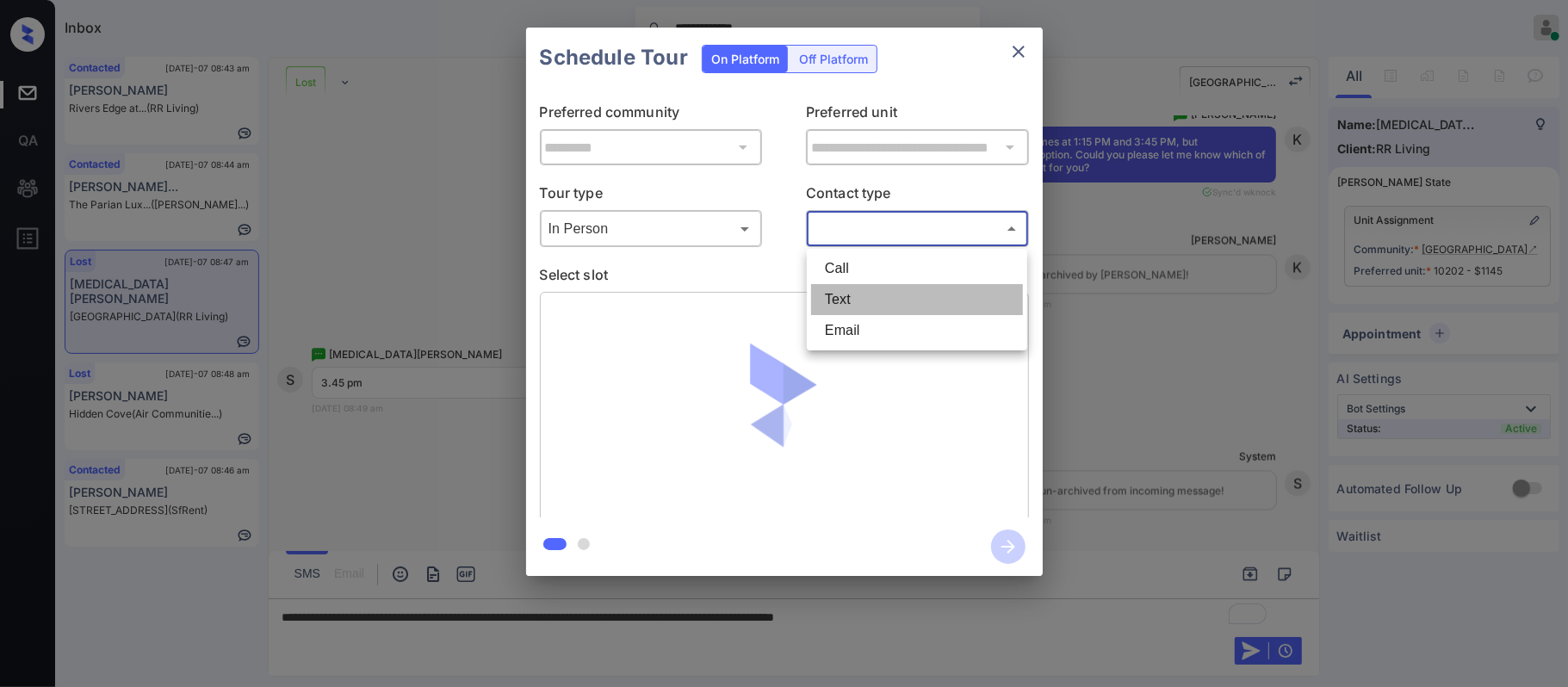 type on "****" 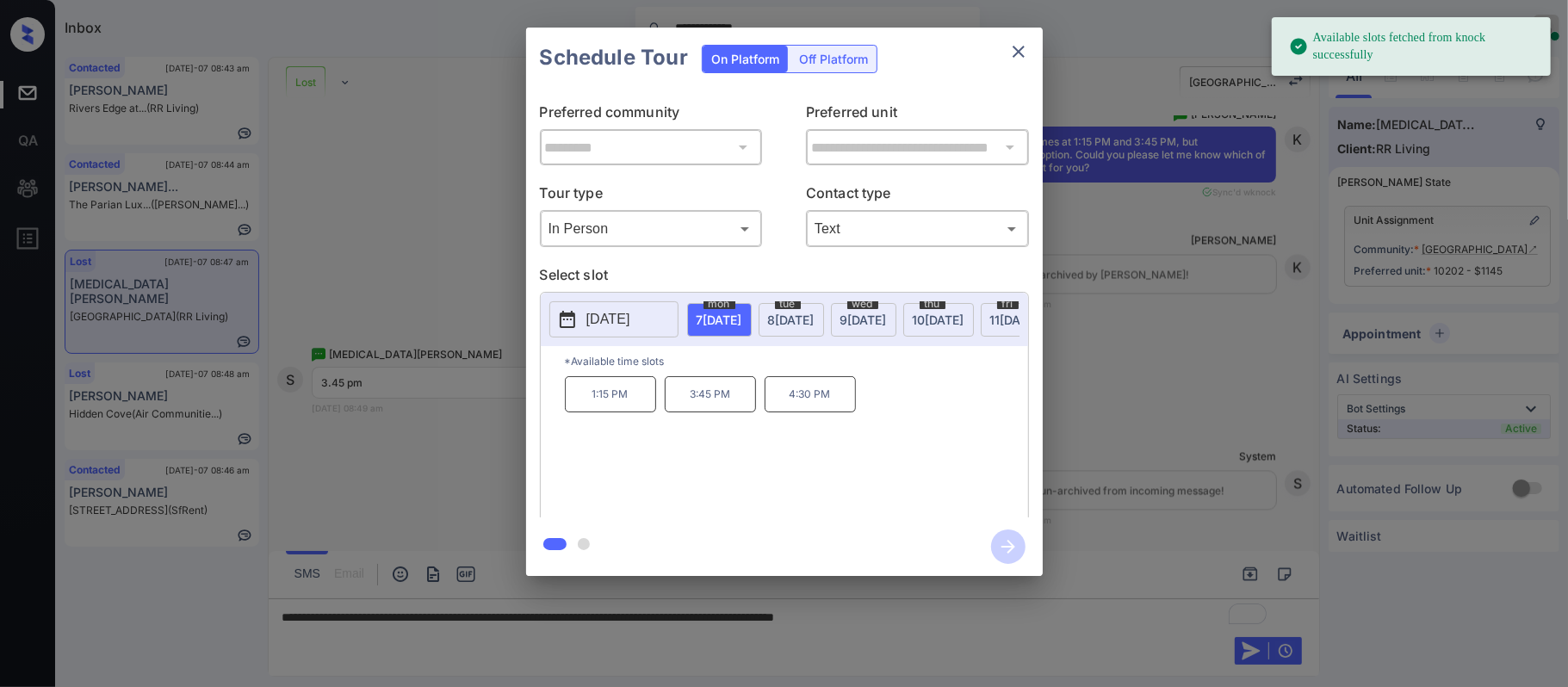 click on "4:30 PM" at bounding box center (810, 394) 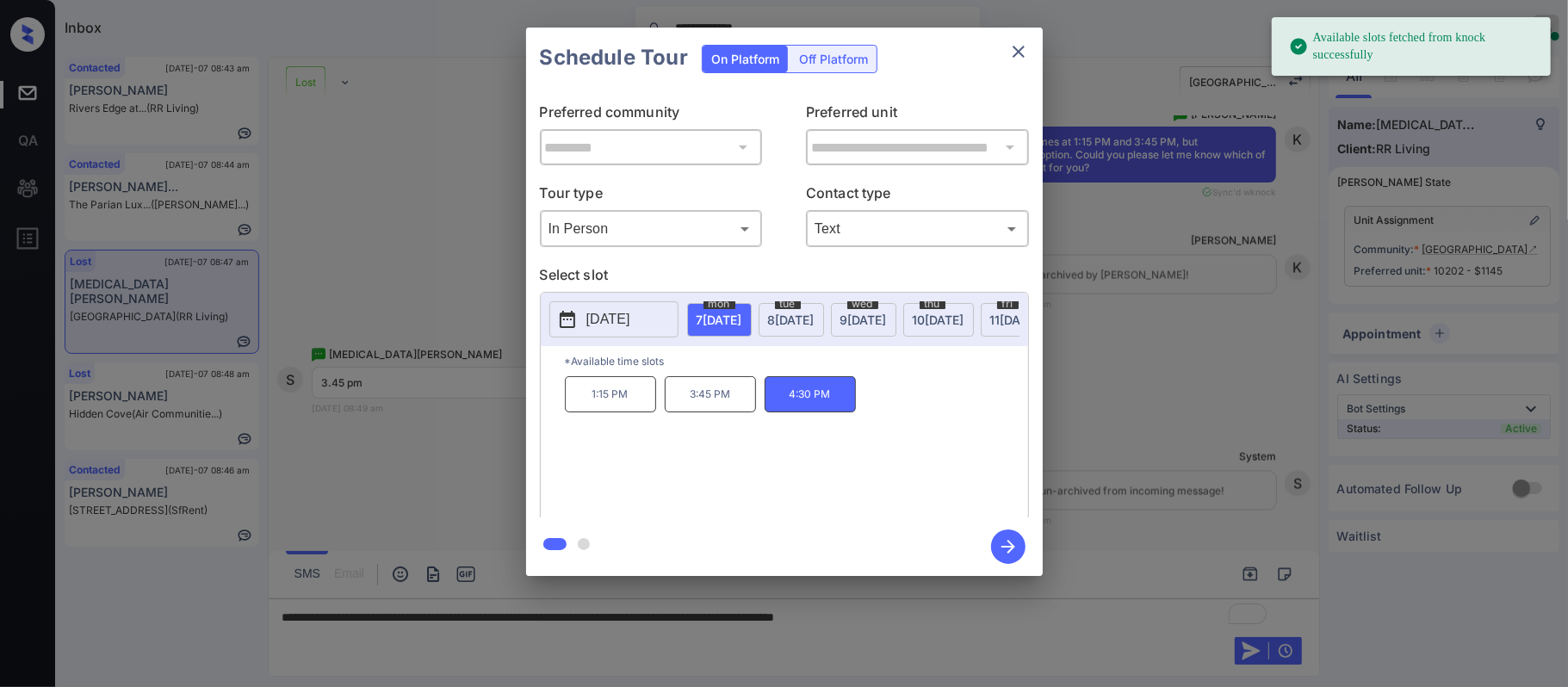 click on "3:45 PM" at bounding box center [710, 394] 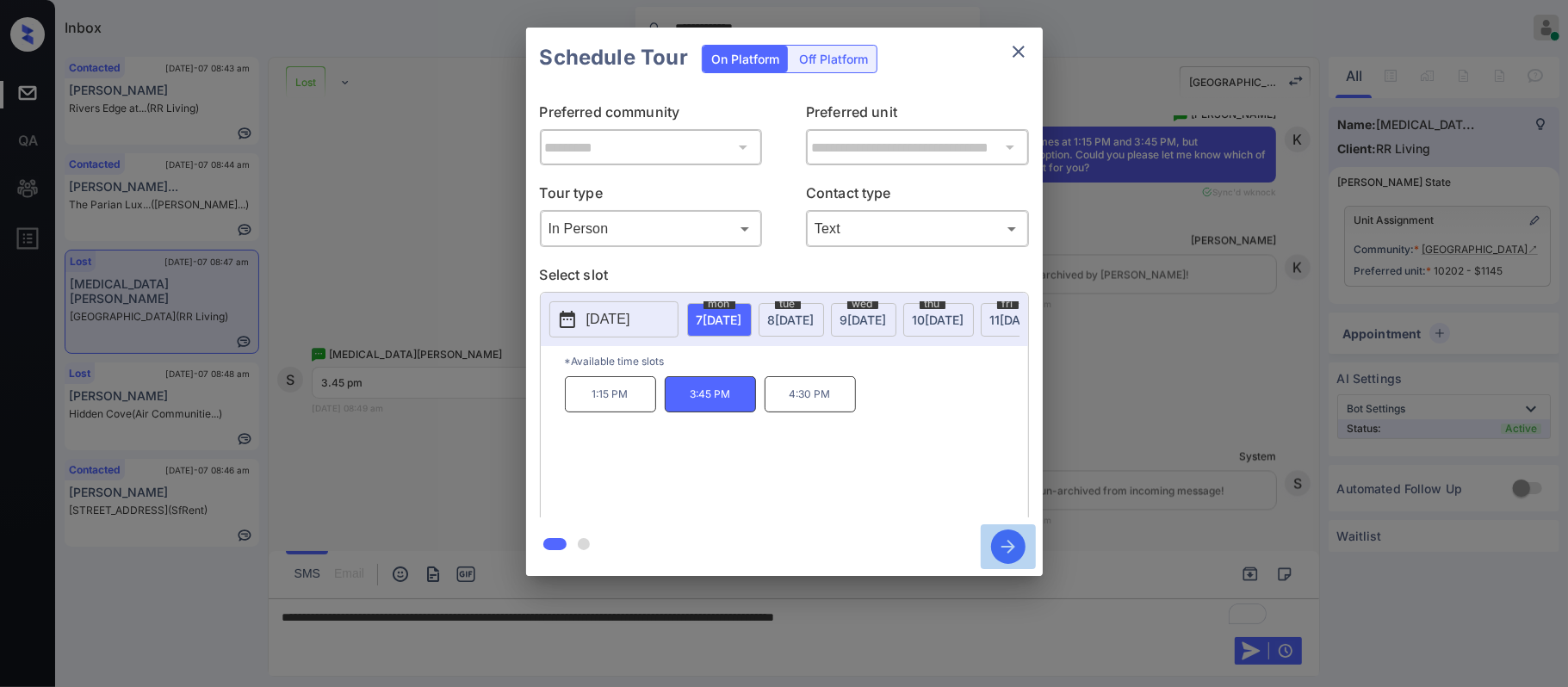 click 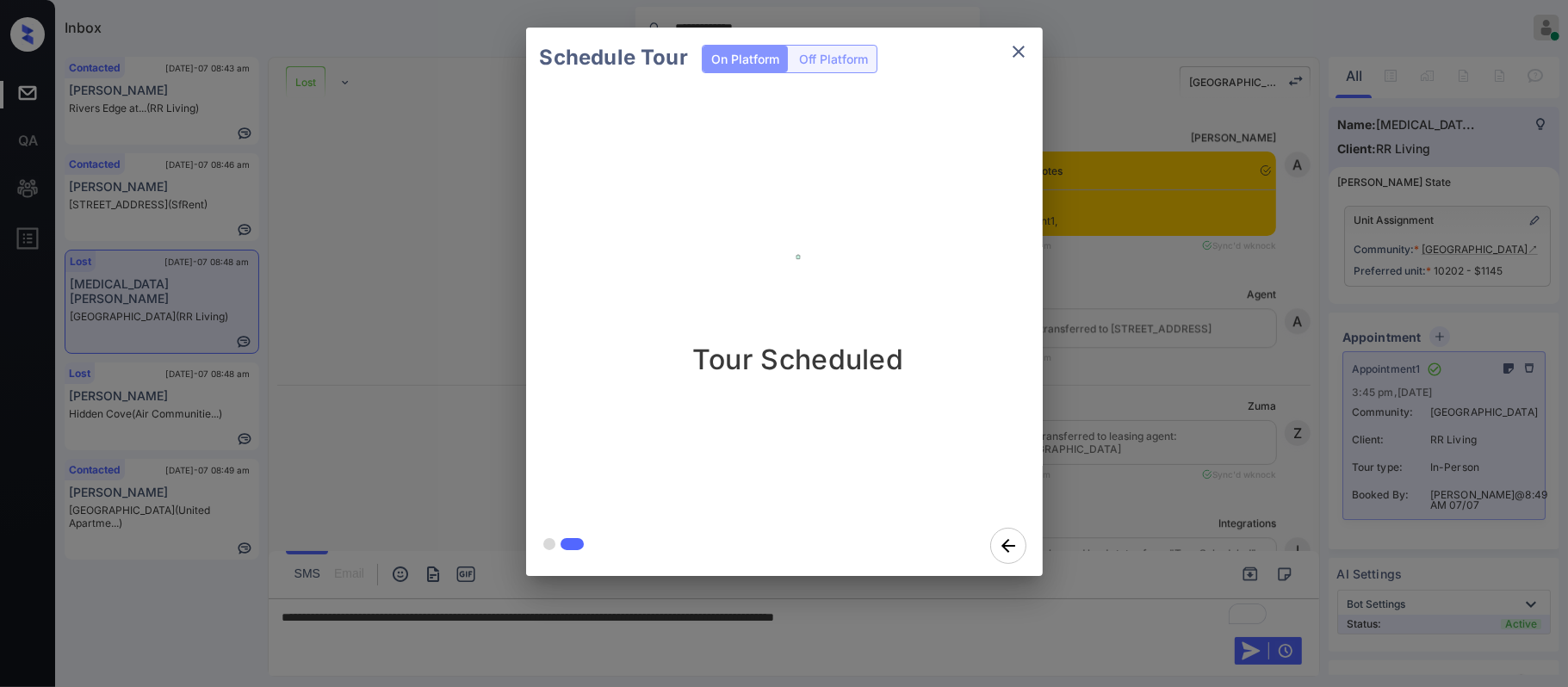 scroll, scrollTop: 8035, scrollLeft: 0, axis: vertical 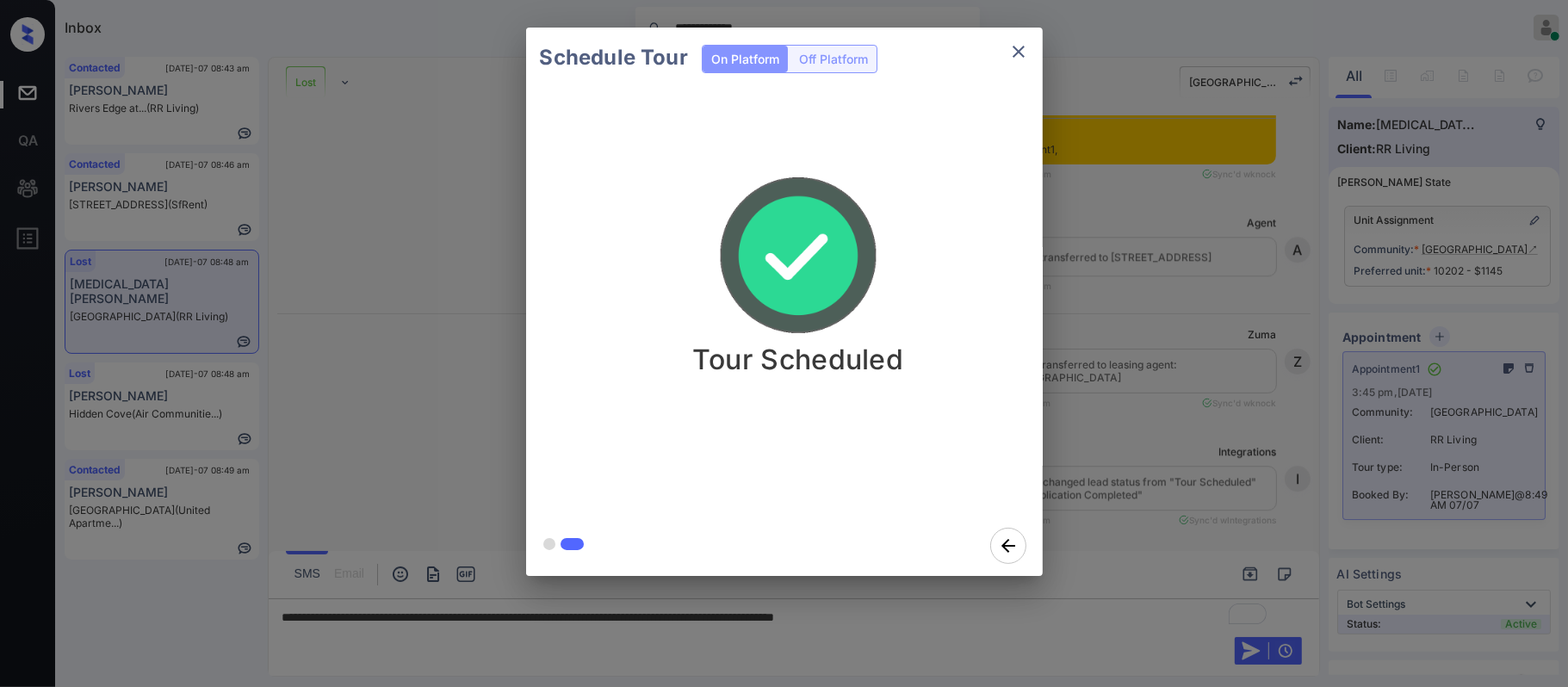 click on "Schedule Tour On Platform Off Platform Tour Scheduled" at bounding box center [784, 301] 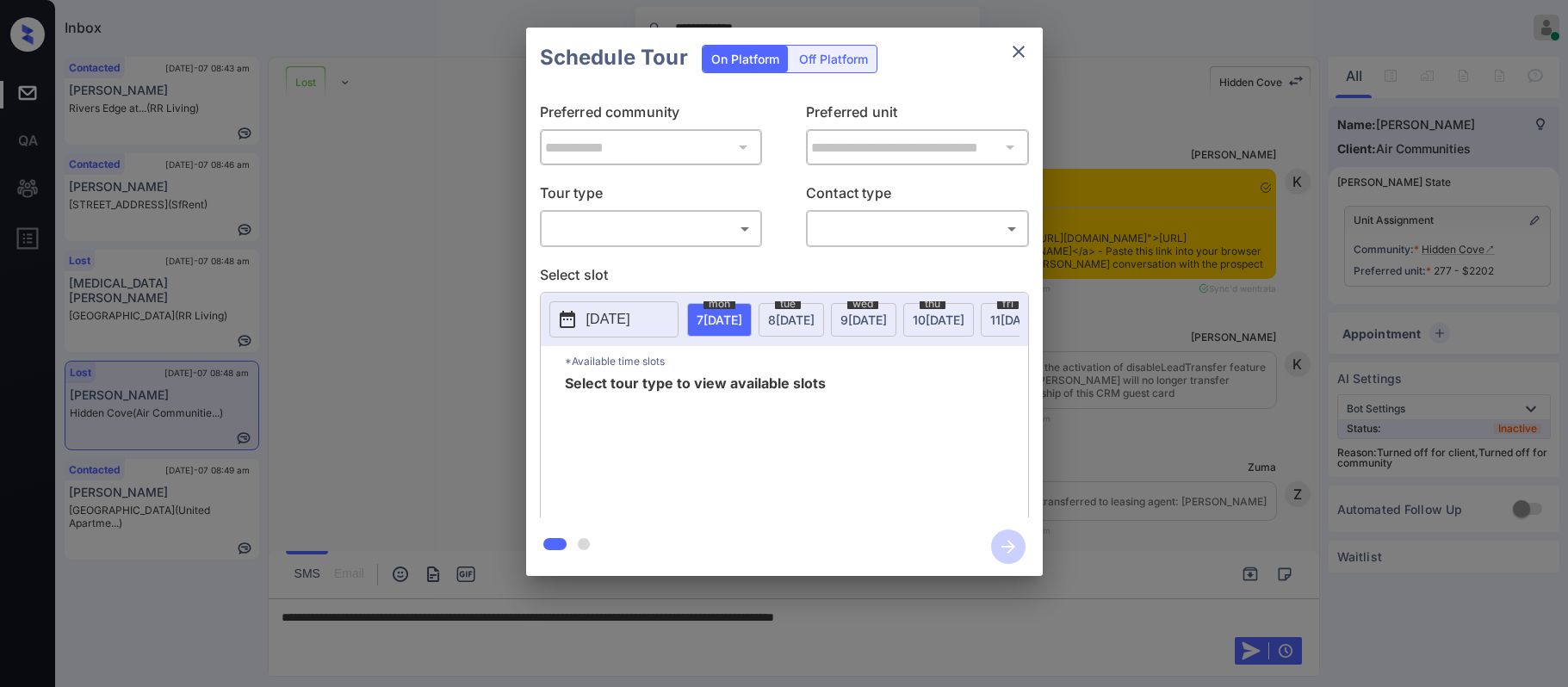 scroll, scrollTop: 0, scrollLeft: 0, axis: both 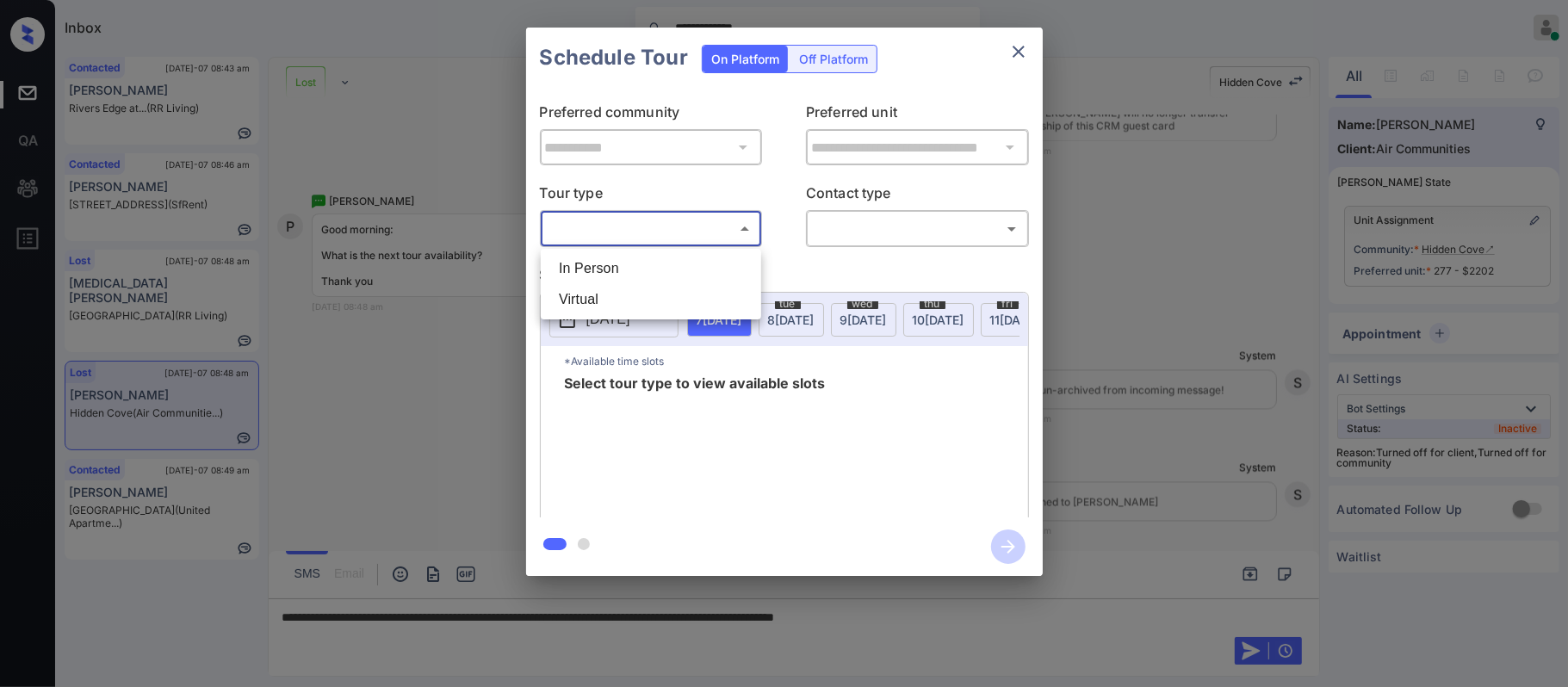 click on "**********" at bounding box center [784, 344] 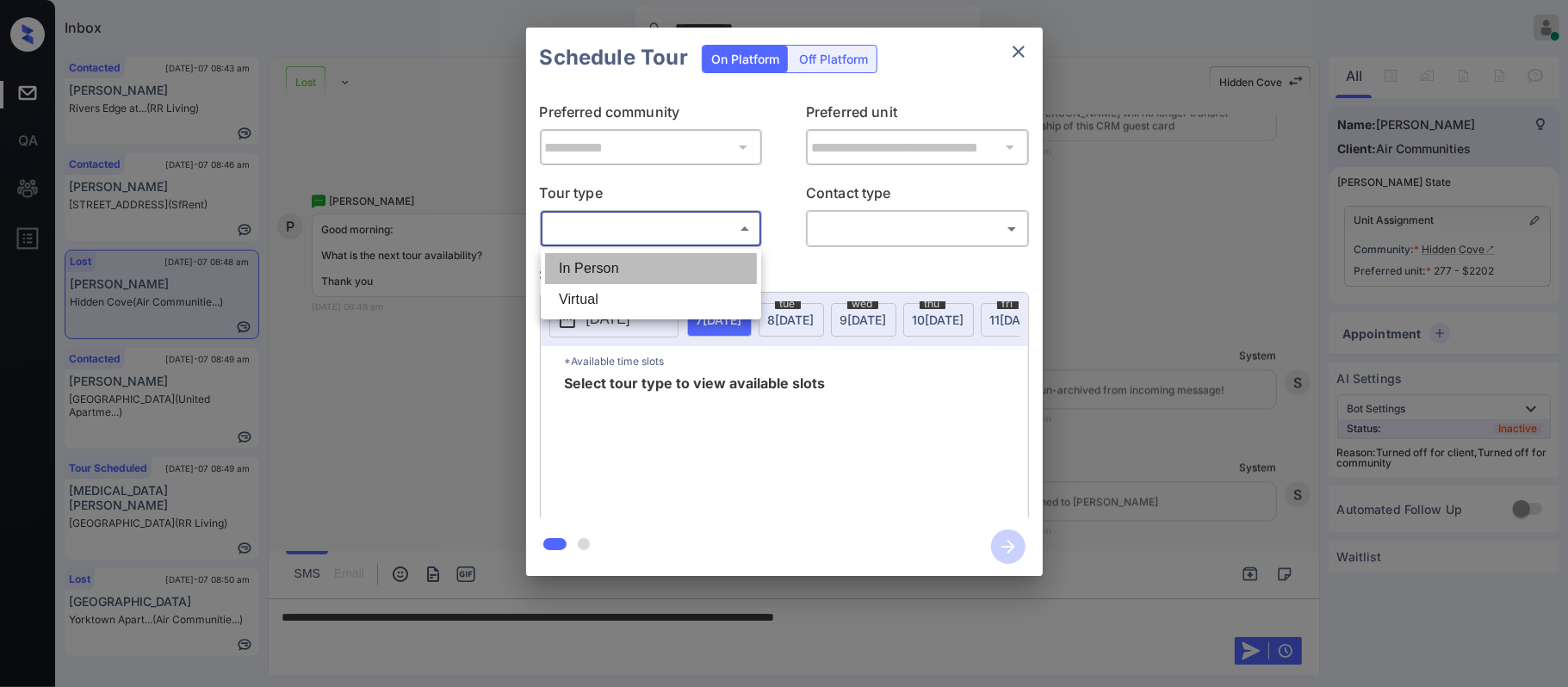 click on "In Person" at bounding box center [651, 269] 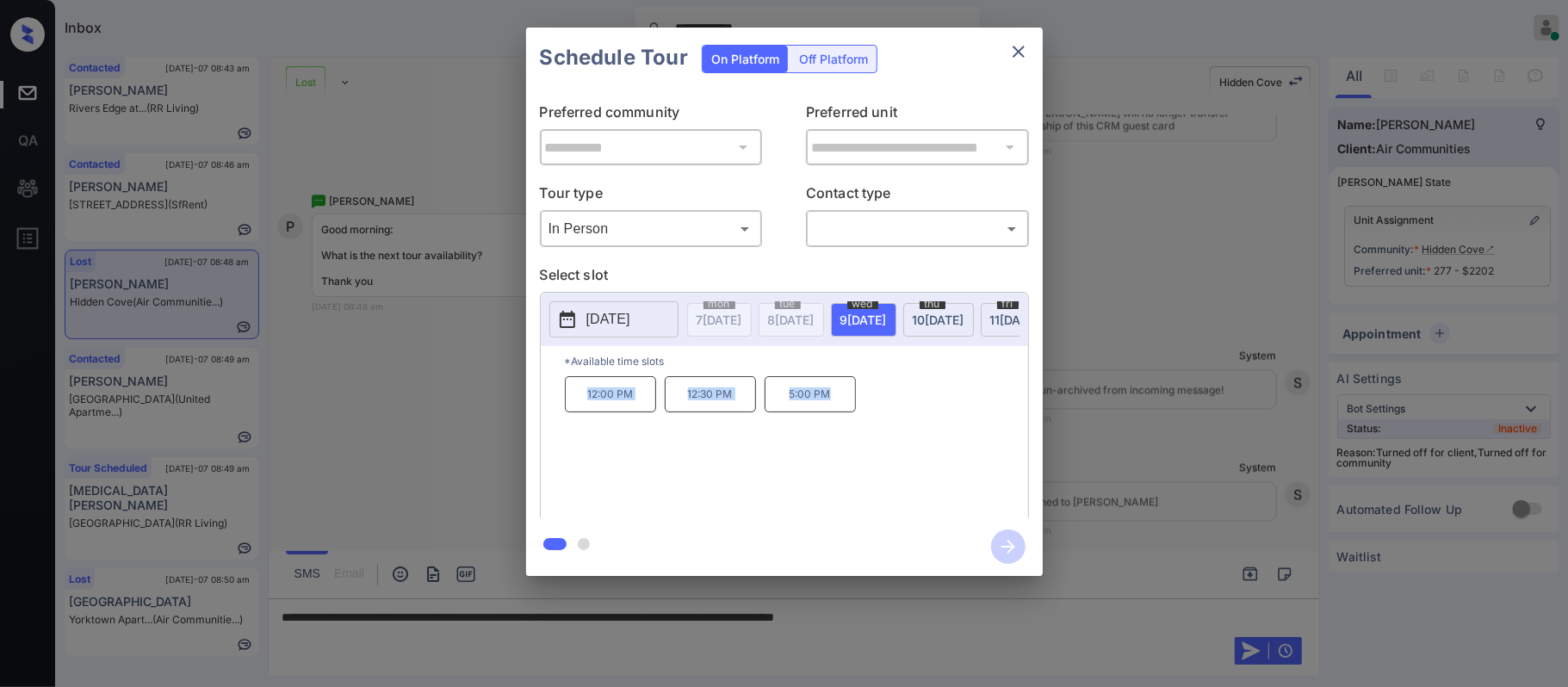 drag, startPoint x: 582, startPoint y: 415, endPoint x: 831, endPoint y: 415, distance: 249 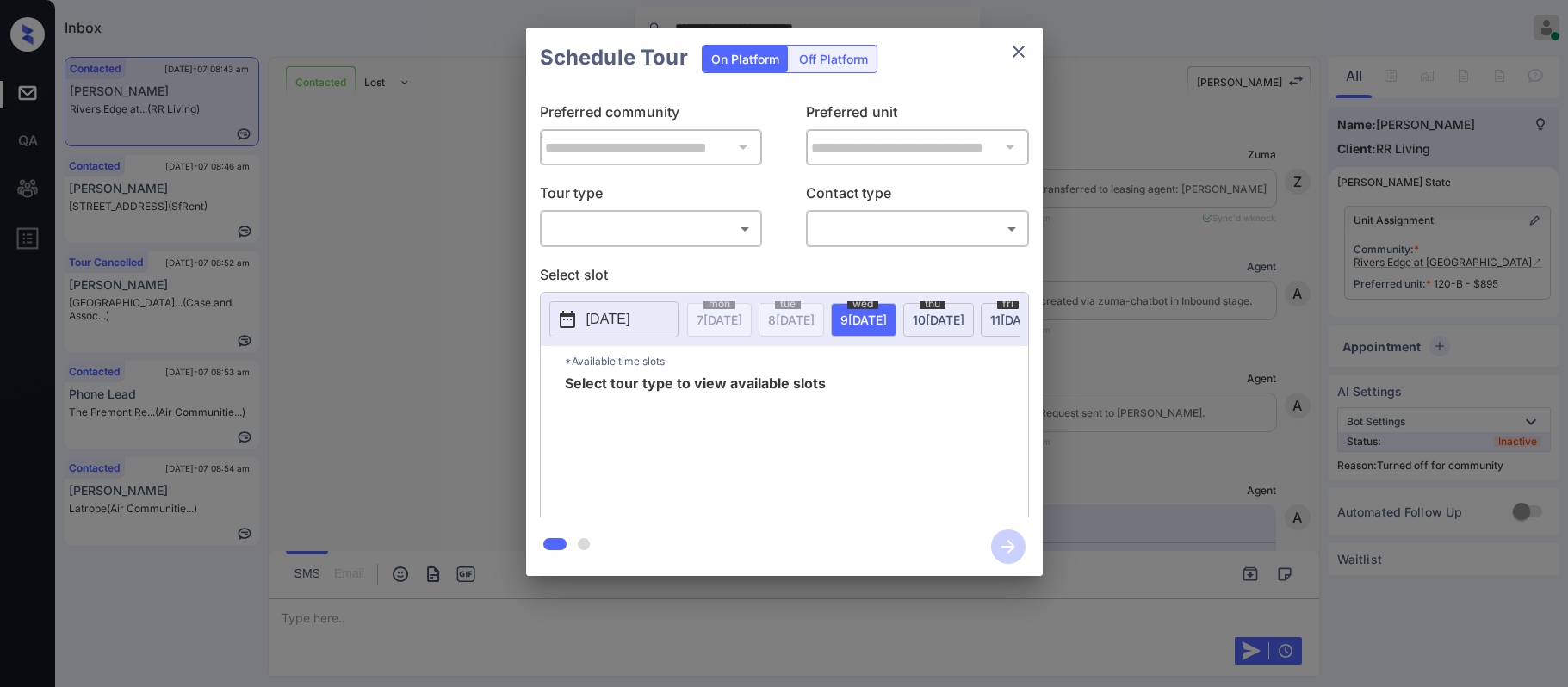 scroll, scrollTop: 0, scrollLeft: 0, axis: both 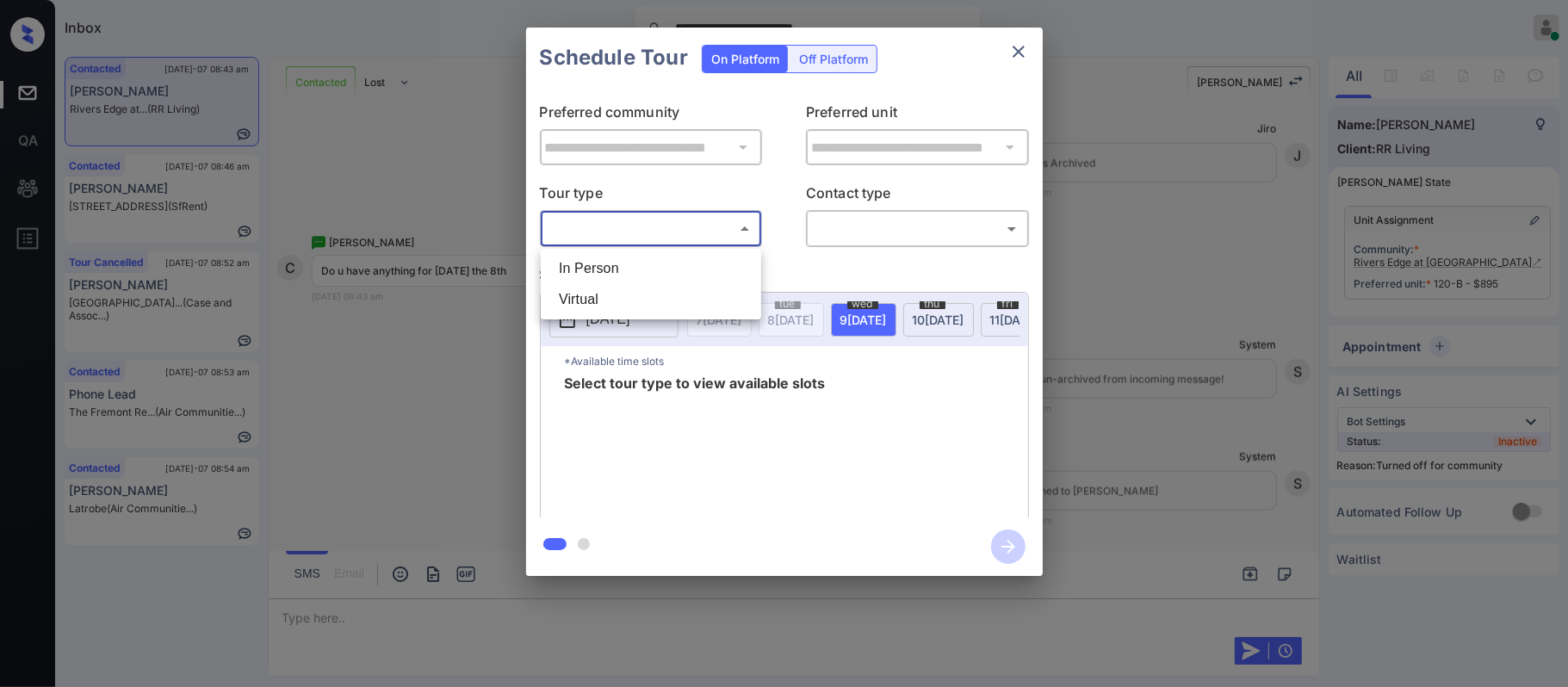 click on "**********" at bounding box center [784, 344] 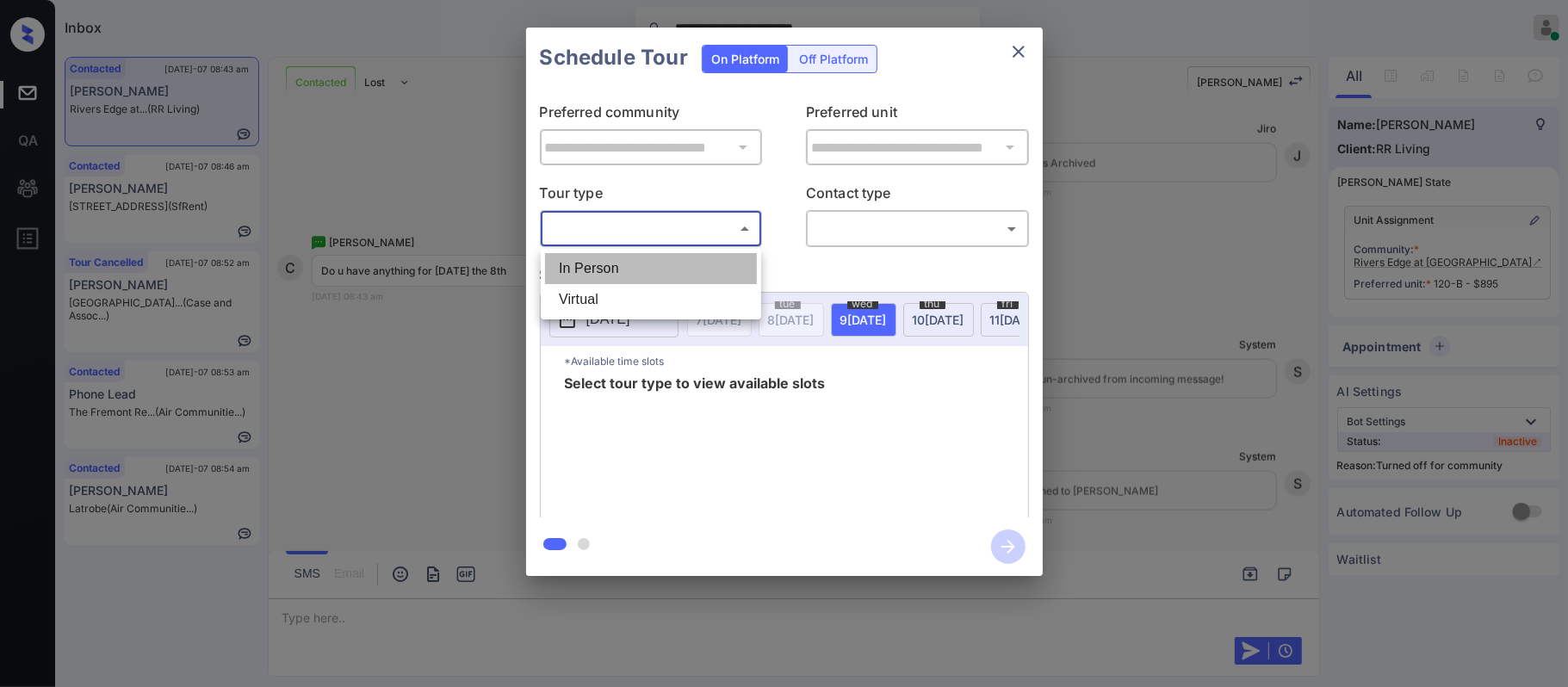 click on "In Person" at bounding box center [651, 269] 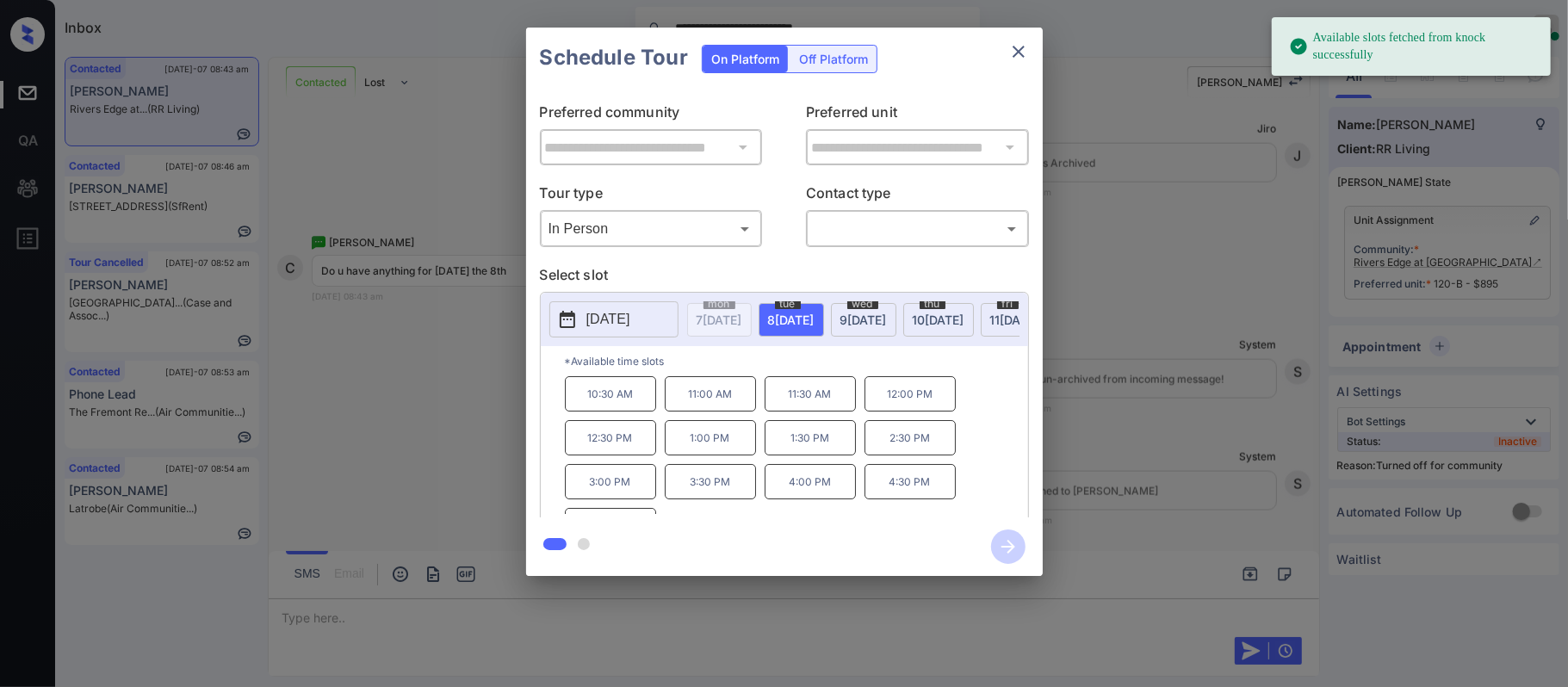 click on "**********" at bounding box center (784, 301) 